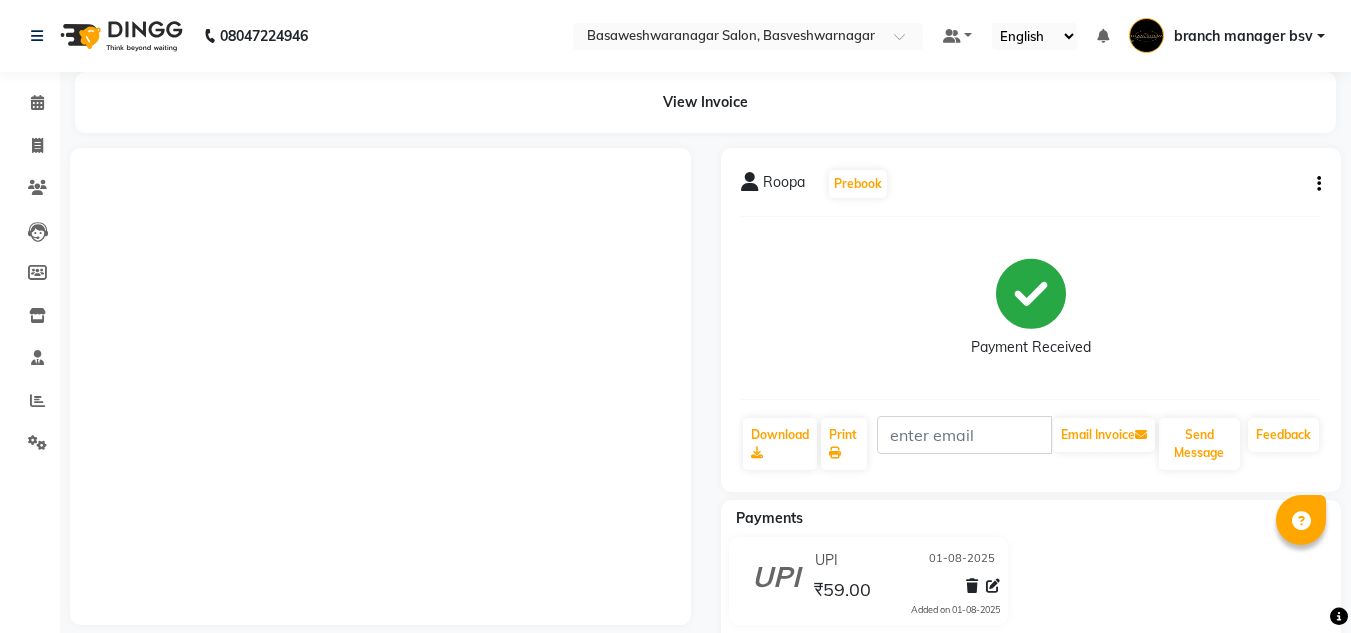 scroll, scrollTop: 0, scrollLeft: 0, axis: both 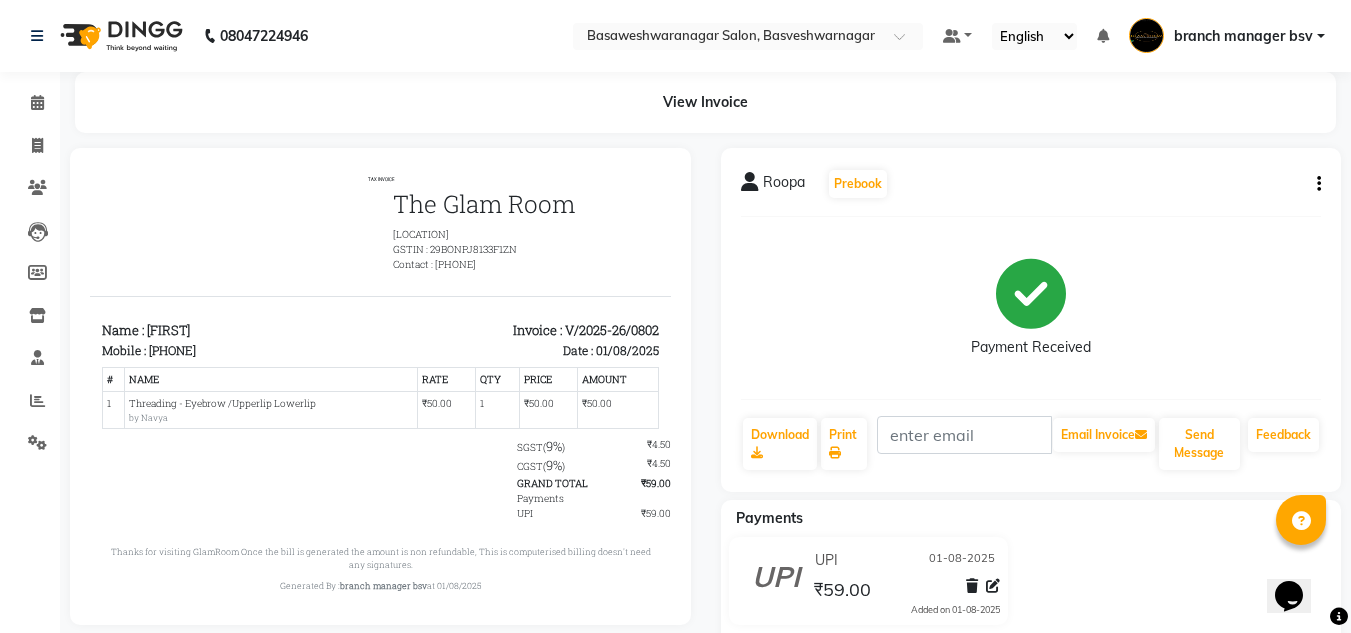 click on "Calendar" 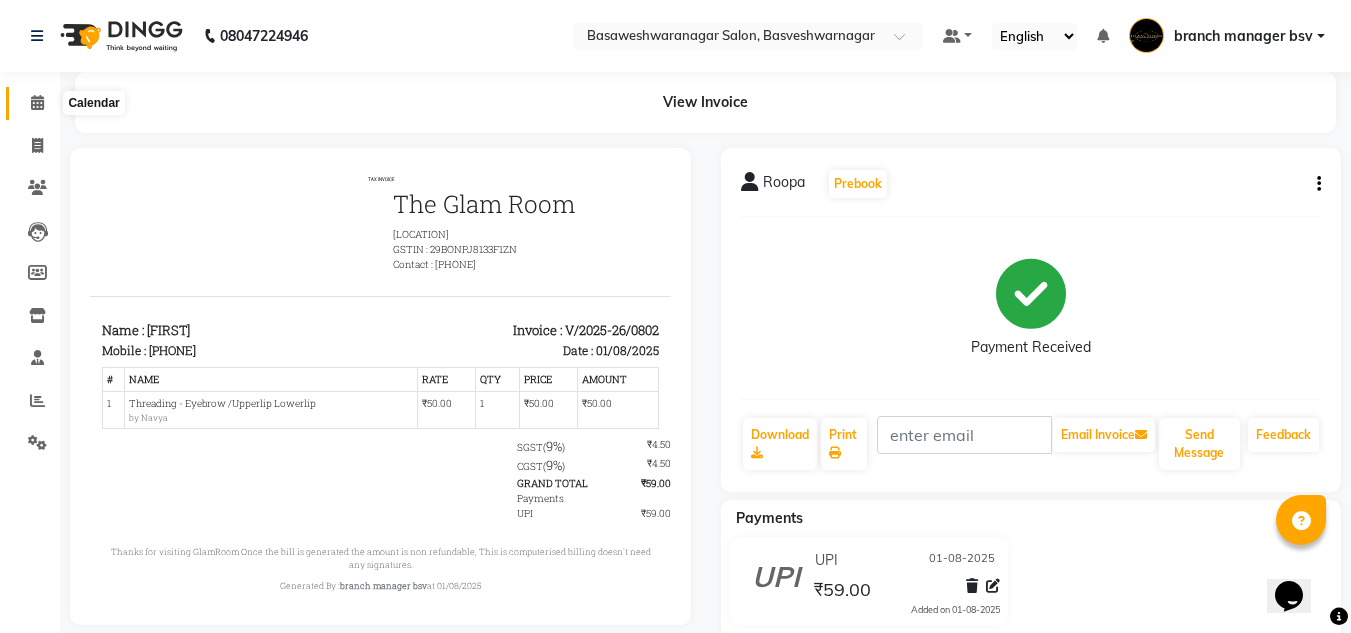 click 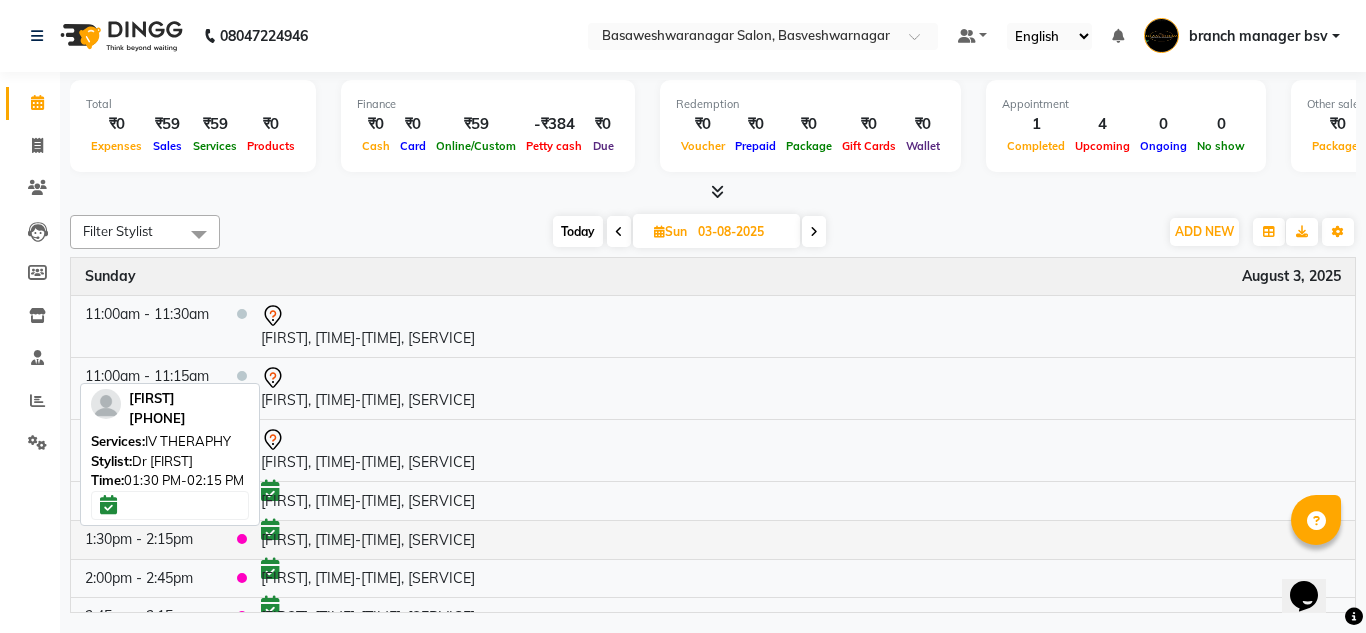 scroll, scrollTop: 63, scrollLeft: 0, axis: vertical 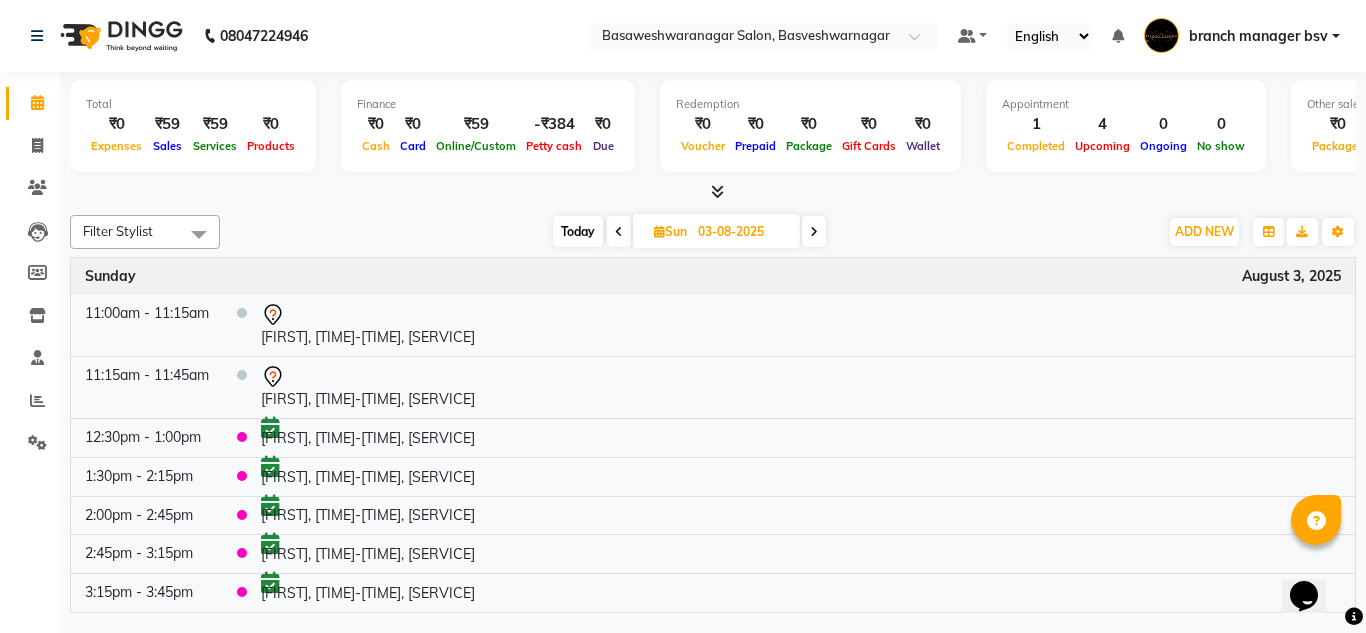 click at bounding box center (713, 192) 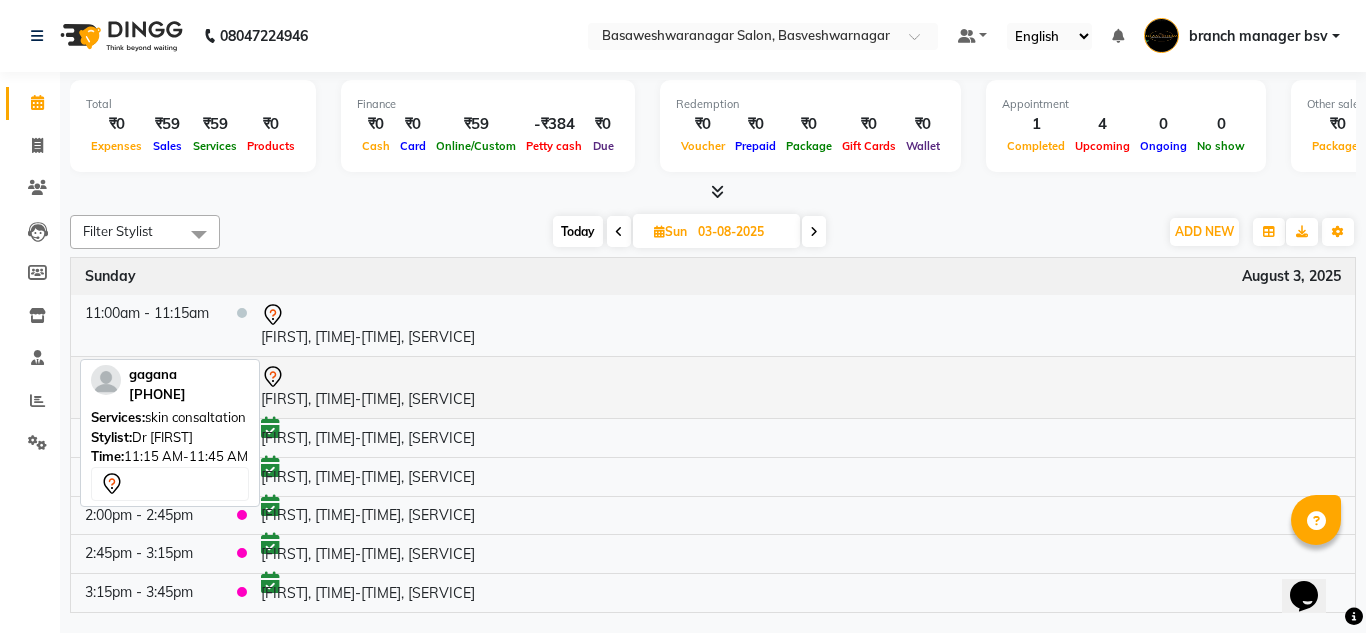 scroll, scrollTop: 0, scrollLeft: 0, axis: both 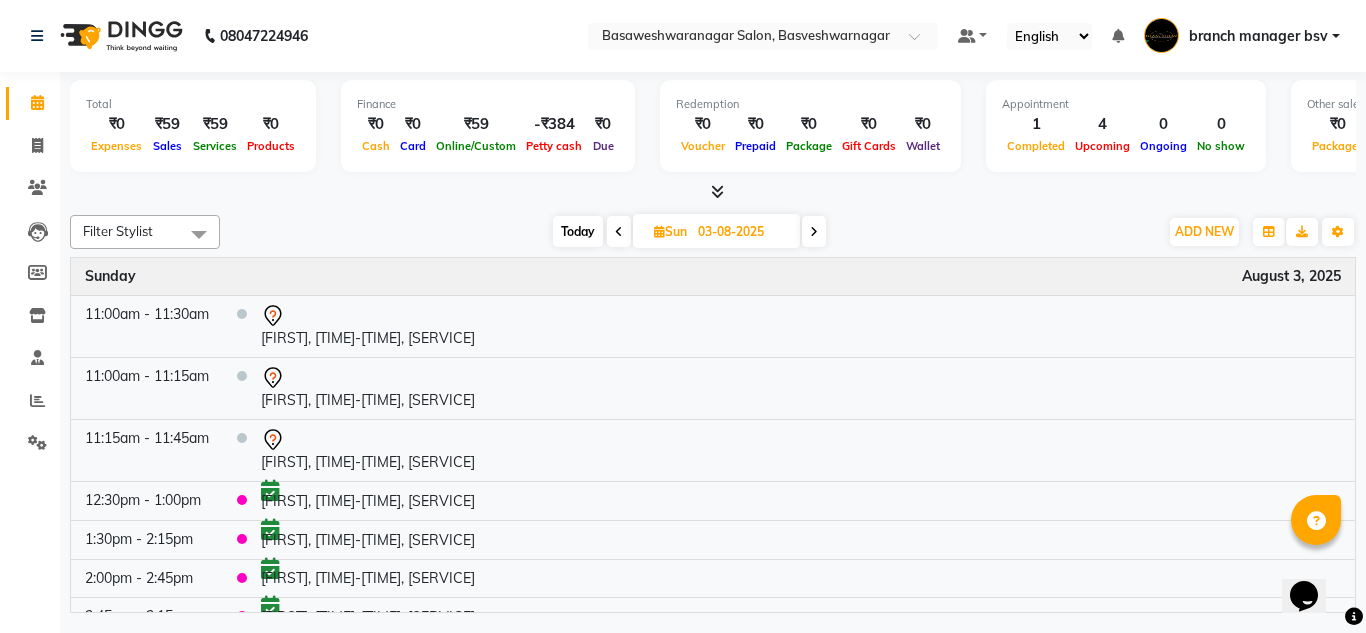 click on "Today" at bounding box center [578, 231] 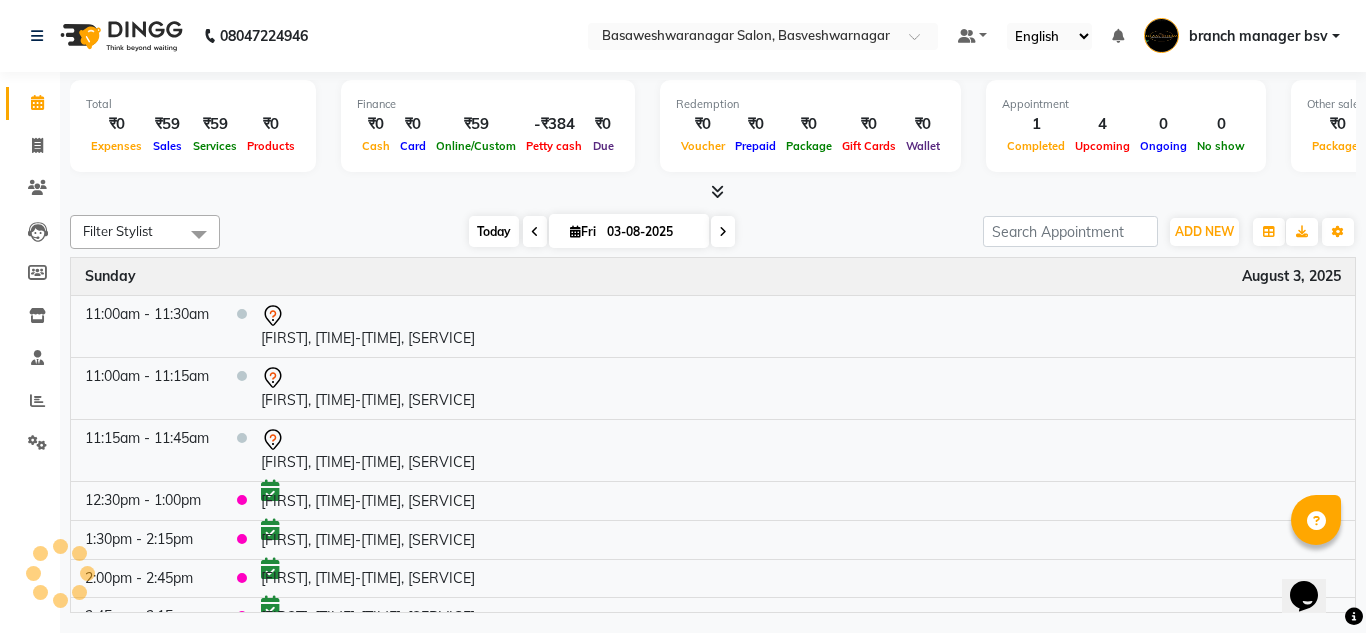 type on "01-08-2025" 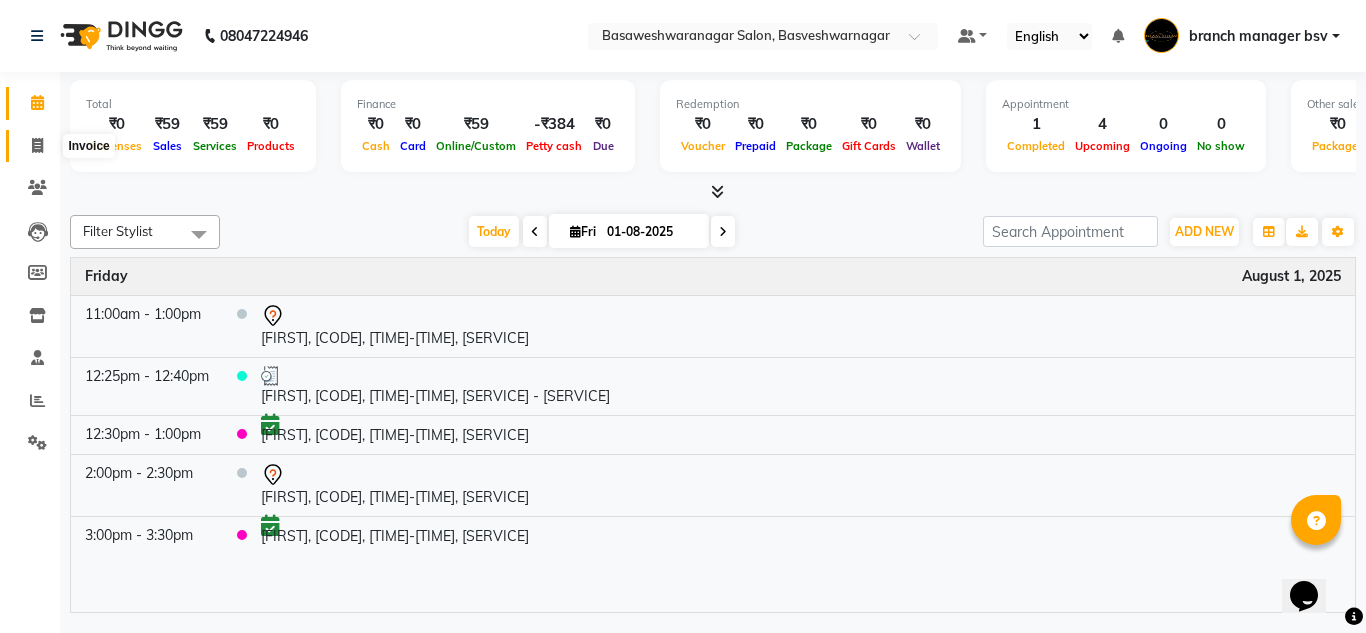 click 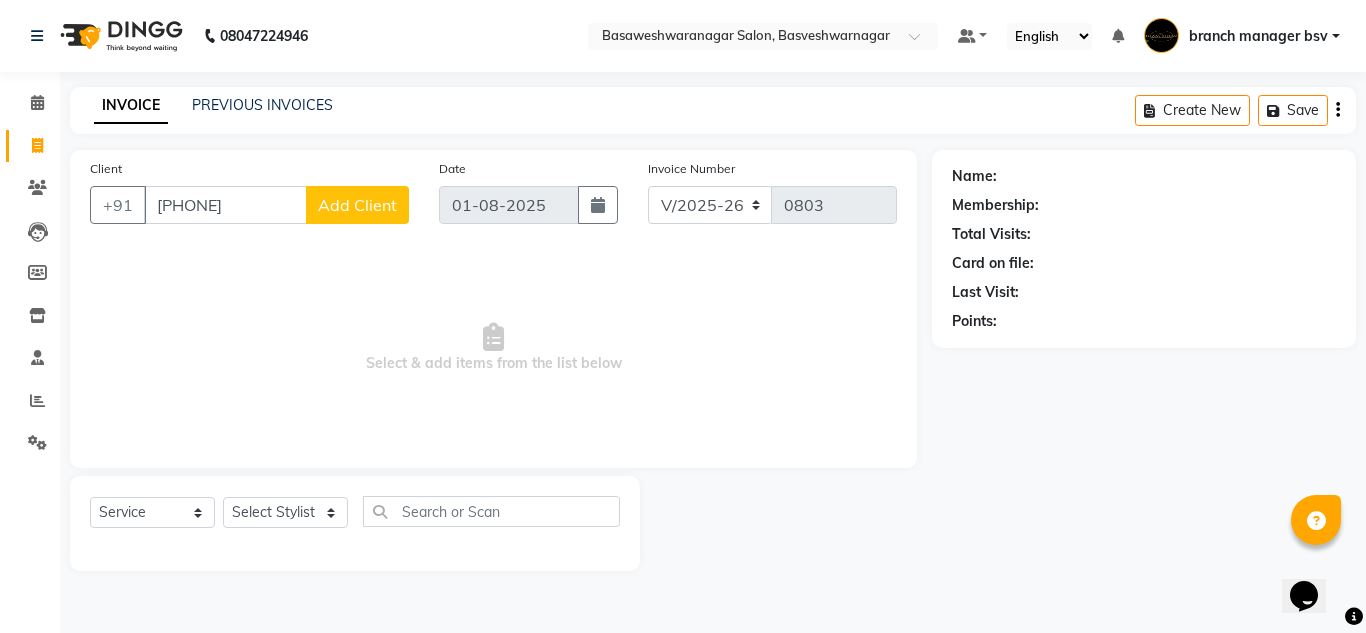 type on "[PHONE]" 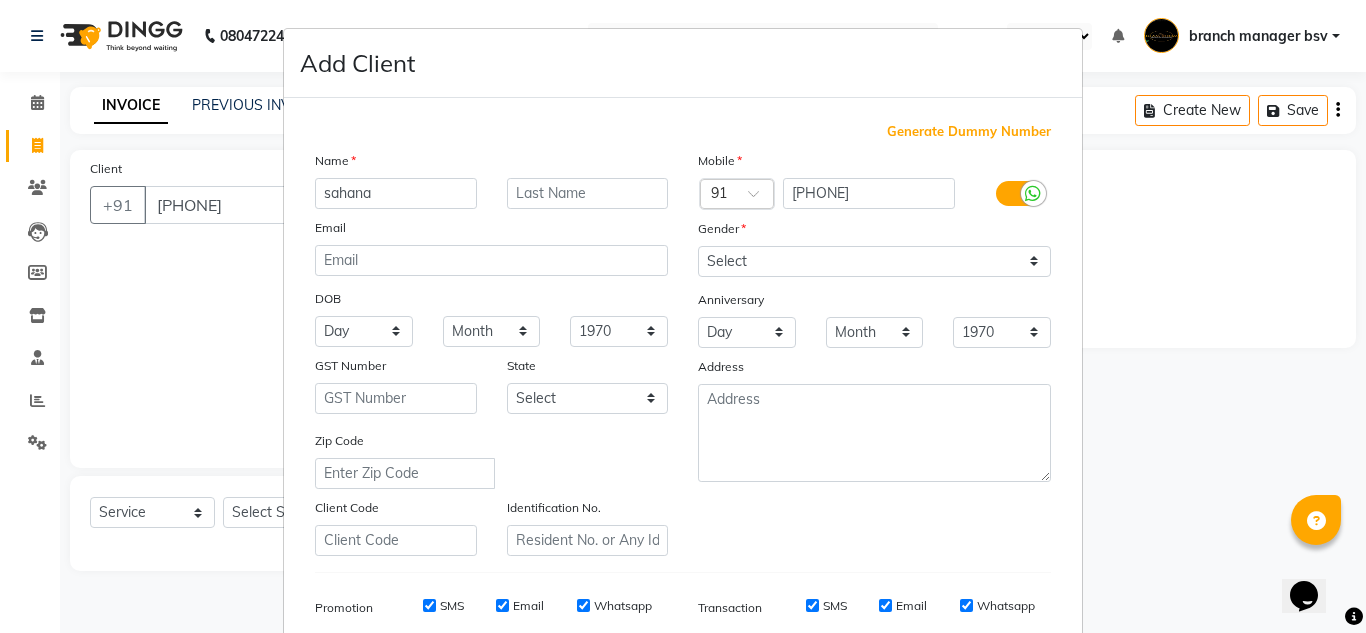 type on "sahana" 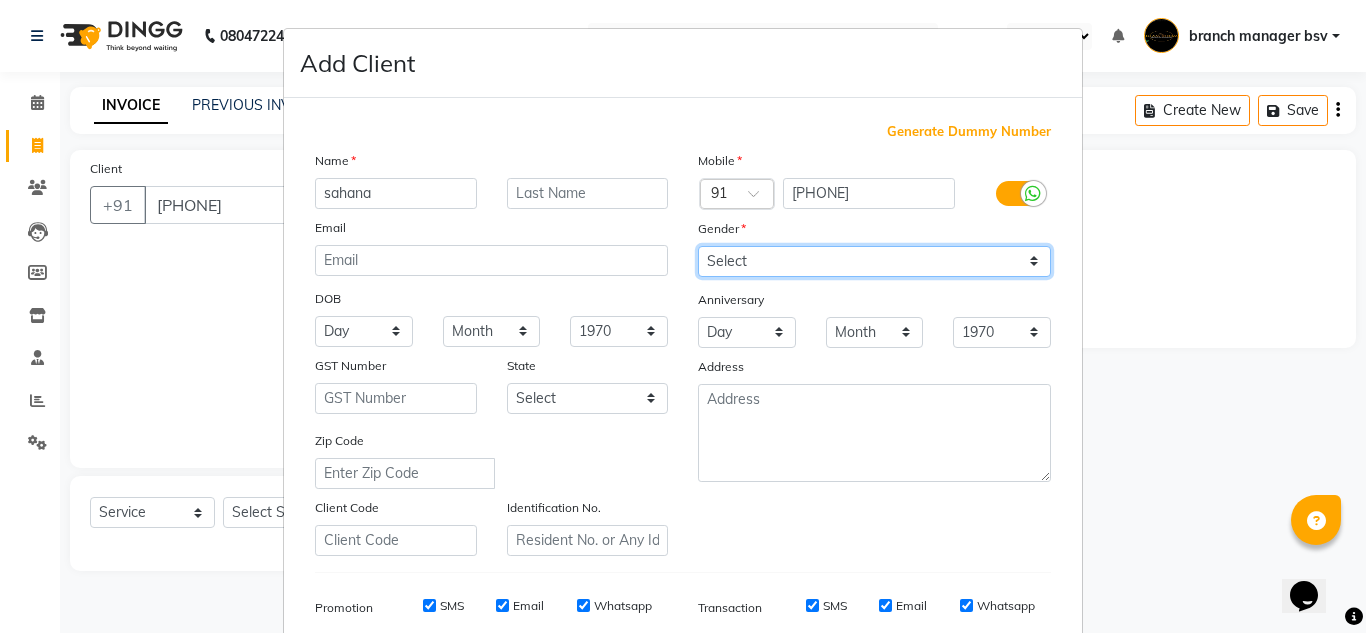 click on "Select Male Female Other Prefer Not To Say" at bounding box center [874, 261] 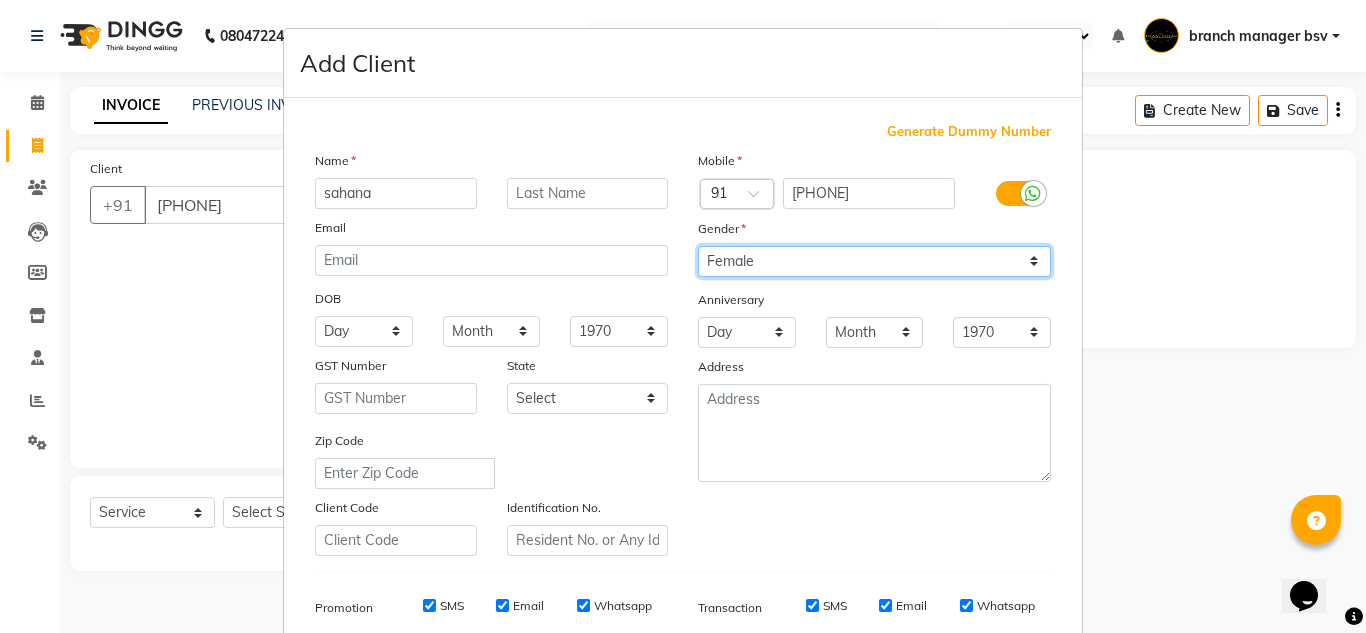 click on "Select Male Female Other Prefer Not To Say" at bounding box center (874, 261) 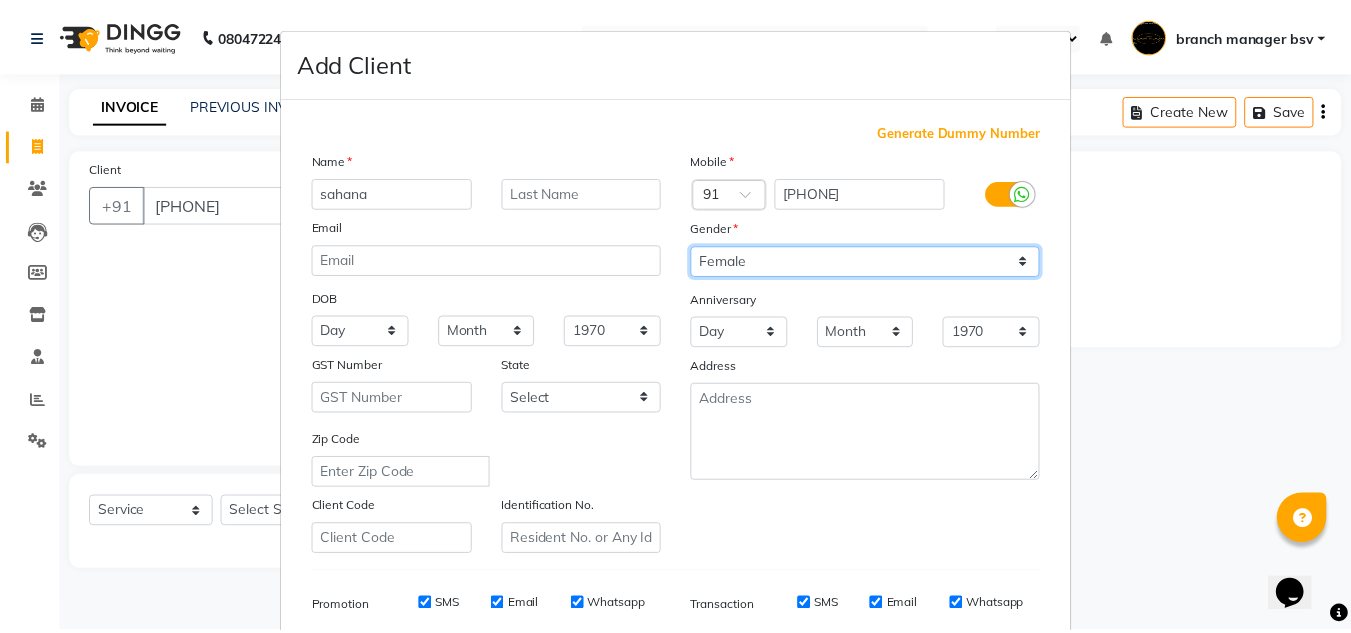 scroll, scrollTop: 290, scrollLeft: 0, axis: vertical 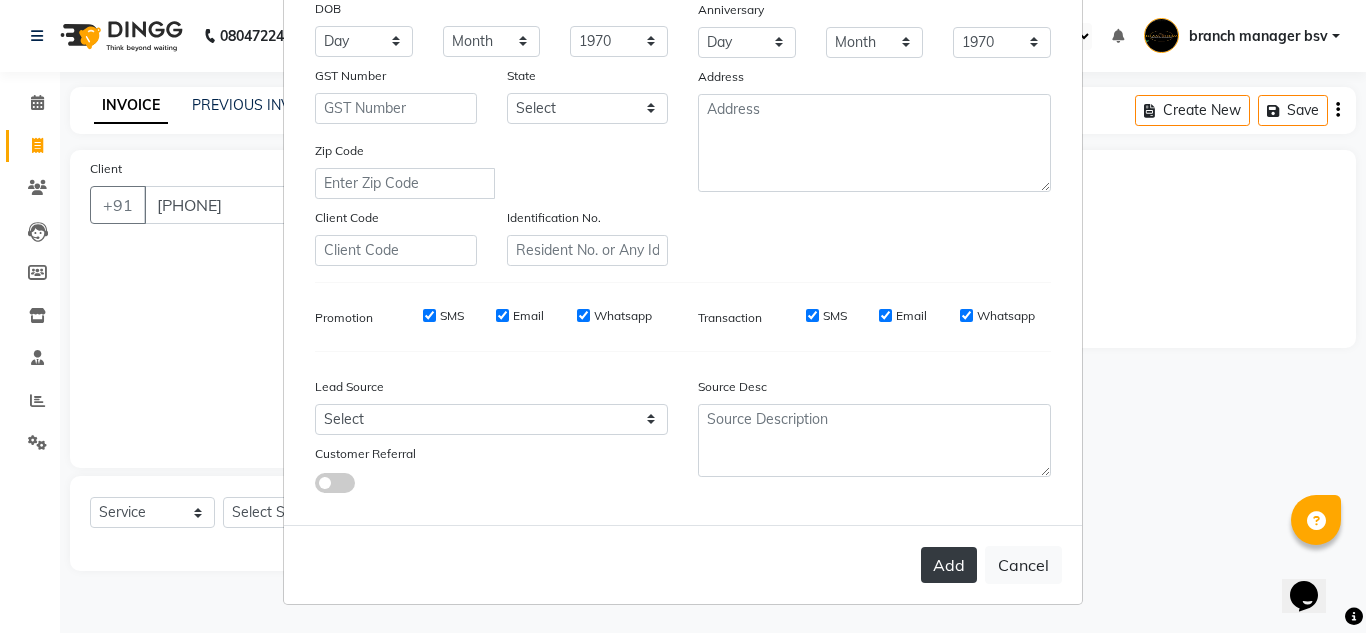 click on "Add" at bounding box center (949, 565) 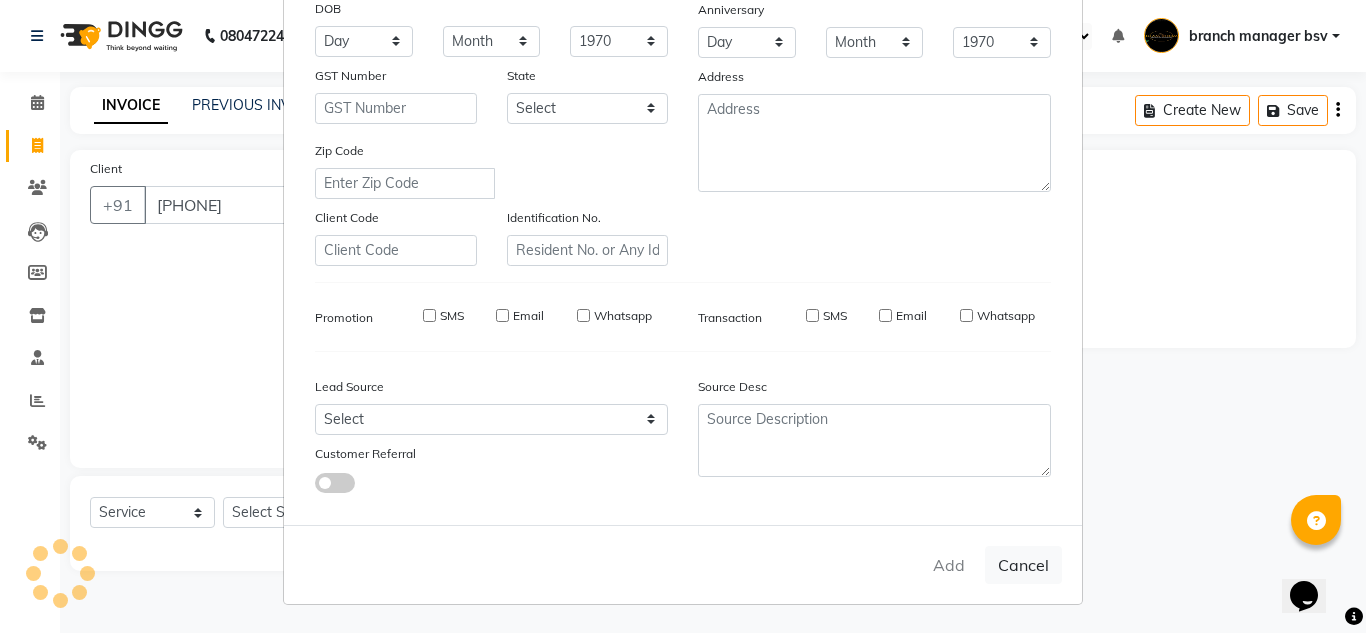 type 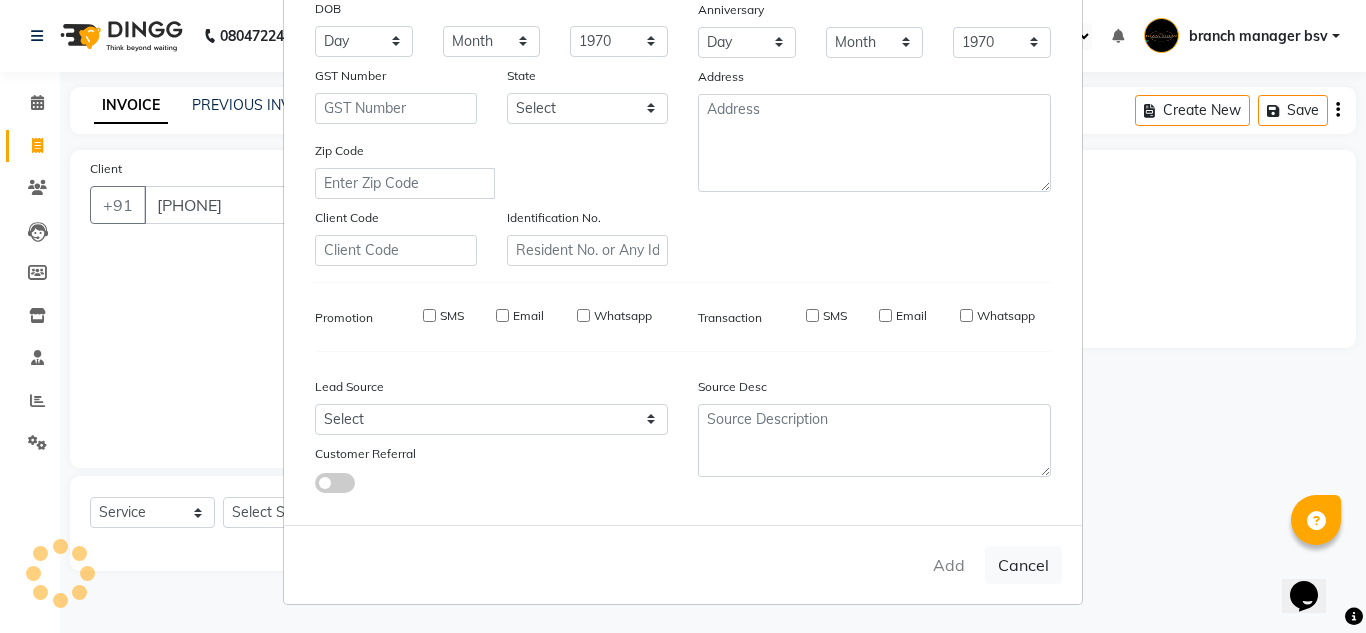 select 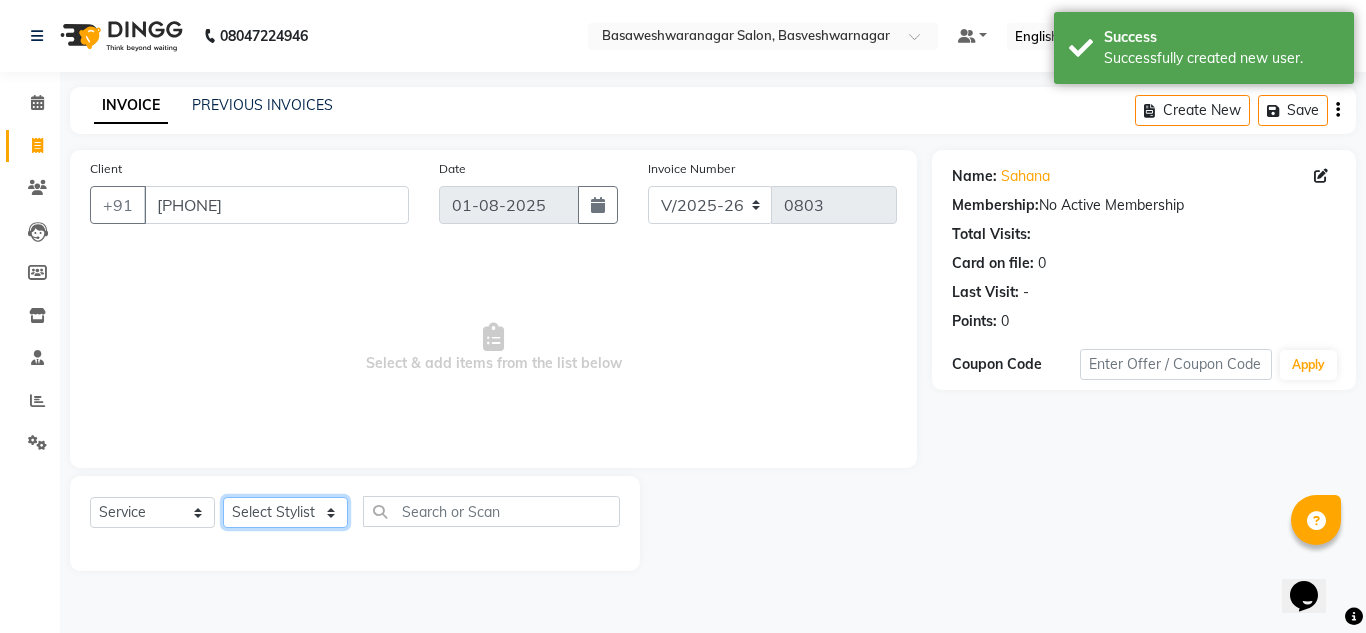 click on "Select Stylist [FIRST] [FIRST] Dr.Jabin Dr mehzabin GURISH JASSI Jayshree Navya pooja accounts PRATIK RAJEESHA Rasna Sanskruthi shangnimwom SMIRTI SUMITH SUNITHA SUNNY Tanveer  TEZZ The Glam Room theja Trishna urmi" 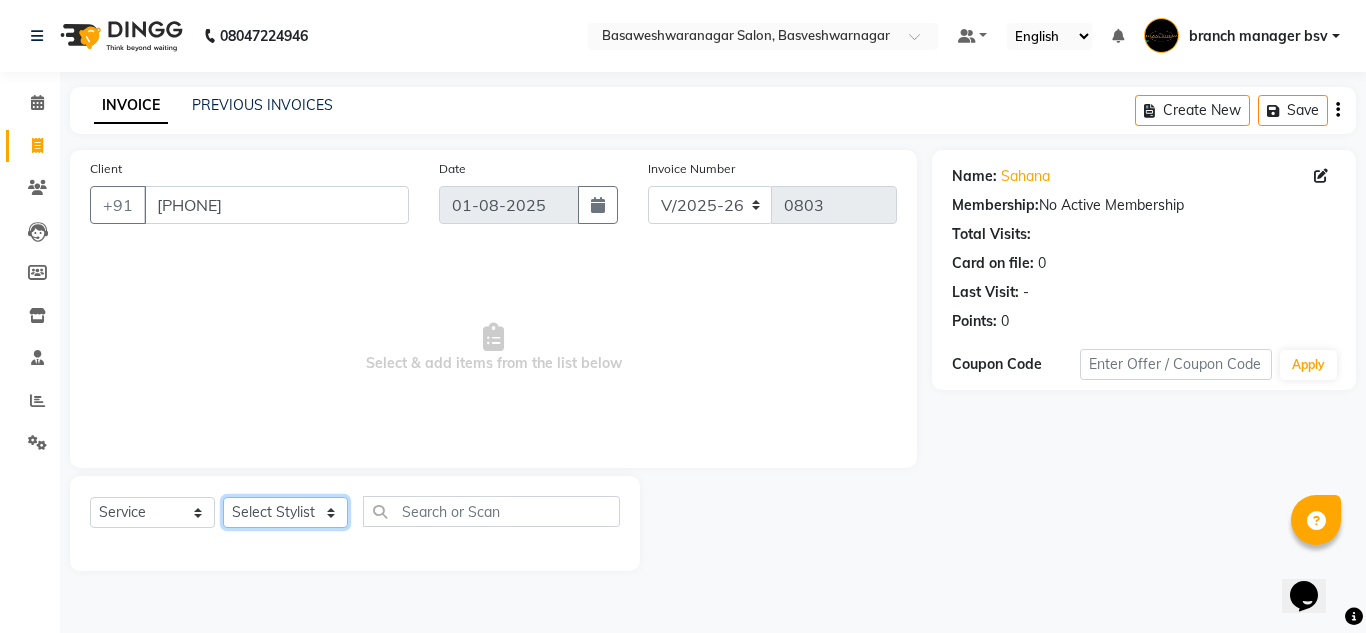 select on "46882" 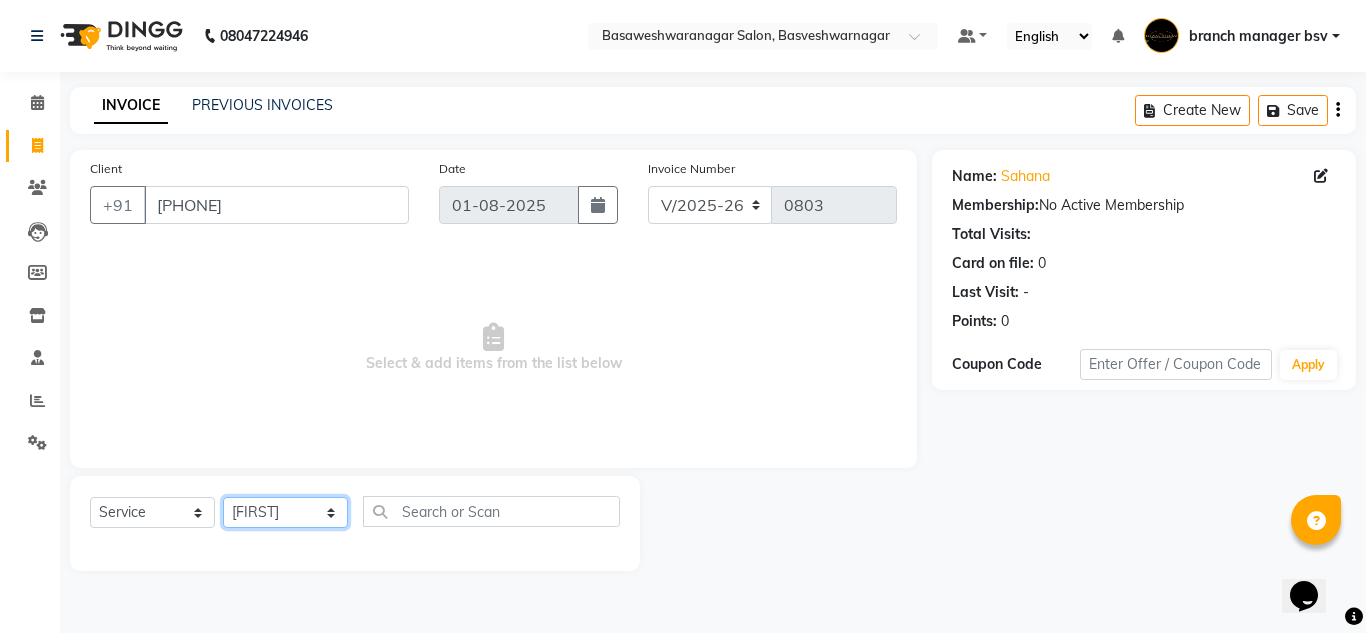 click on "Select Stylist [FIRST] [FIRST] Dr.Jabin Dr mehzabin GURISH JASSI Jayshree Navya pooja accounts PRATIK RAJEESHA Rasna Sanskruthi shangnimwom SMIRTI SUMITH SUNITHA SUNNY Tanveer  TEZZ The Glam Room theja Trishna urmi" 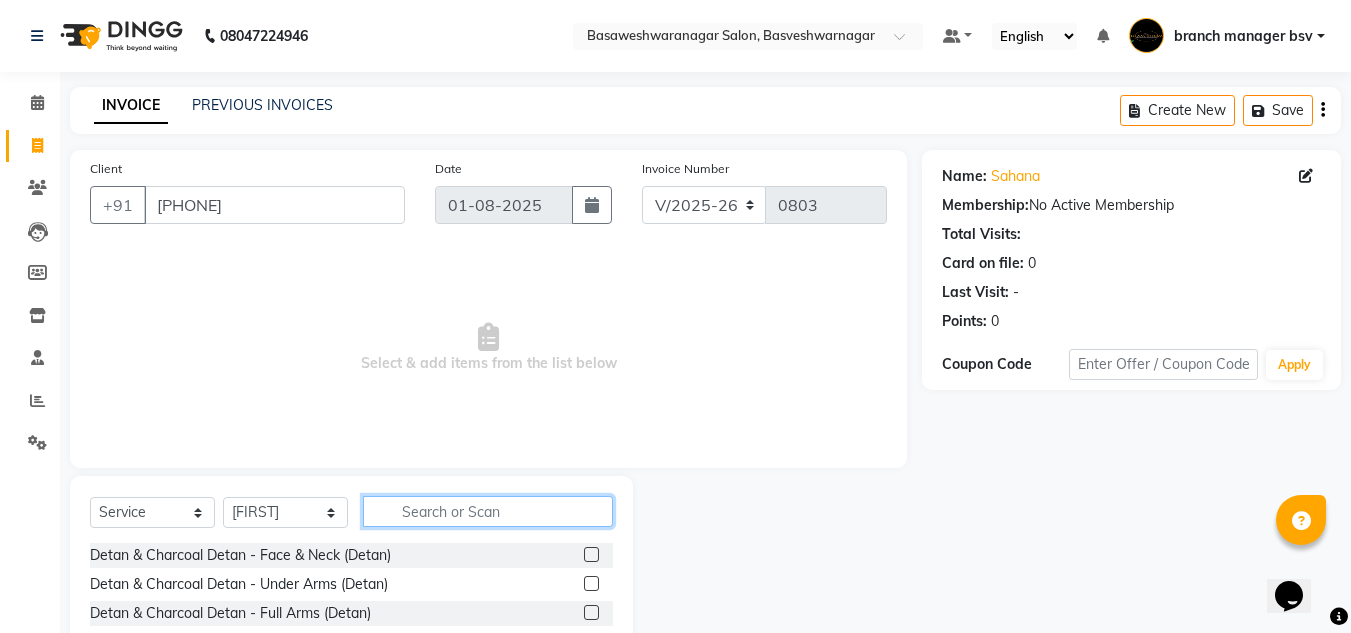 click 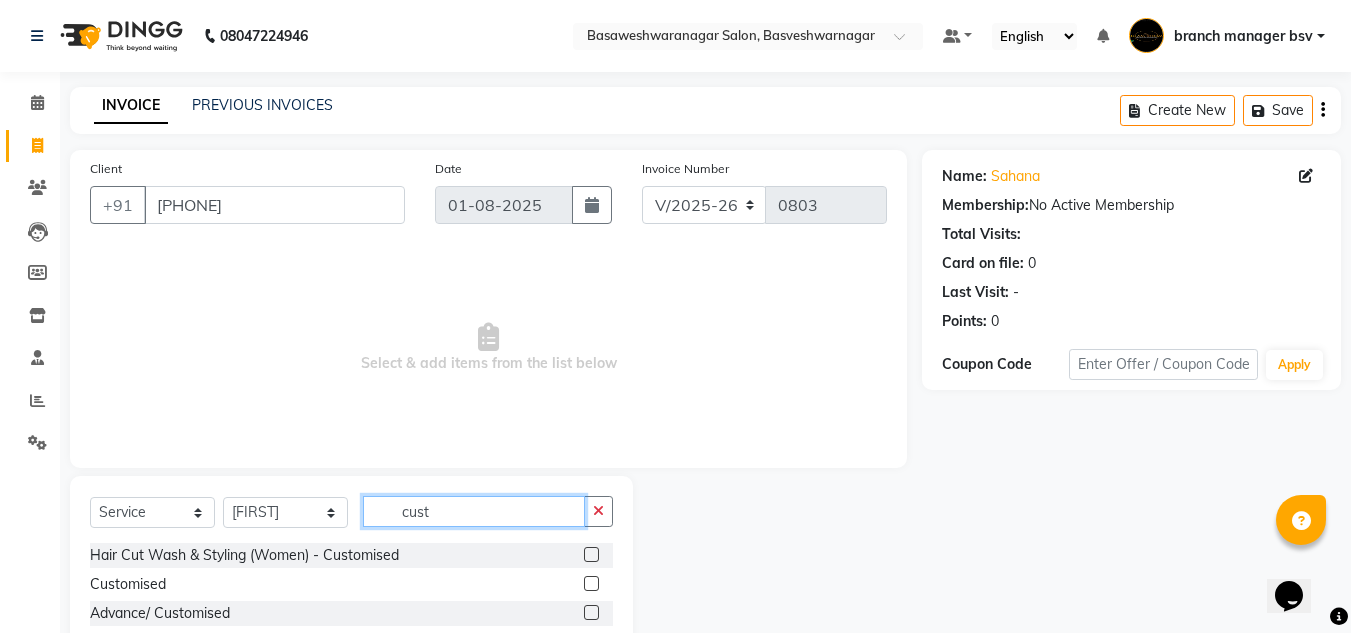 type on "cust" 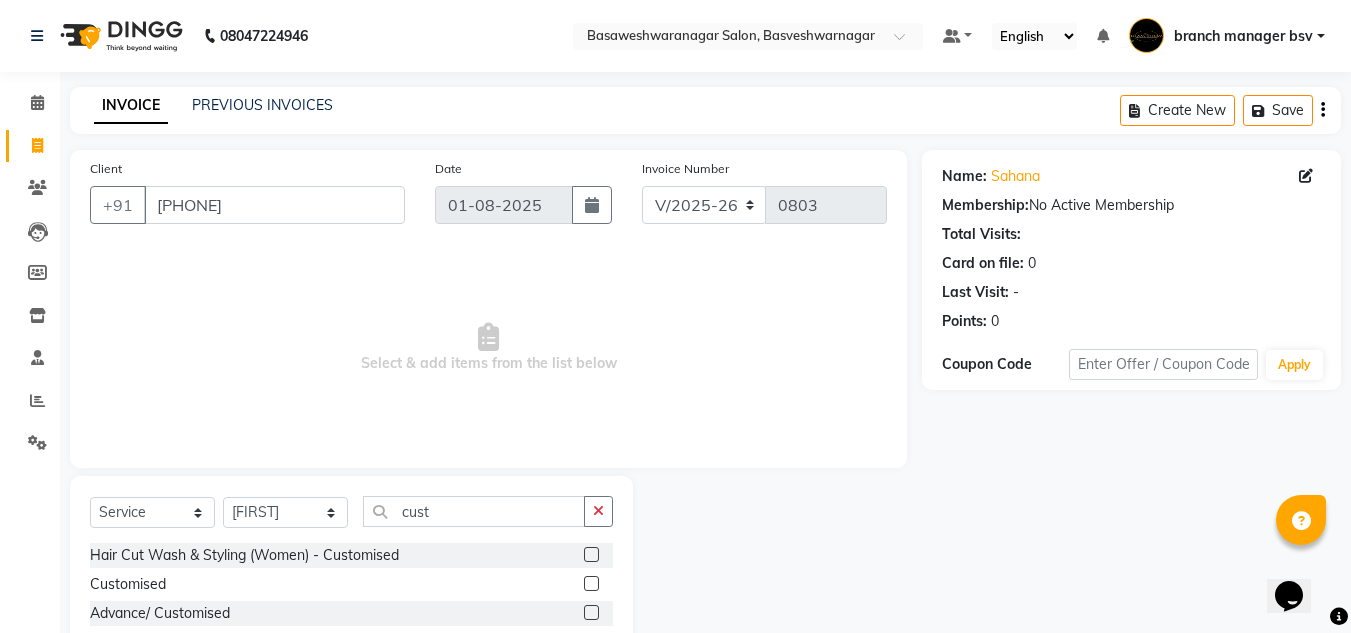 click 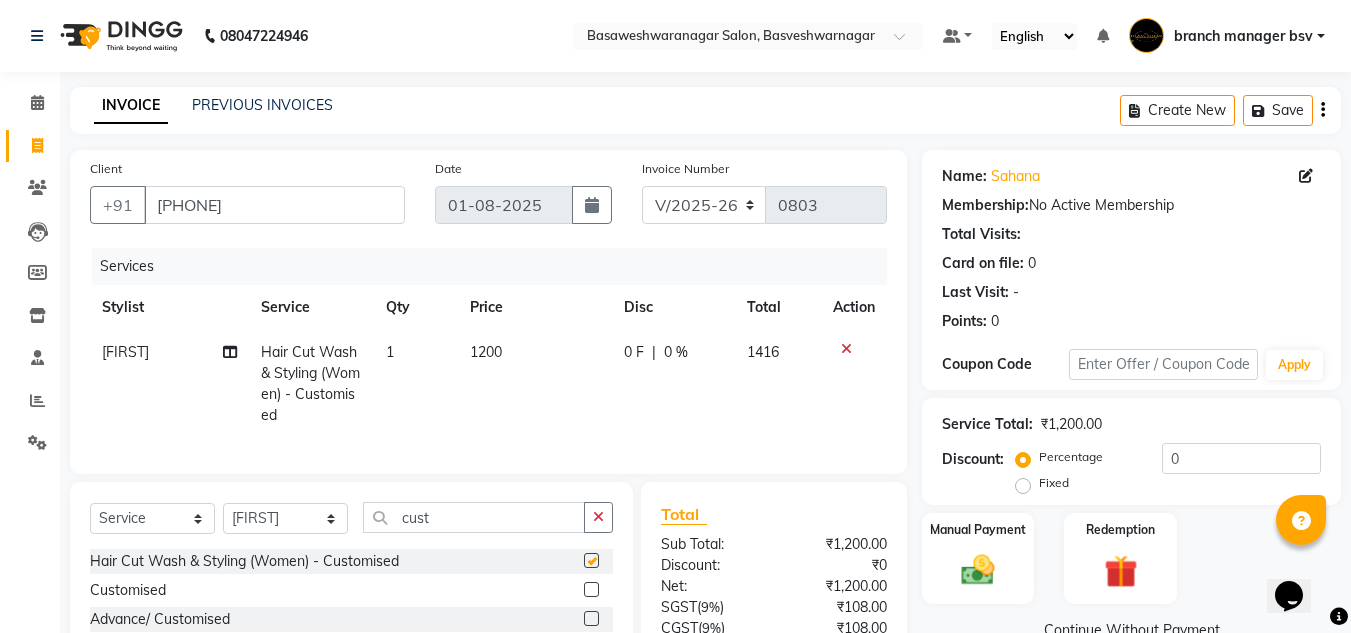 checkbox on "false" 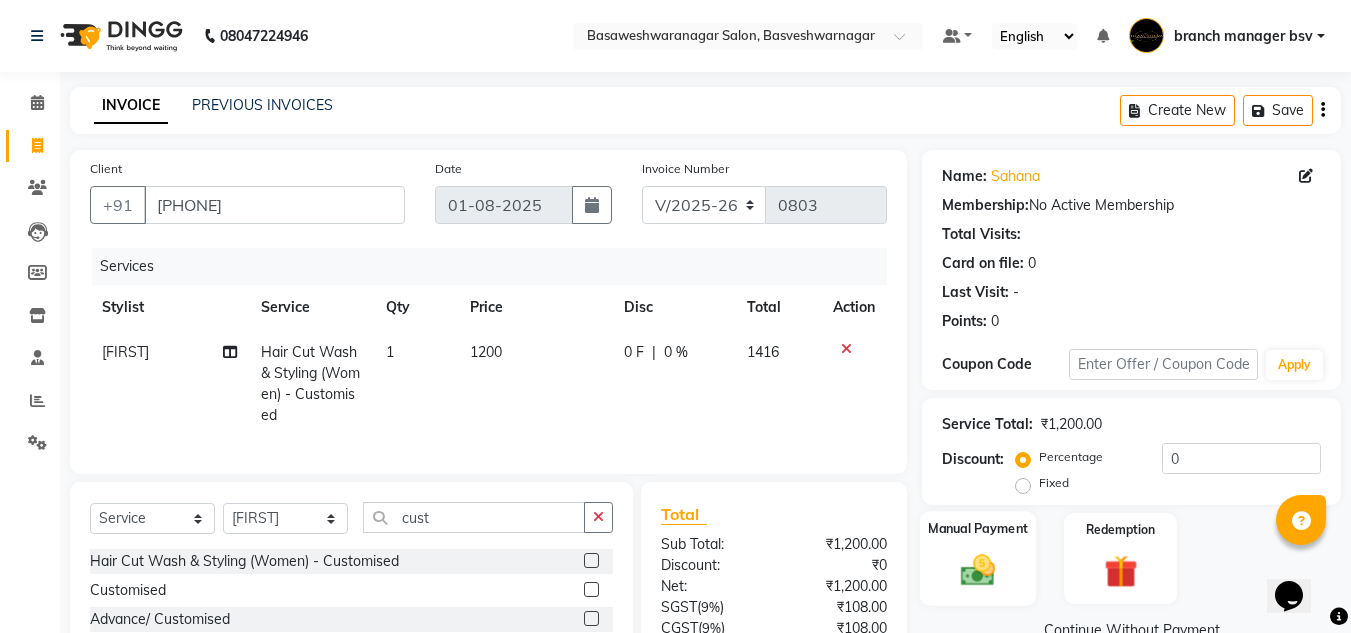 click on "Manual Payment" 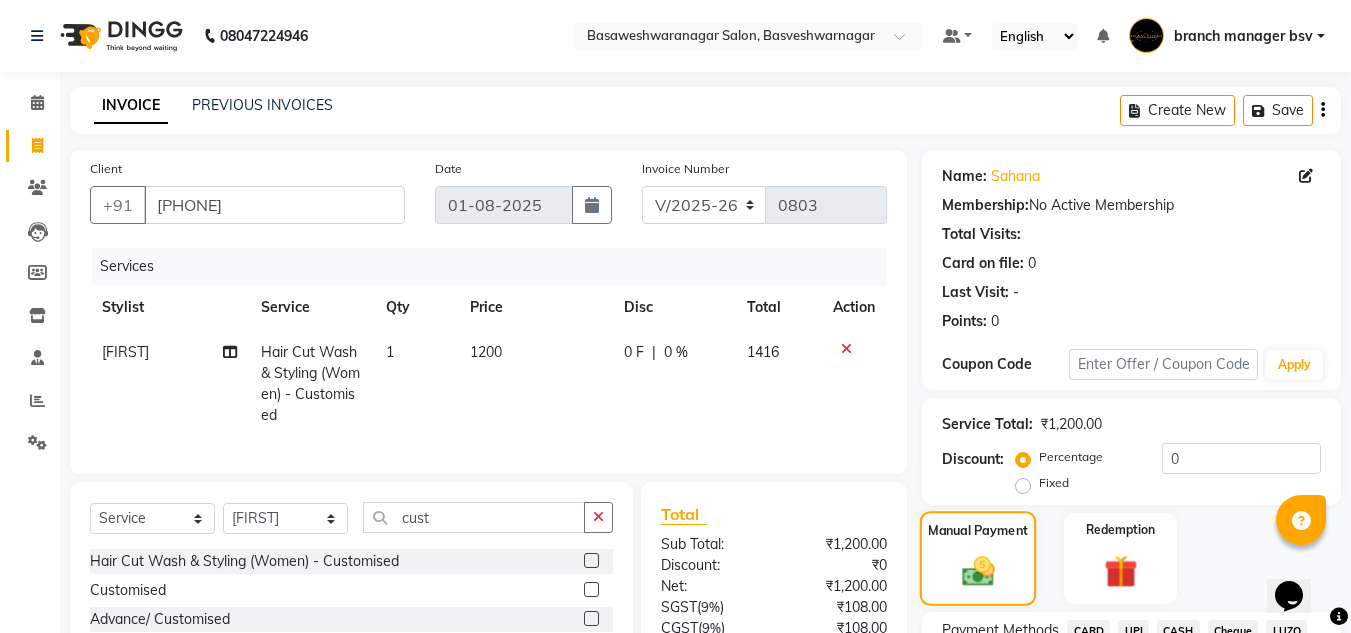 scroll, scrollTop: 188, scrollLeft: 0, axis: vertical 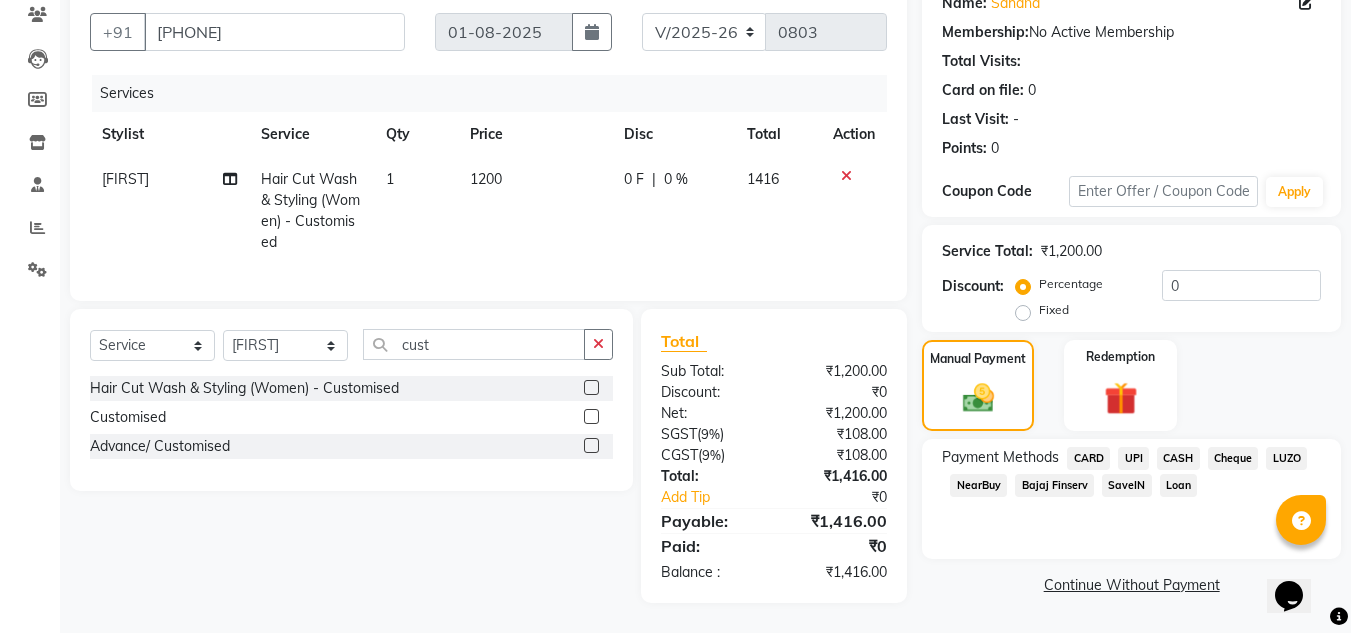 click on "UPI" 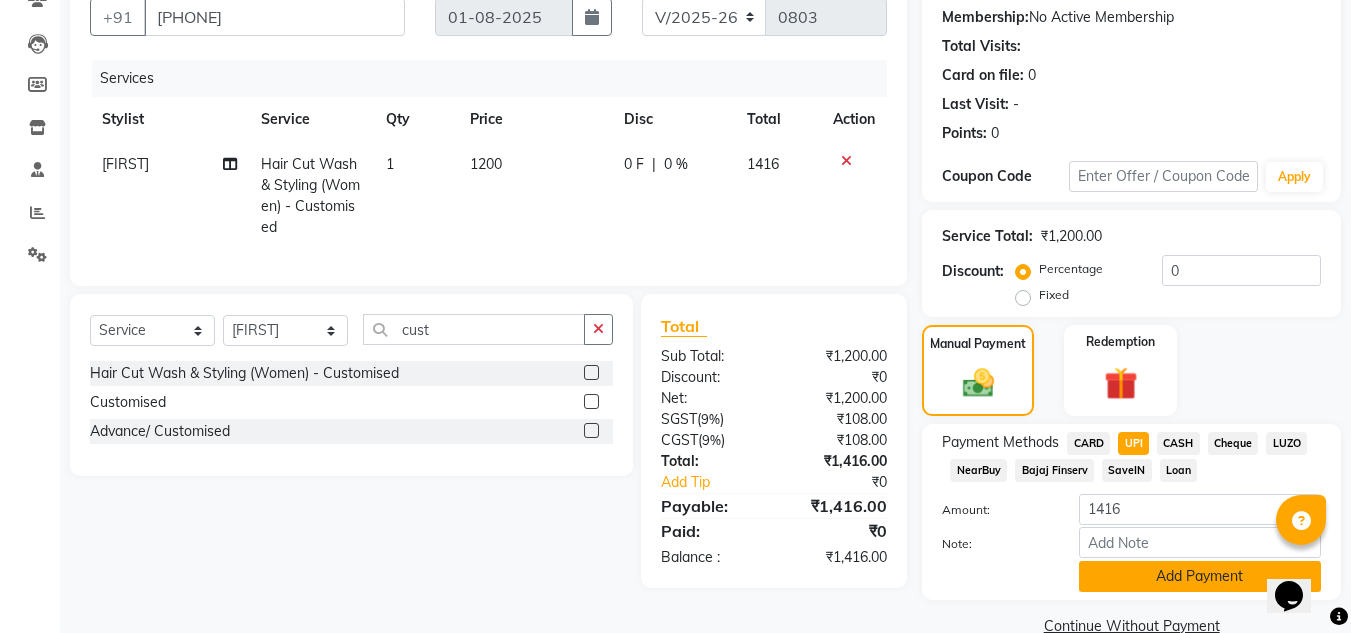click on "Add Payment" 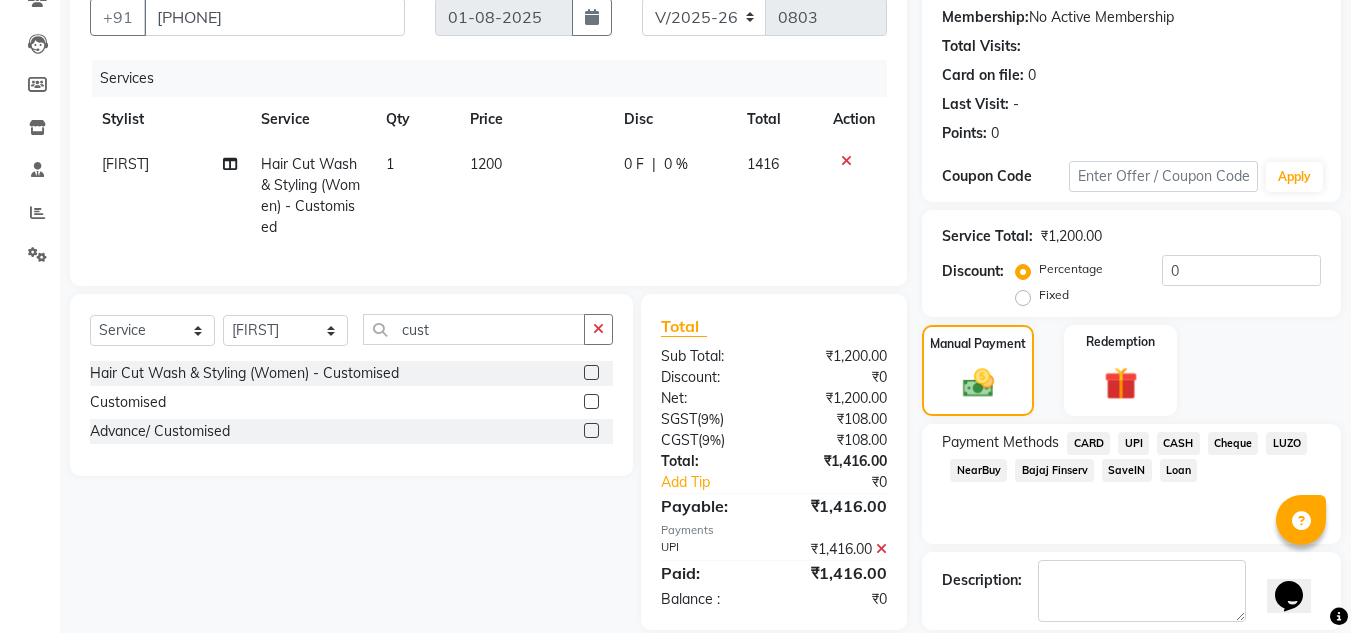 scroll, scrollTop: 283, scrollLeft: 0, axis: vertical 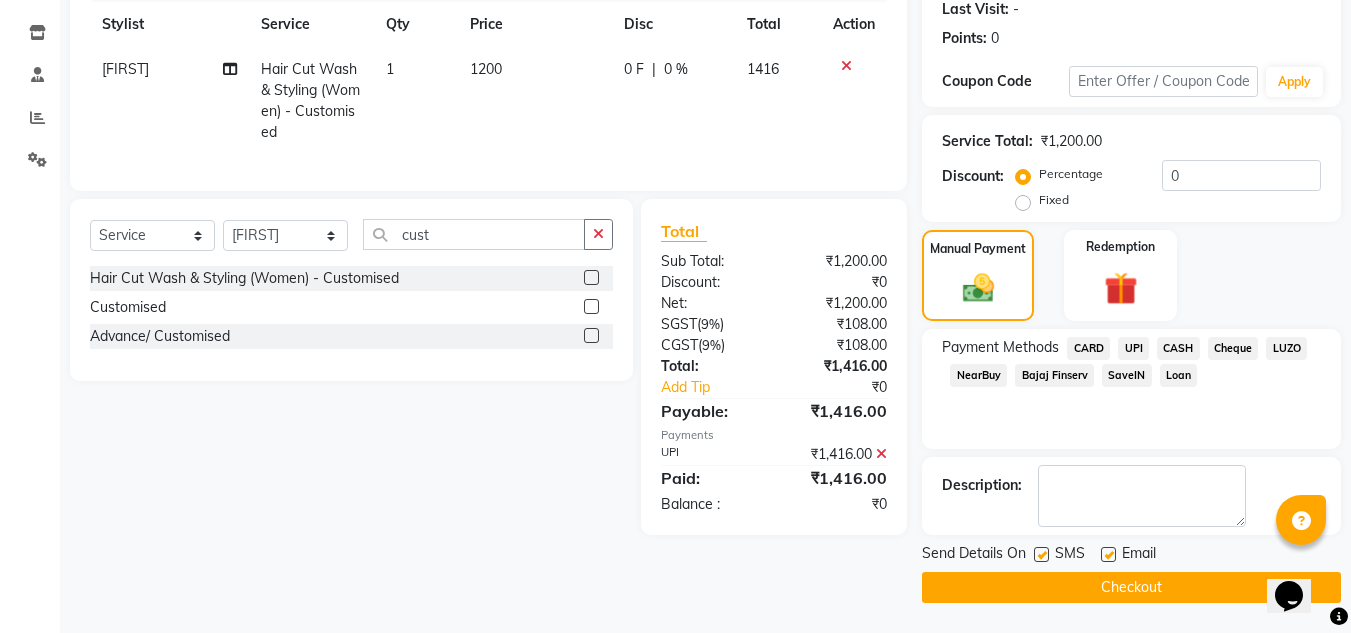 click on "Checkout" 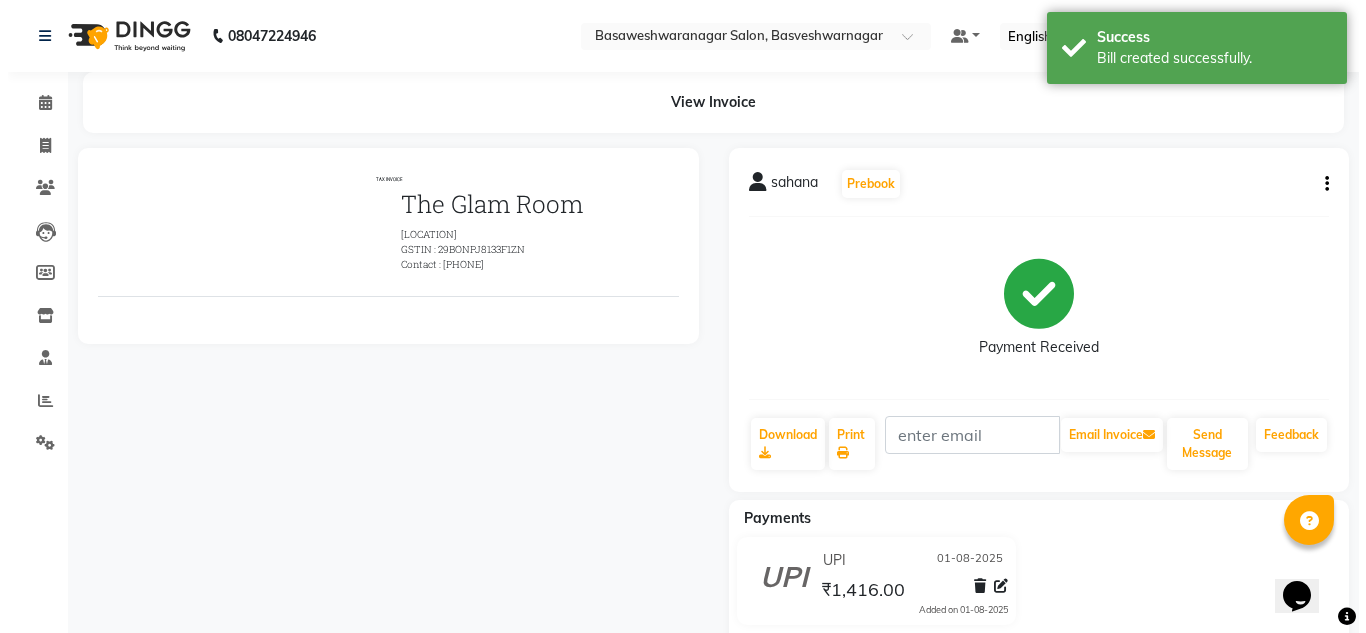 scroll, scrollTop: 0, scrollLeft: 0, axis: both 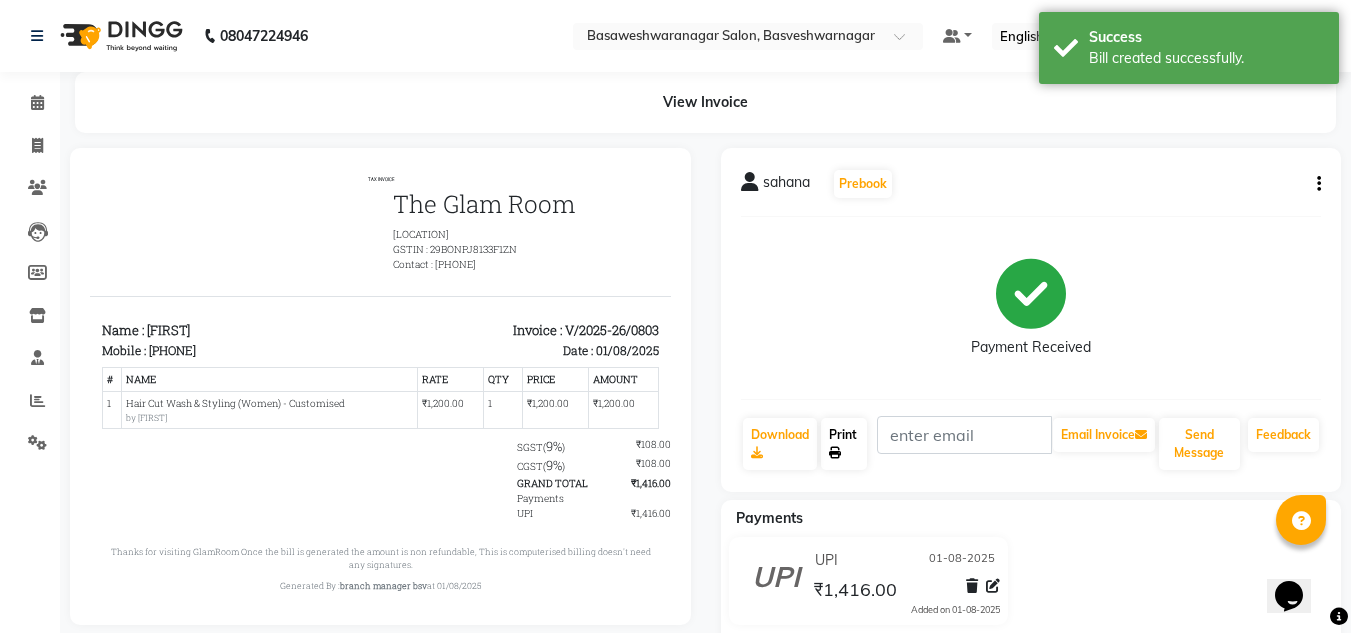 click on "Print" 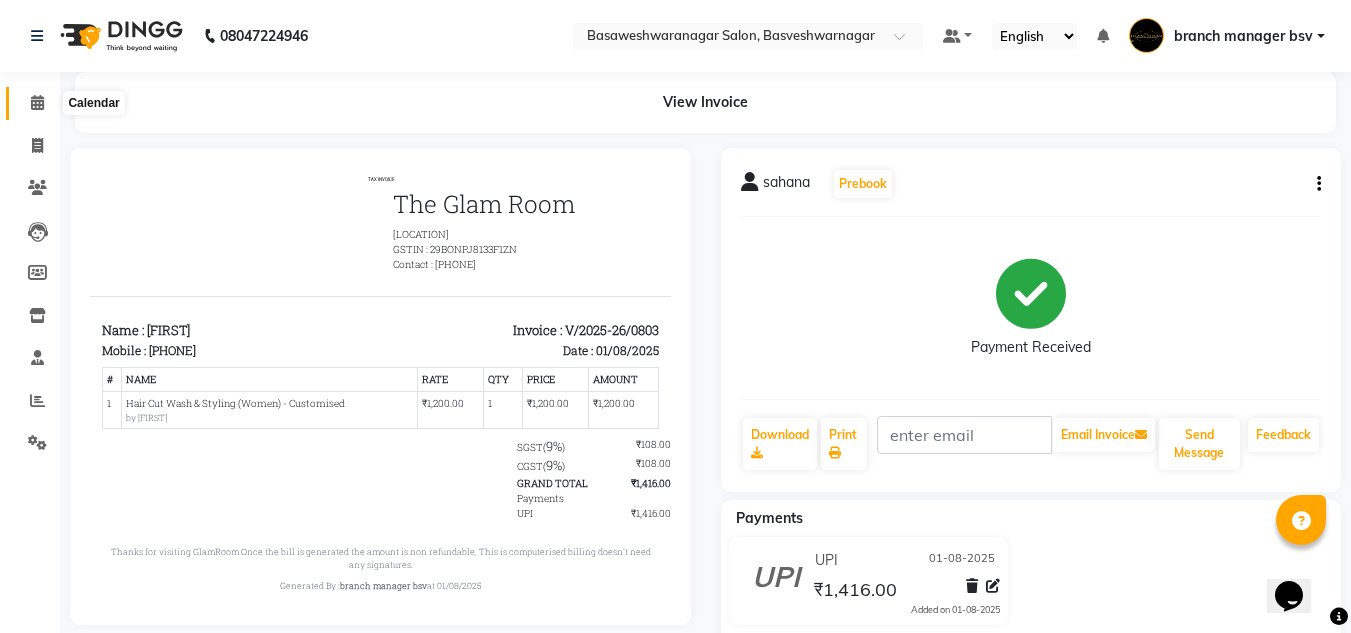 click 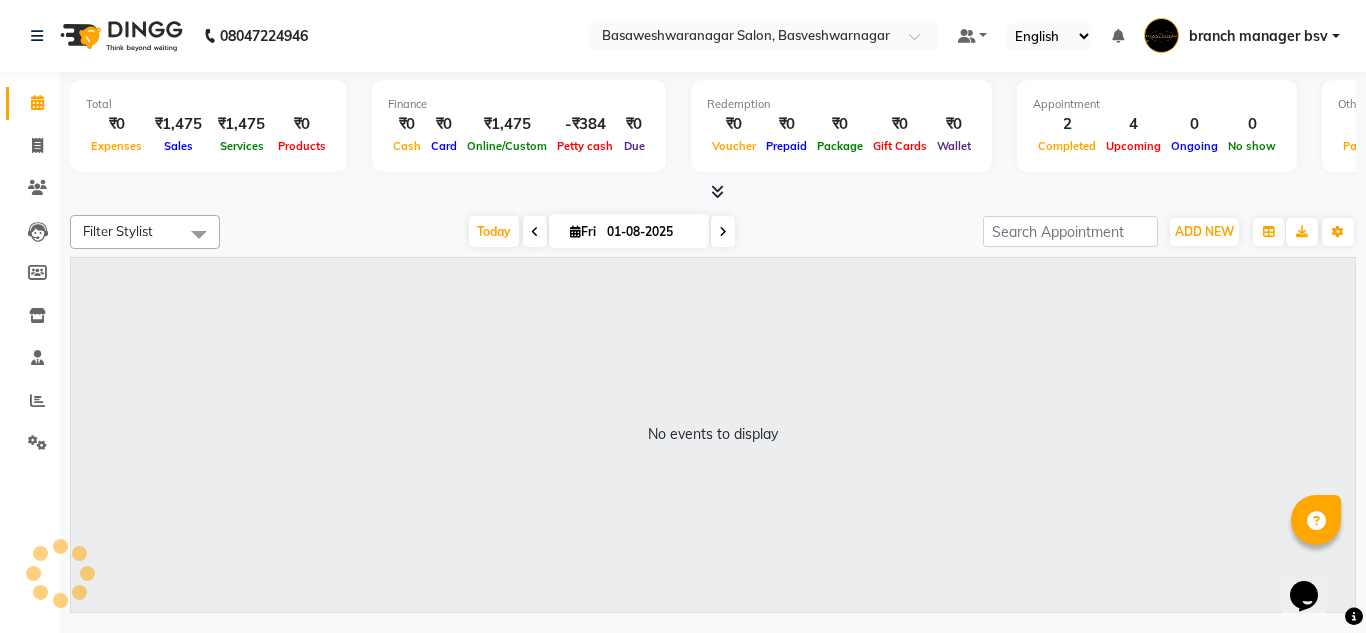click at bounding box center (723, 232) 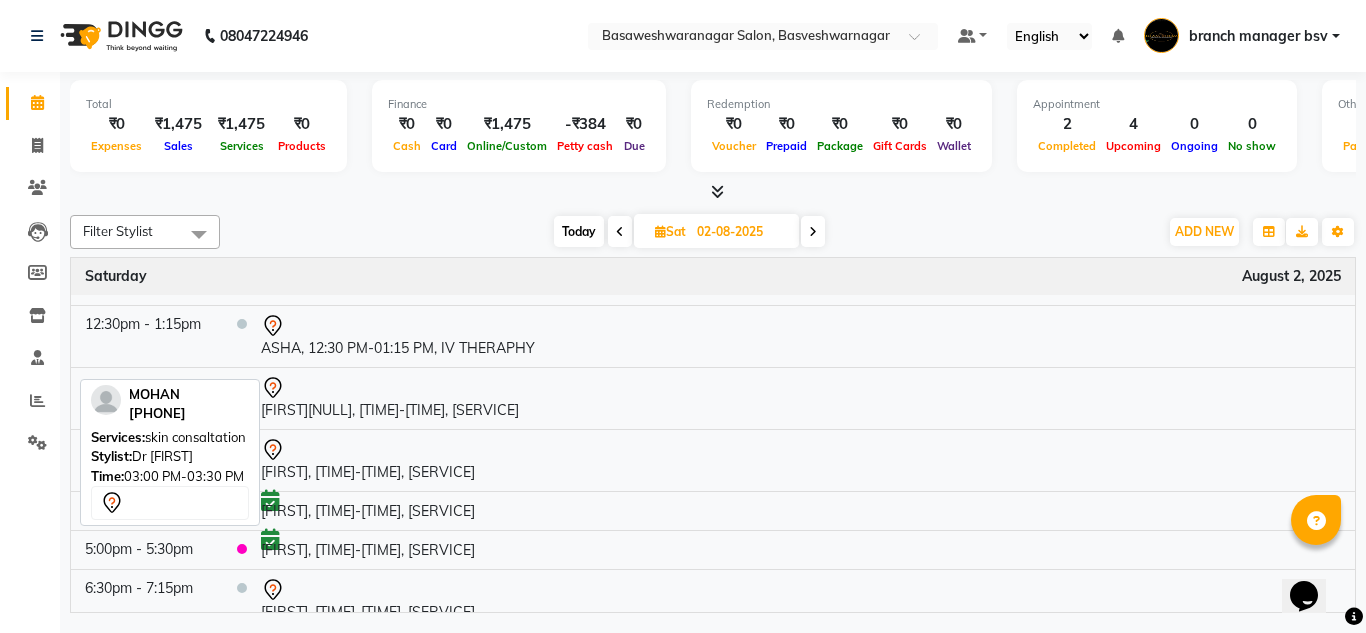 scroll, scrollTop: 257, scrollLeft: 0, axis: vertical 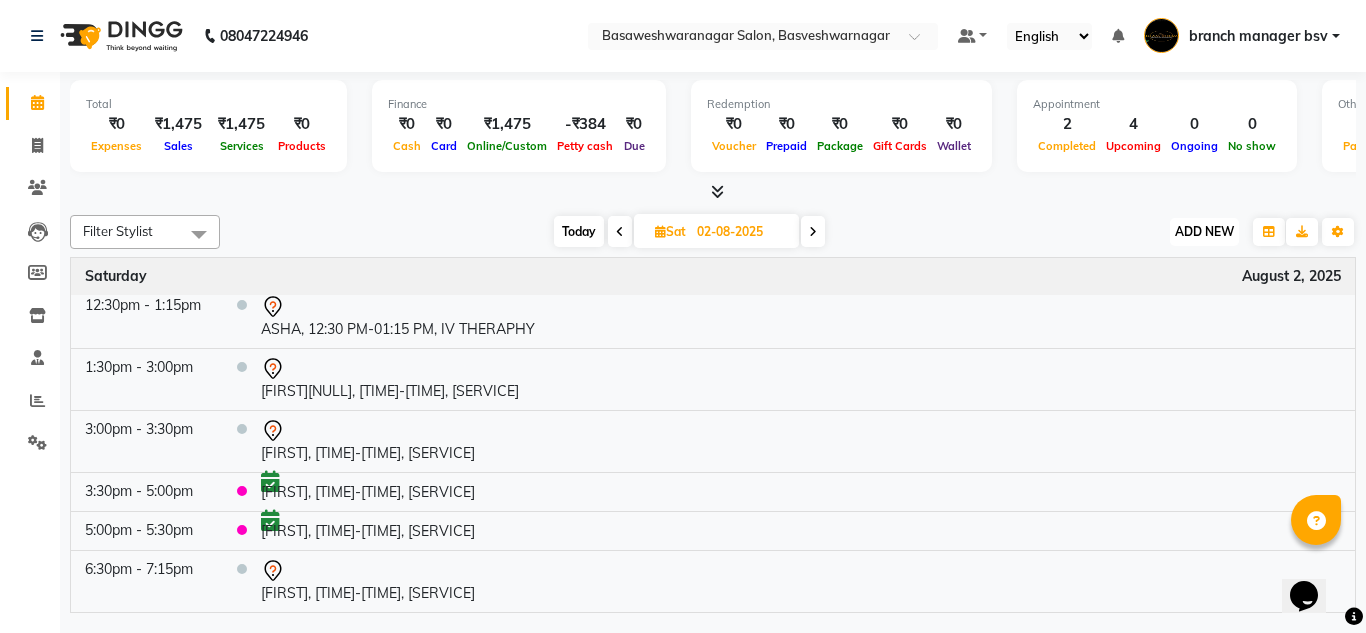 click on "ADD NEW" at bounding box center (1204, 231) 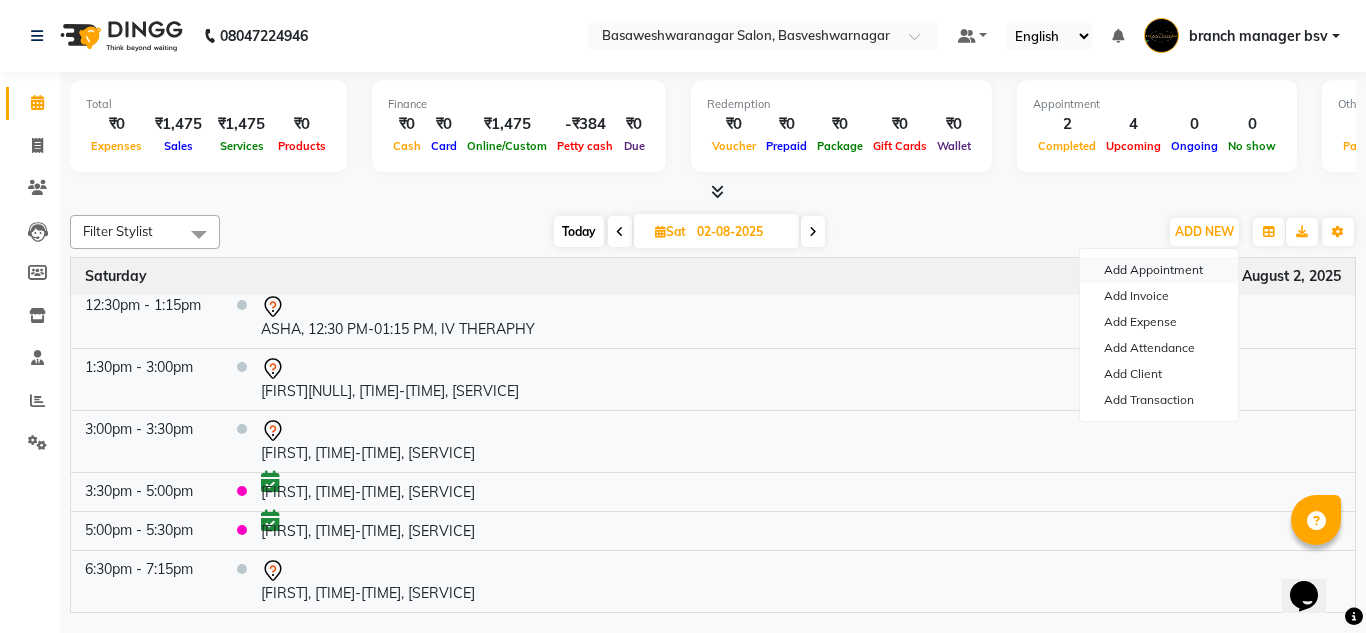 click on "Add Appointment" at bounding box center (1159, 270) 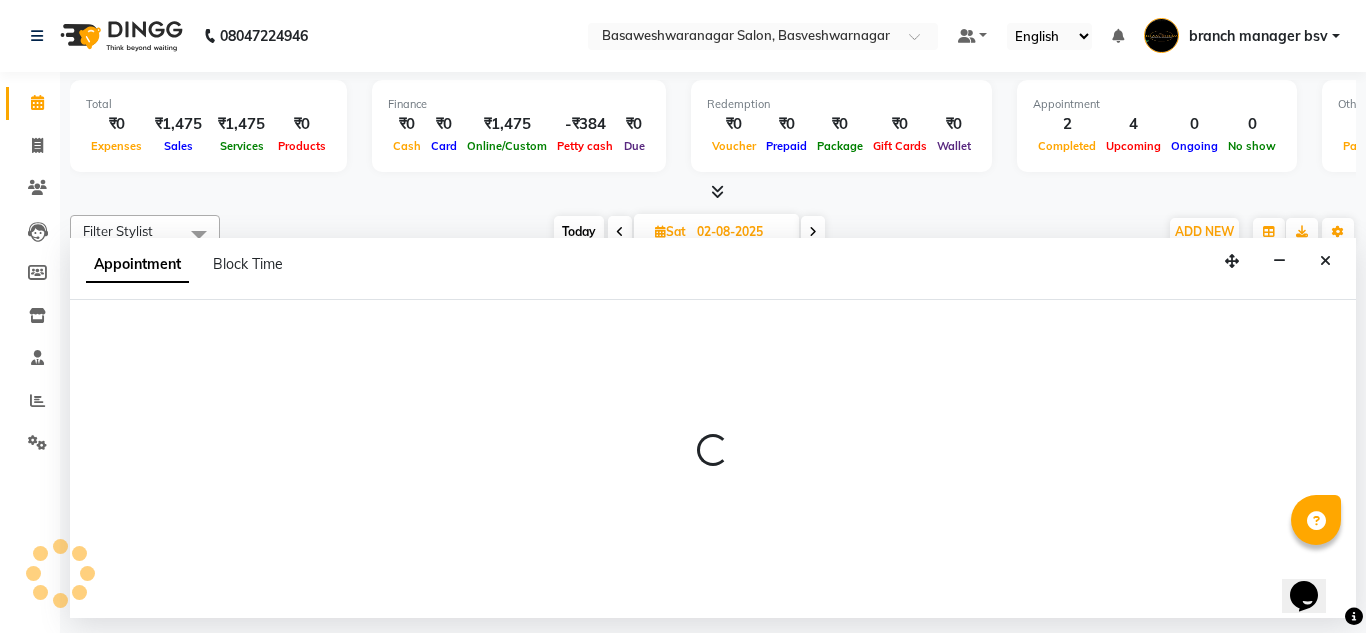 select on "tentative" 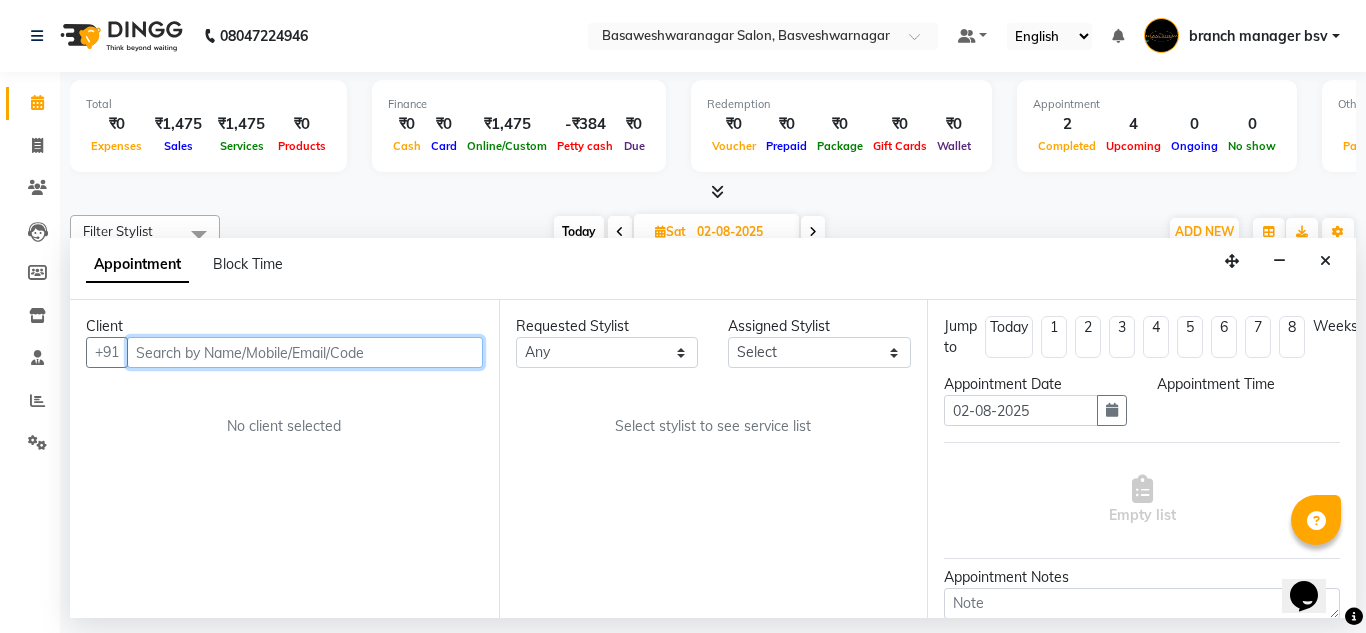 select on "540" 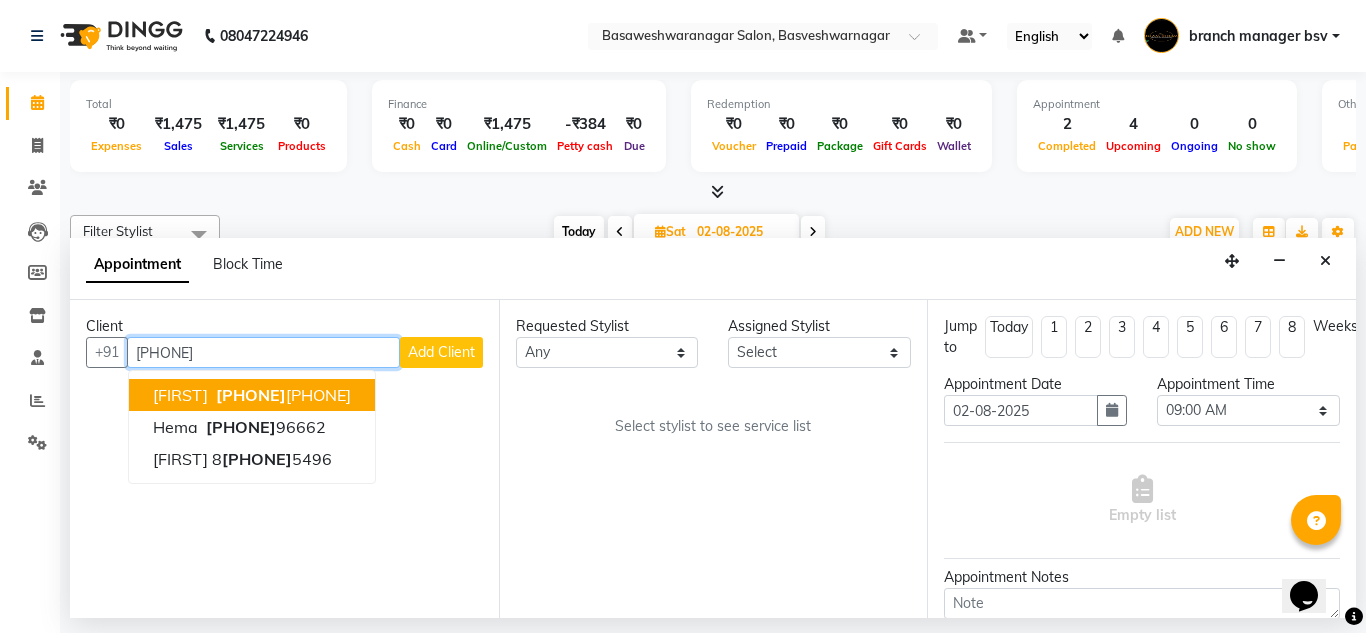 click on "[PHONE]" at bounding box center (251, 395) 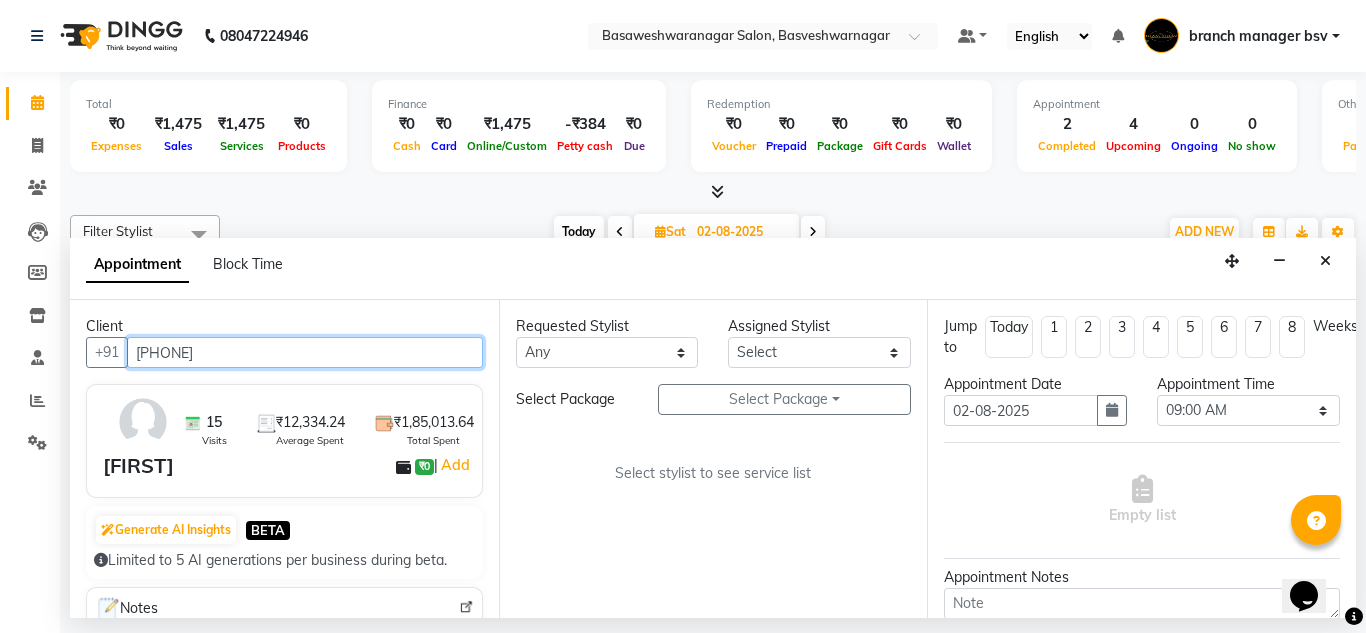 type on "[PHONE]" 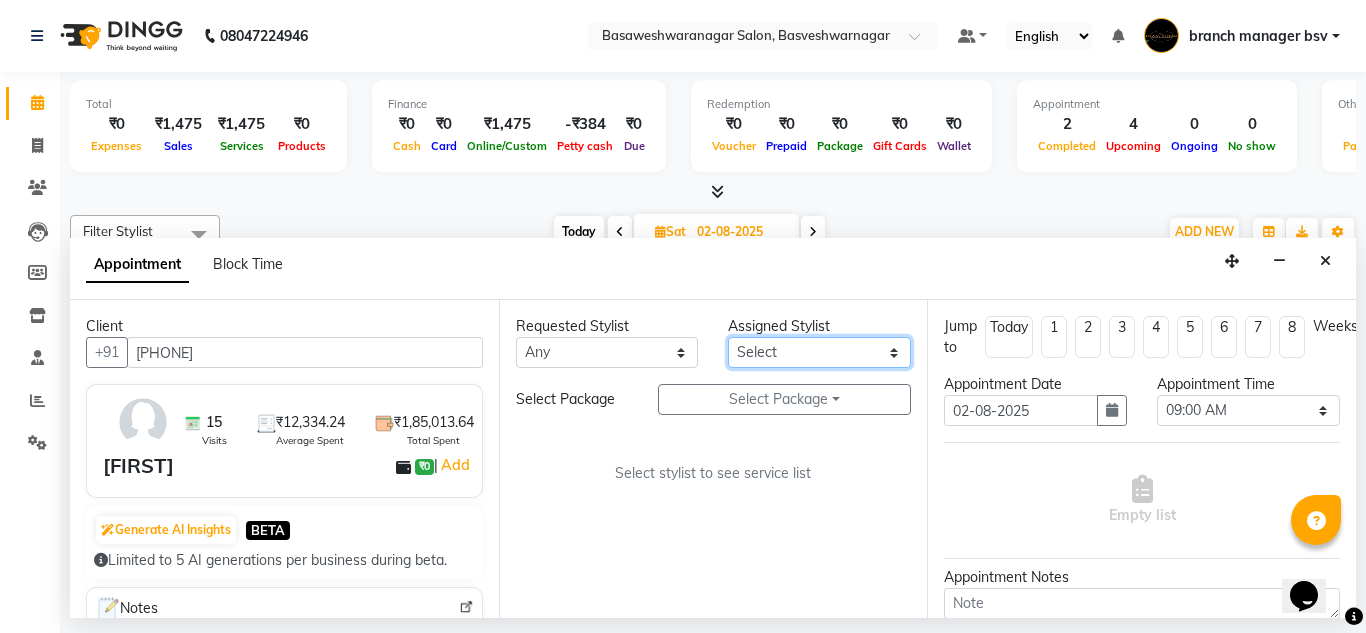 click on "Select Stylist Any [FIRST] [FIRST] Dr.Jabin Dr mehzabin GURISH JASSI Jayshree Navya pooja accounts PRATIK RAJEESHA Rasna Sanskruthi shangnimwom SMIRTI SUMITH SUNITHA SUNNY Tanveer  TEZZ The Glam Room theja Trishna urmi Assigned Stylist Select [FIRST] [FIRST] Dr.Jabin Dr mehzabin GURISH JASSI Jayshree Navya pooja accounts PRATIK RAJEESHA Rasna Sanskruthi shangnimwom SMIRTI SUMITH SUNITHA SUNNY Tanveer  TEZZ The Glam Room theja Trishna urmi Select Services    Detan  and Charcoal Detan Detan  and Charcoal Detan - Face  and Neck (Detan) (₹500.00) Detan  and Charcoal Detan - Under Arms (Detan) (₹150.00) Detan  and Charcoal Detan - Full Arms (Detan) (₹400.00) Detan  and Charcoal Detan - Full Legs (Detan) (₹600.00) Detan  and Charcoal Detan - Half Legs (Detan) (₹400.00) Detan  and Charcoal Detan - Blouse Line (Detan) (₹400.00) Detan  and Charcoal Detan - Full Body (Detan) (₹2,000.00) Detan  and Charcoal Detan - Face  and Neck (Charcoal) (₹600.00) Detan  and Charcoal Detan - Under Arms (Charcoal) (₹250.00)" at bounding box center (819, 352) 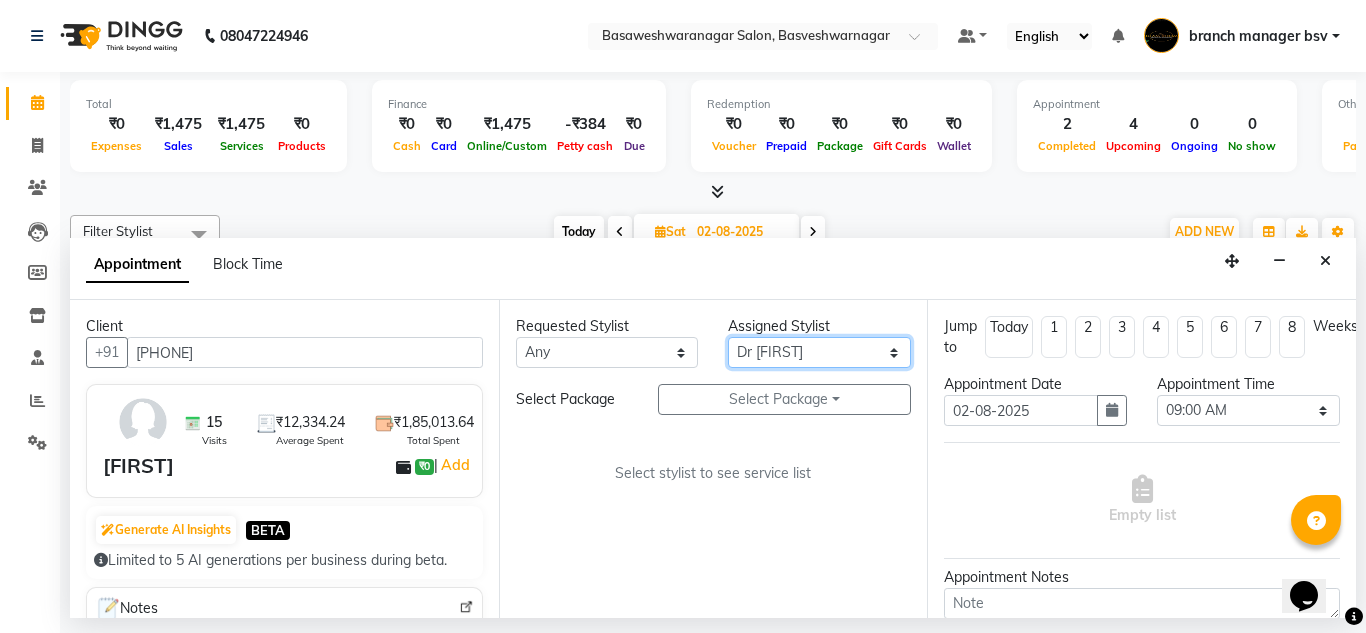 click on "Select Stylist Any [FIRST] [FIRST] Dr.Jabin Dr mehzabin GURISH JASSI Jayshree Navya pooja accounts PRATIK RAJEESHA Rasna Sanskruthi shangnimwom SMIRTI SUMITH SUNITHA SUNNY Tanveer  TEZZ The Glam Room theja Trishna urmi Assigned Stylist Select [FIRST] [FIRST] Dr.Jabin Dr mehzabin GURISH JASSI Jayshree Navya pooja accounts PRATIK RAJEESHA Rasna Sanskruthi shangnimwom SMIRTI SUMITH SUNITHA SUNNY Tanveer  TEZZ The Glam Room theja Trishna urmi Select Services    Detan  and Charcoal Detan Detan  and Charcoal Detan - Face  and Neck (Detan) (₹500.00) Detan  and Charcoal Detan - Under Arms (Detan) (₹150.00) Detan  and Charcoal Detan - Full Arms (Detan) (₹400.00) Detan  and Charcoal Detan - Full Legs (Detan) (₹600.00) Detan  and Charcoal Detan - Half Legs (Detan) (₹400.00) Detan  and Charcoal Detan - Blouse Line (Detan) (₹400.00) Detan  and Charcoal Detan - Full Body (Detan) (₹2,000.00) Detan  and Charcoal Detan - Face  and Neck (Charcoal) (₹600.00) Detan  and Charcoal Detan - Under Arms (Charcoal) (₹250.00)" at bounding box center (819, 352) 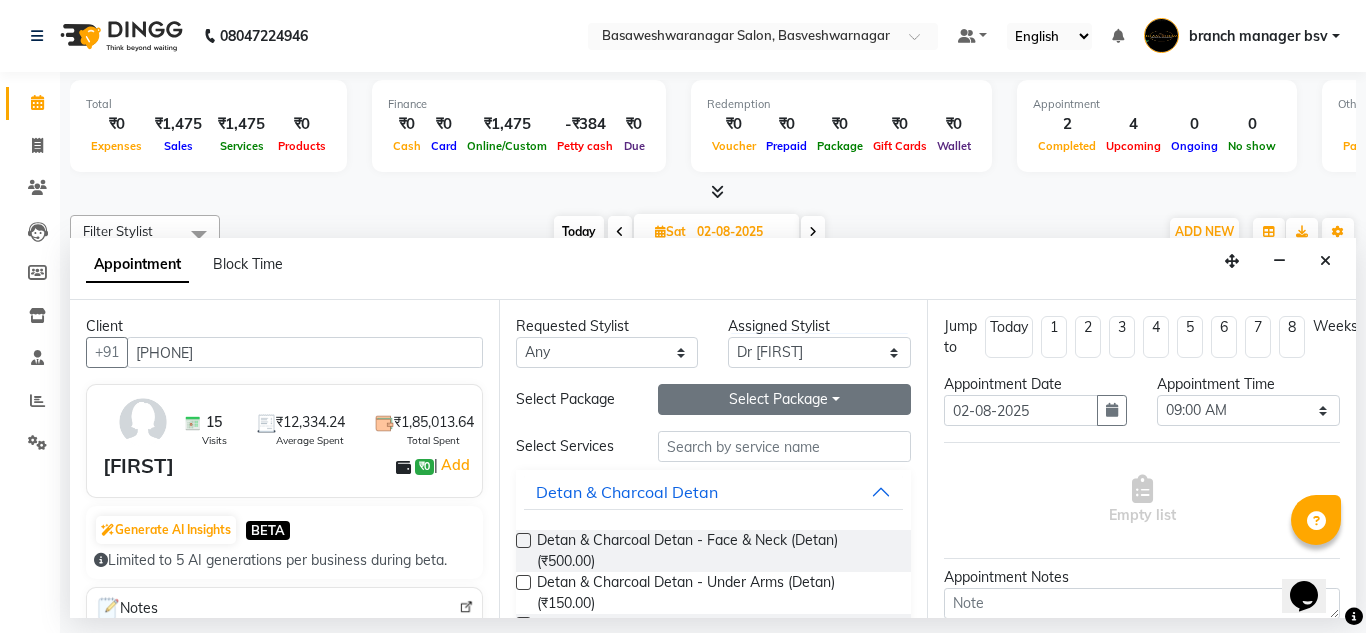 click on "Select Package  Toggle Dropdown" at bounding box center (785, 399) 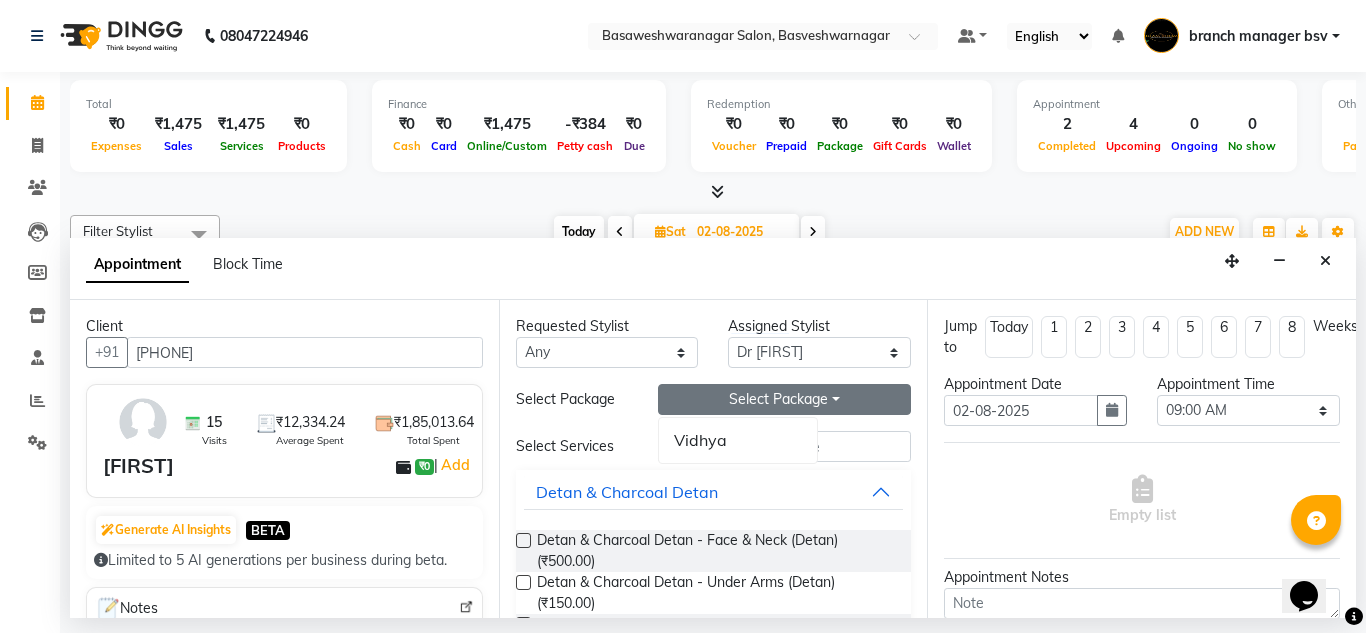 click on "Vidhya" at bounding box center (738, 440) 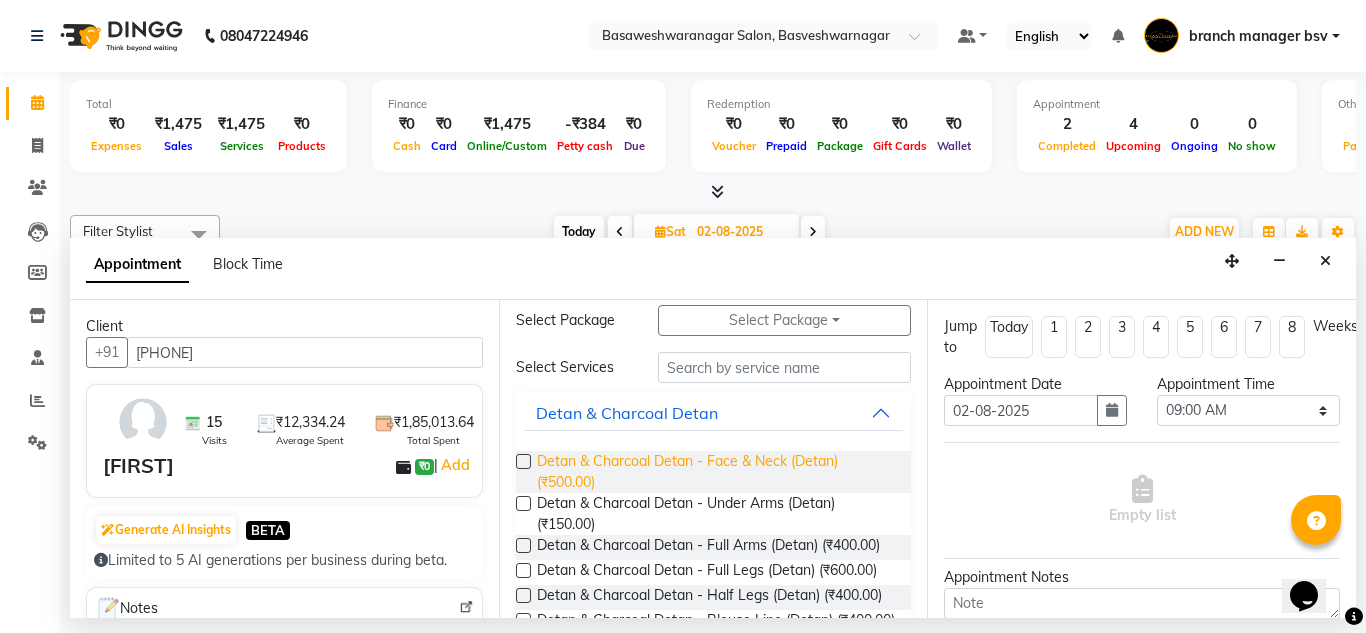 scroll, scrollTop: 0, scrollLeft: 0, axis: both 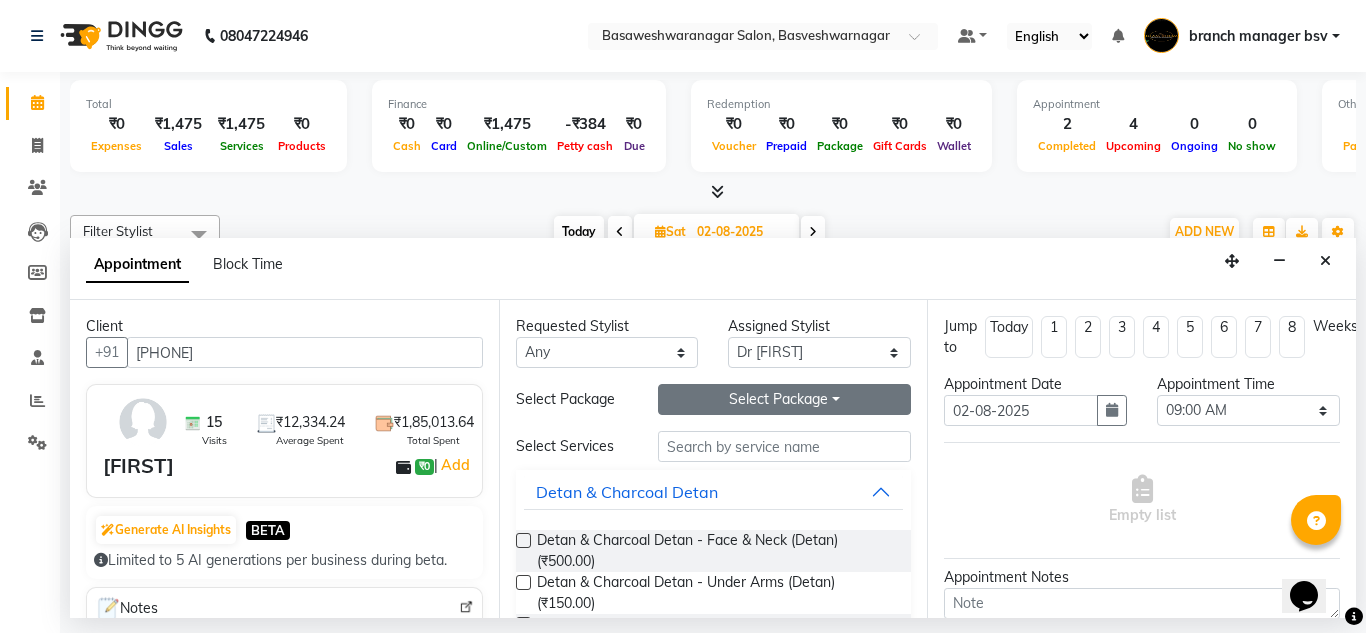 click on "Select Package  Toggle Dropdown" at bounding box center [785, 399] 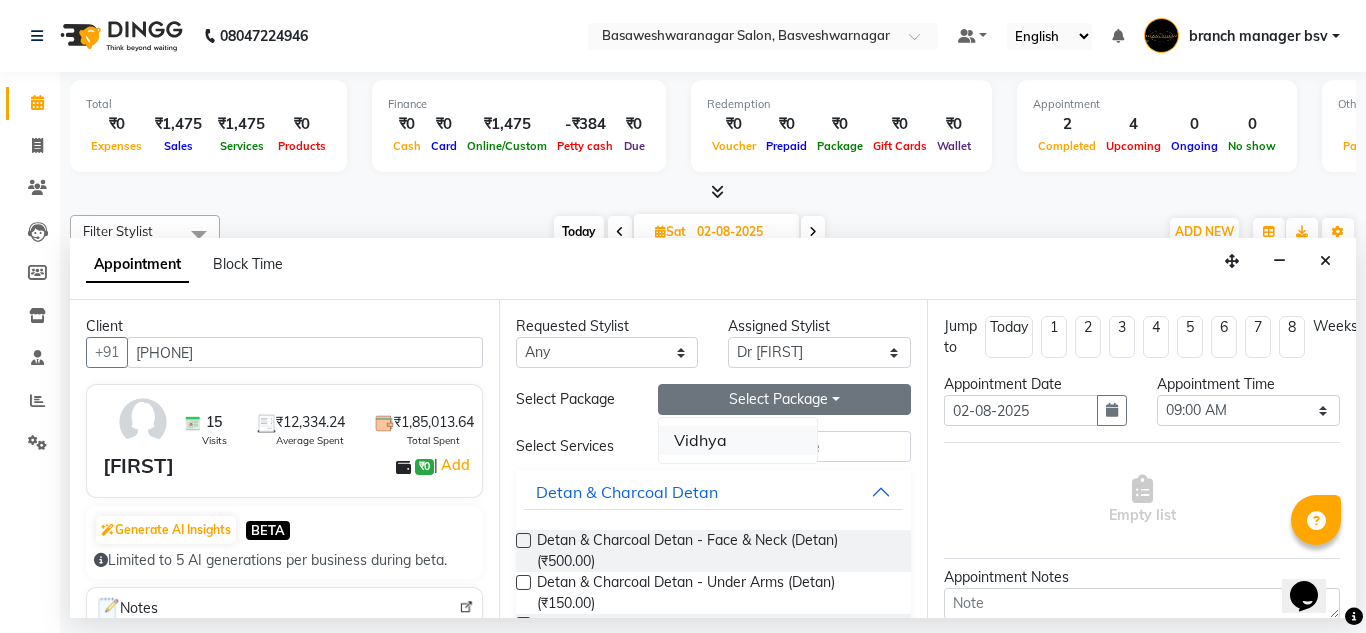 click on "Vidhya" at bounding box center (738, 440) 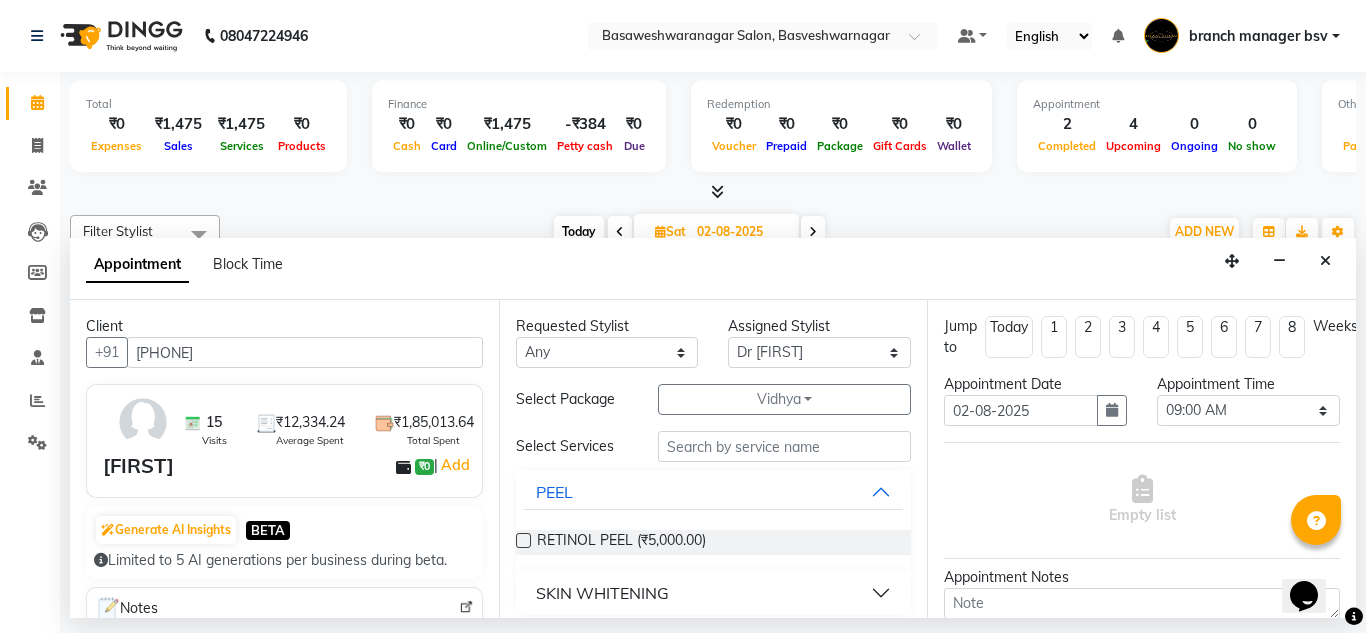 click on "SKIN WHITENING" at bounding box center (602, 593) 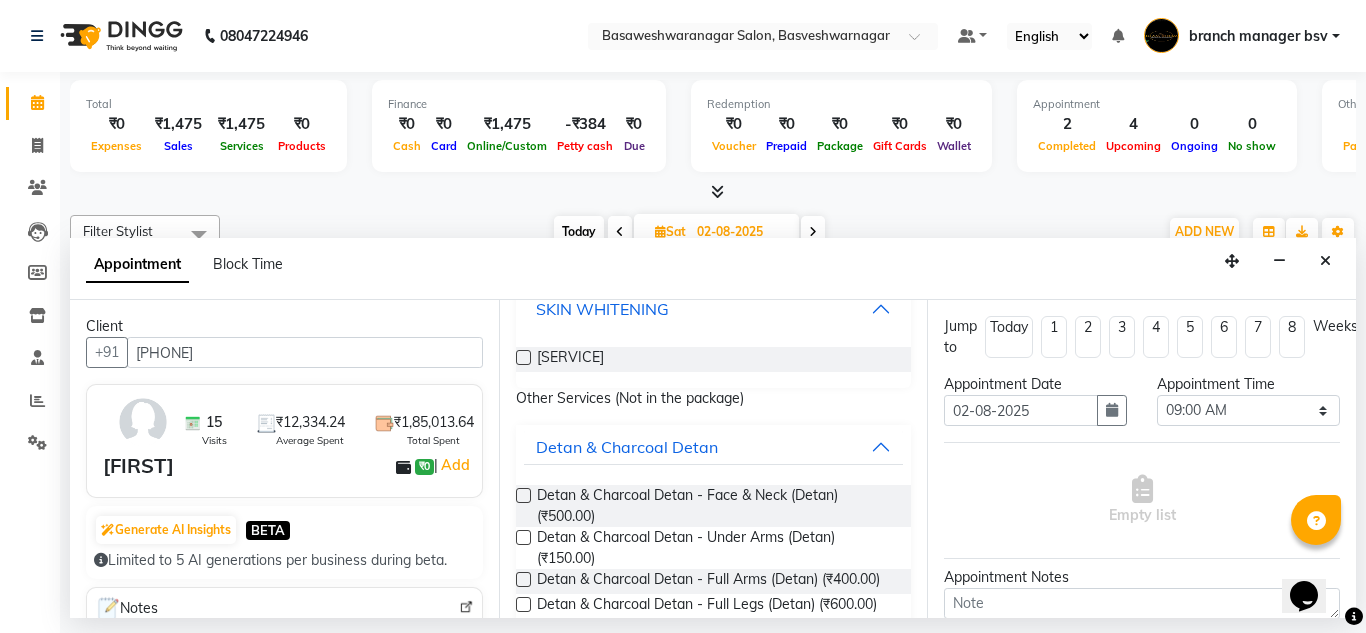 scroll, scrollTop: 325, scrollLeft: 0, axis: vertical 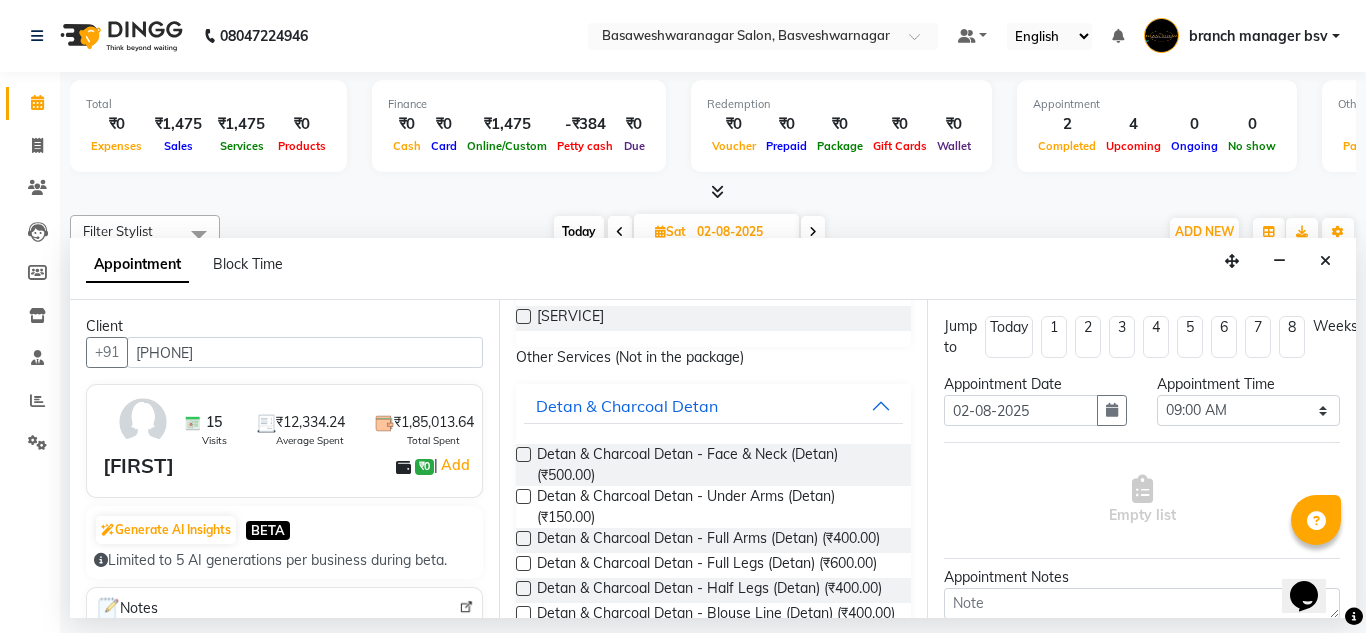 click at bounding box center (523, 316) 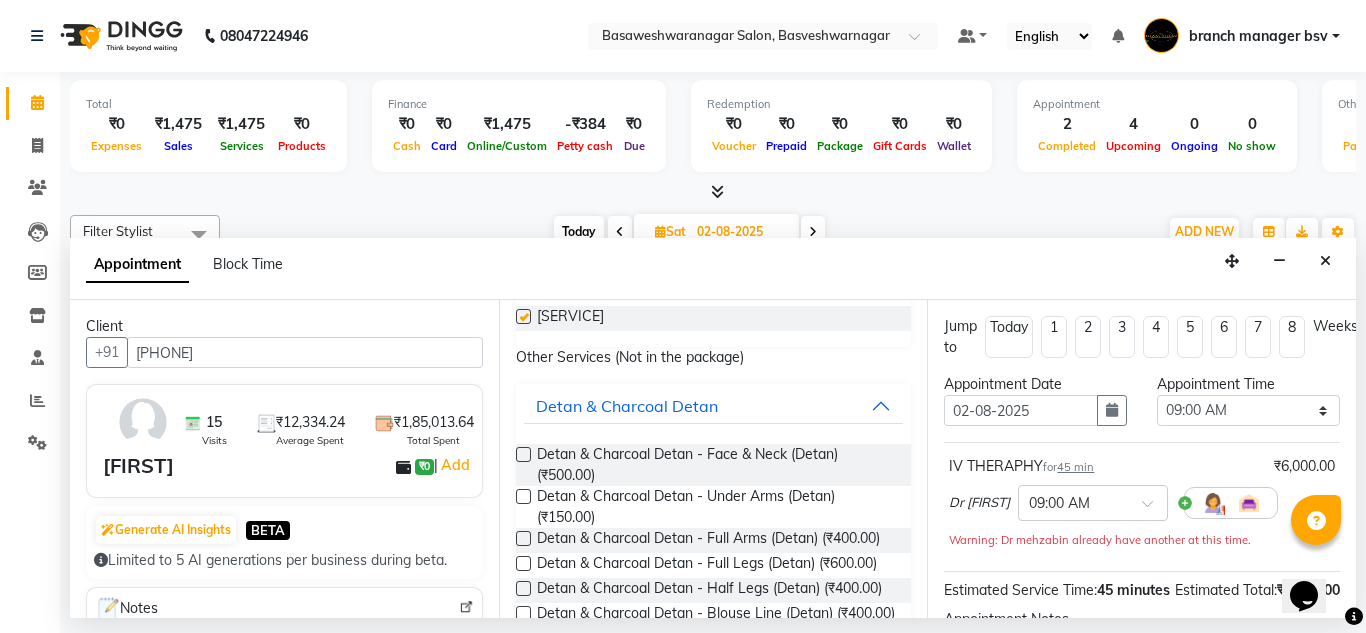 checkbox on "false" 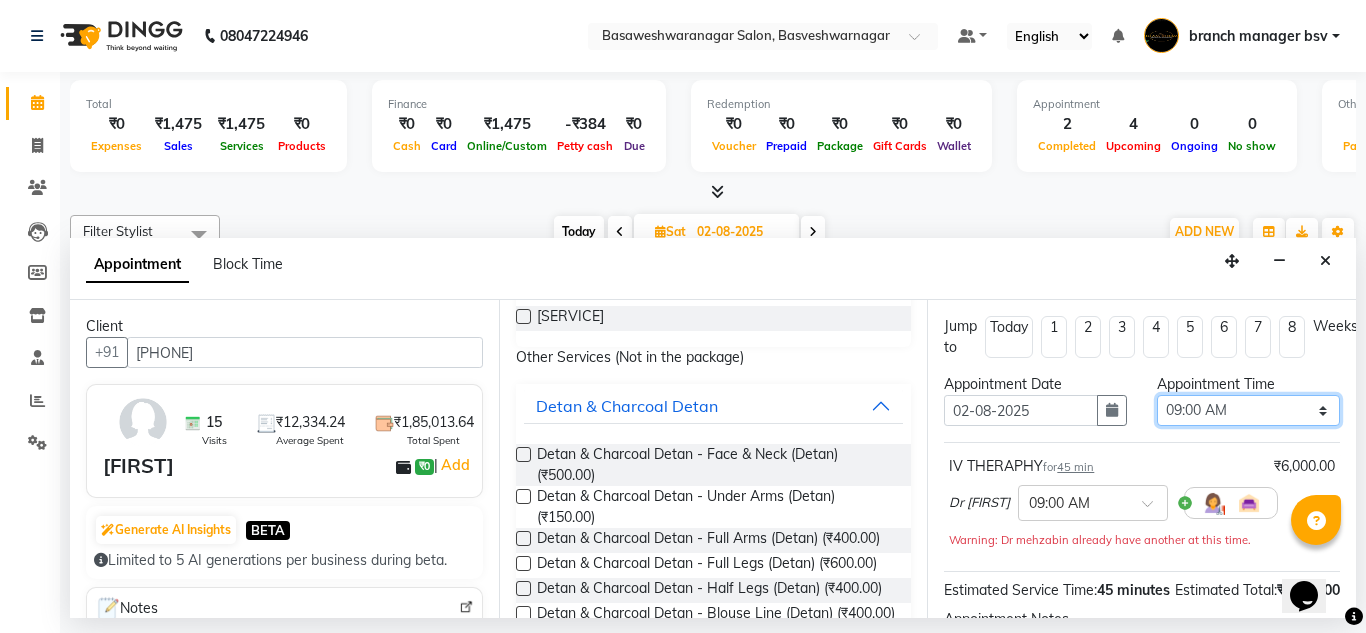 click on "Select 09:00 AM 09:15 AM 09:30 AM 09:45 AM 10:00 AM 10:15 AM 10:30 AM 10:45 AM 11:00 AM 11:15 AM 11:30 AM 11:45 AM 12:00 PM 12:15 PM 12:30 PM 12:45 PM 01:00 PM 01:15 PM 01:30 PM 01:45 PM 02:00 PM 02:15 PM 02:30 PM 02:45 PM 03:00 PM 03:15 PM 03:30 PM 03:45 PM 04:00 PM 04:15 PM 04:30 PM 04:45 PM 05:00 PM 05:15 PM 05:30 PM 05:45 PM 06:00 PM 06:15 PM 06:30 PM 06:45 PM 07:00 PM 07:15 PM 07:30 PM 07:45 PM 08:00 PM" at bounding box center (1248, 410) 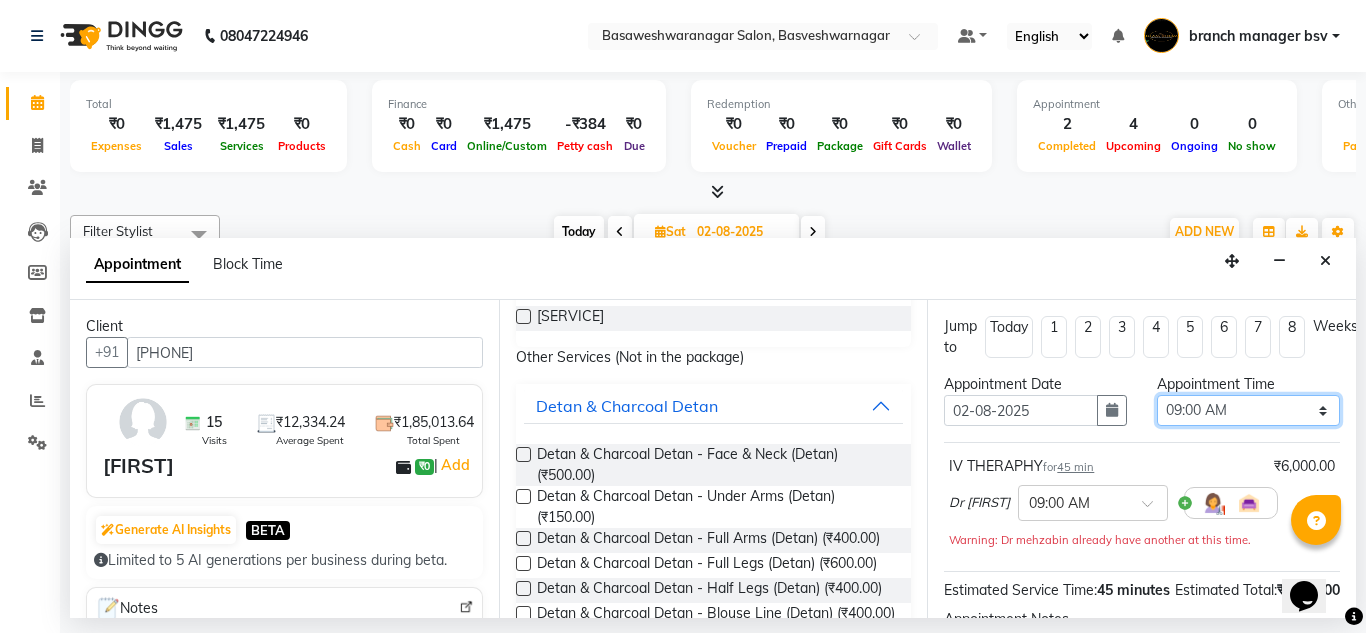 select on "840" 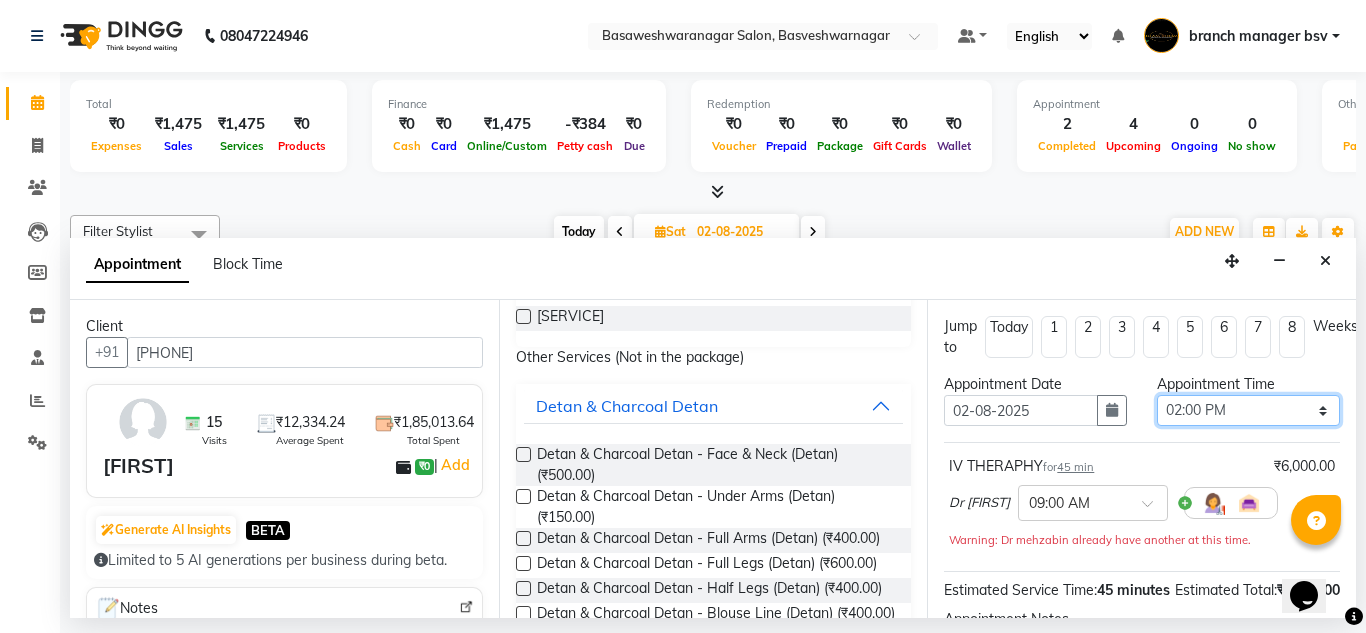 click on "Select 09:00 AM 09:15 AM 09:30 AM 09:45 AM 10:00 AM 10:15 AM 10:30 AM 10:45 AM 11:00 AM 11:15 AM 11:30 AM 11:45 AM 12:00 PM 12:15 PM 12:30 PM 12:45 PM 01:00 PM 01:15 PM 01:30 PM 01:45 PM 02:00 PM 02:15 PM 02:30 PM 02:45 PM 03:00 PM 03:15 PM 03:30 PM 03:45 PM 04:00 PM 04:15 PM 04:30 PM 04:45 PM 05:00 PM 05:15 PM 05:30 PM 05:45 PM 06:00 PM 06:15 PM 06:30 PM 06:45 PM 07:00 PM 07:15 PM 07:30 PM 07:45 PM 08:00 PM" at bounding box center [1248, 410] 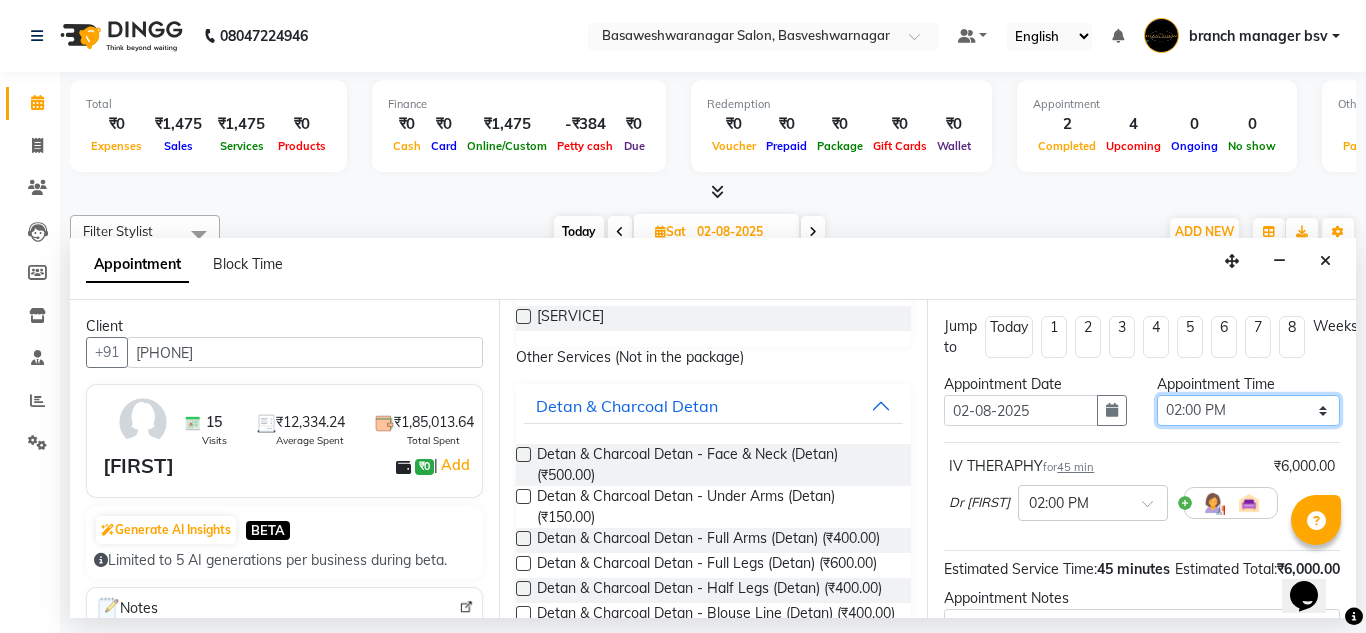 scroll, scrollTop: 244, scrollLeft: 0, axis: vertical 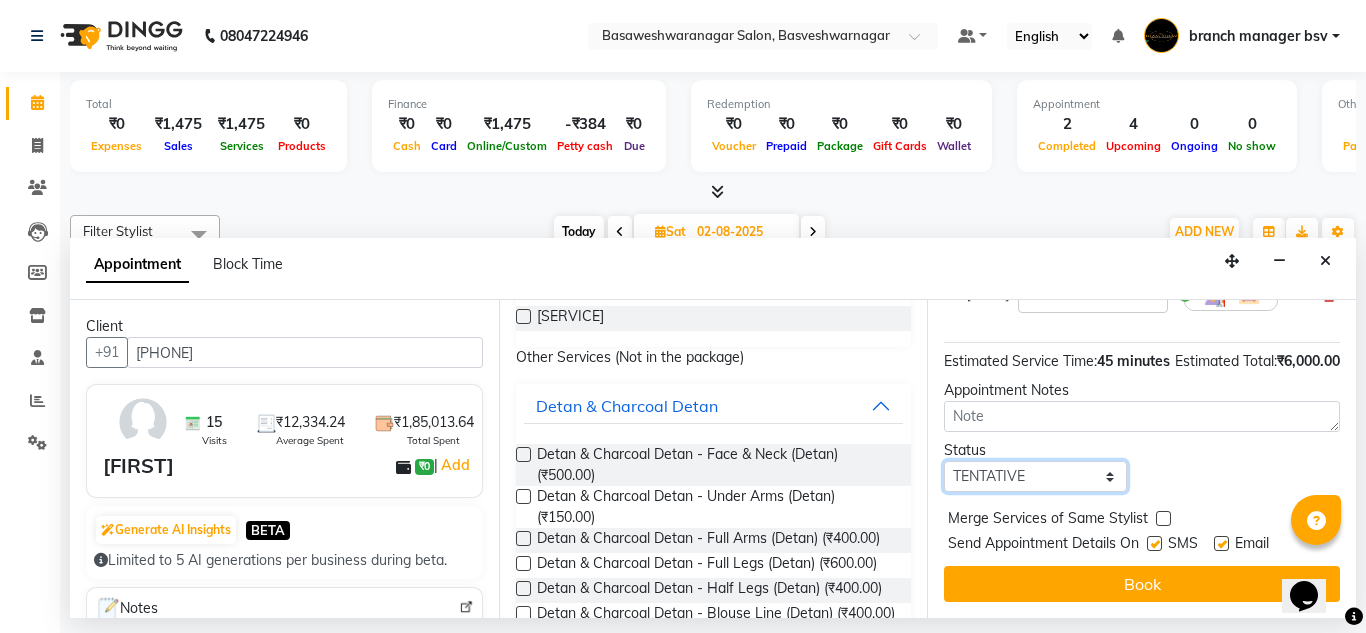 click on "Select TENTATIVE CONFIRM UPCOMING" at bounding box center [1035, 476] 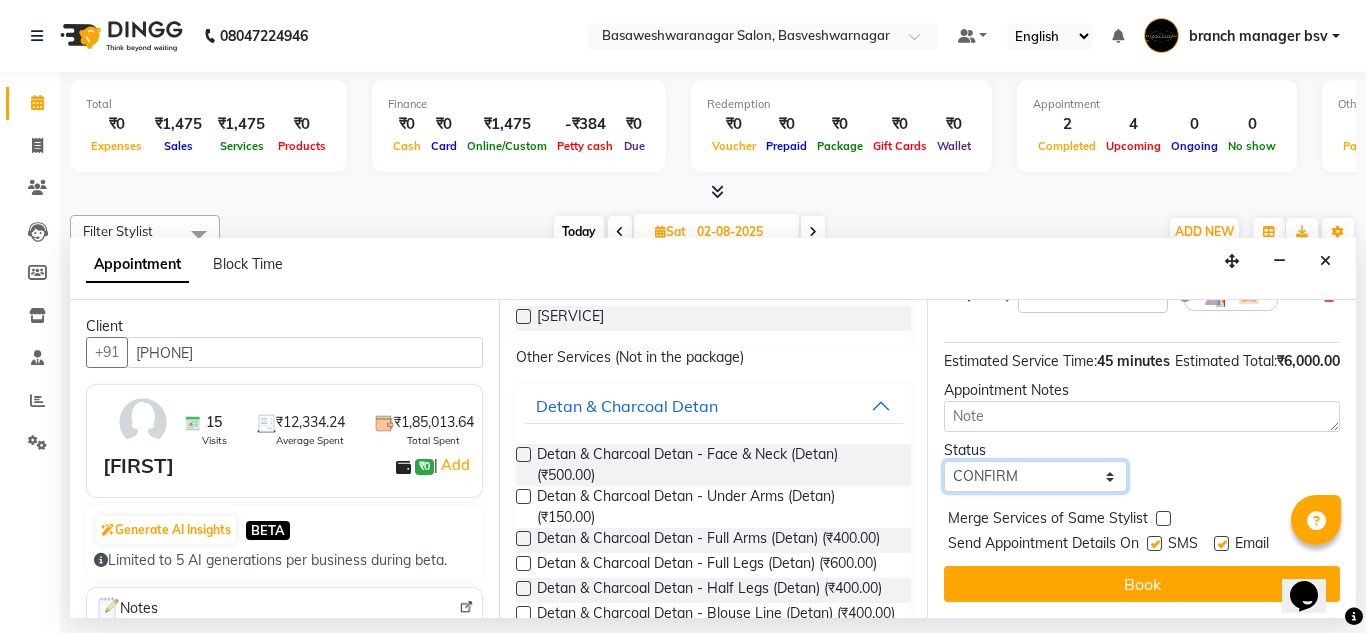 click on "Select TENTATIVE CONFIRM UPCOMING" at bounding box center [1035, 476] 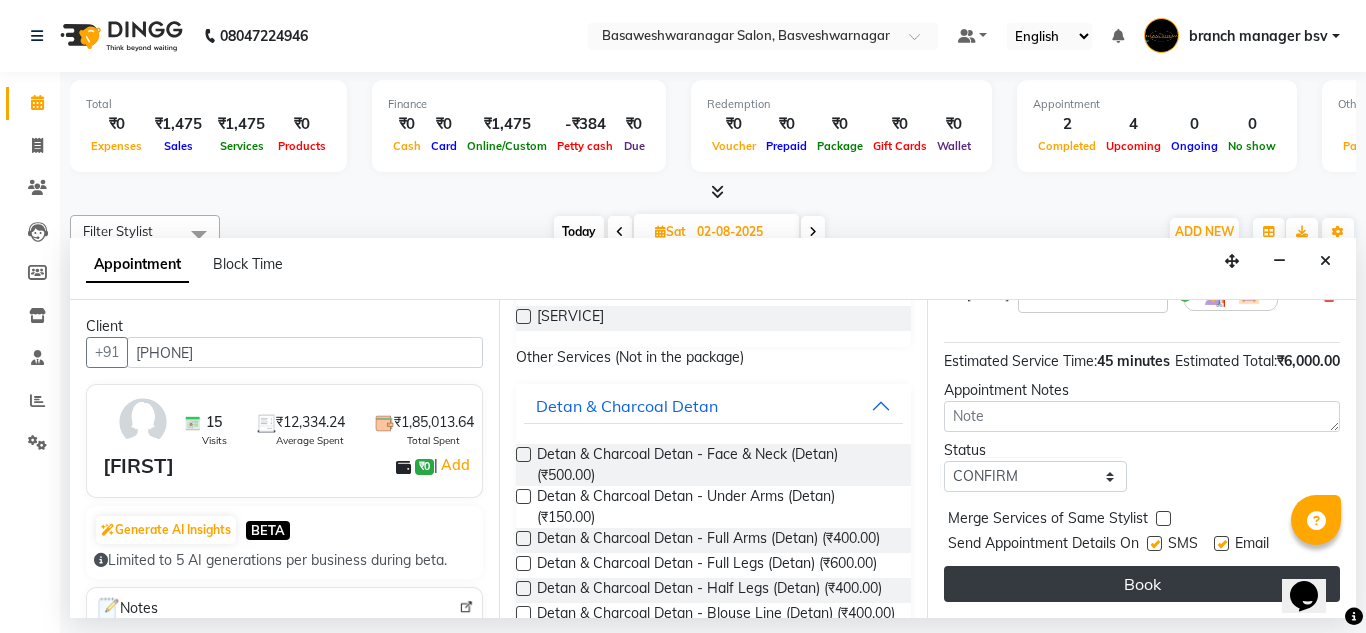 click on "Book" at bounding box center (1142, 584) 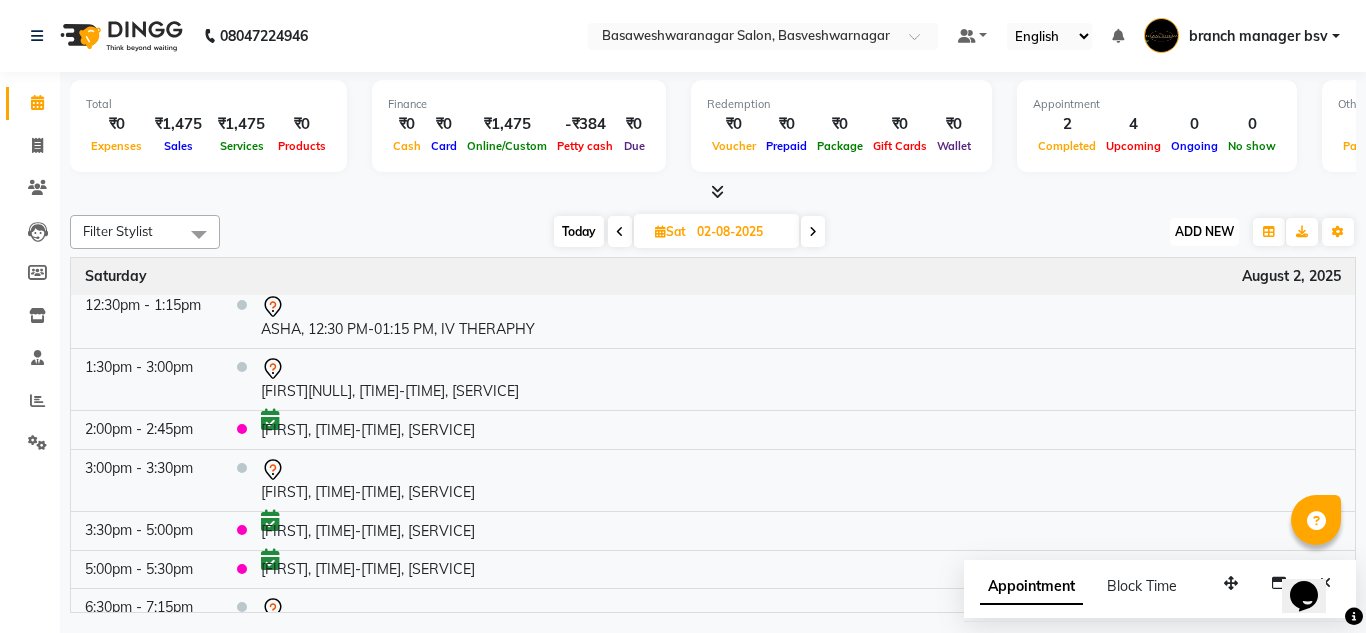 click on "ADD NEW" at bounding box center (1204, 231) 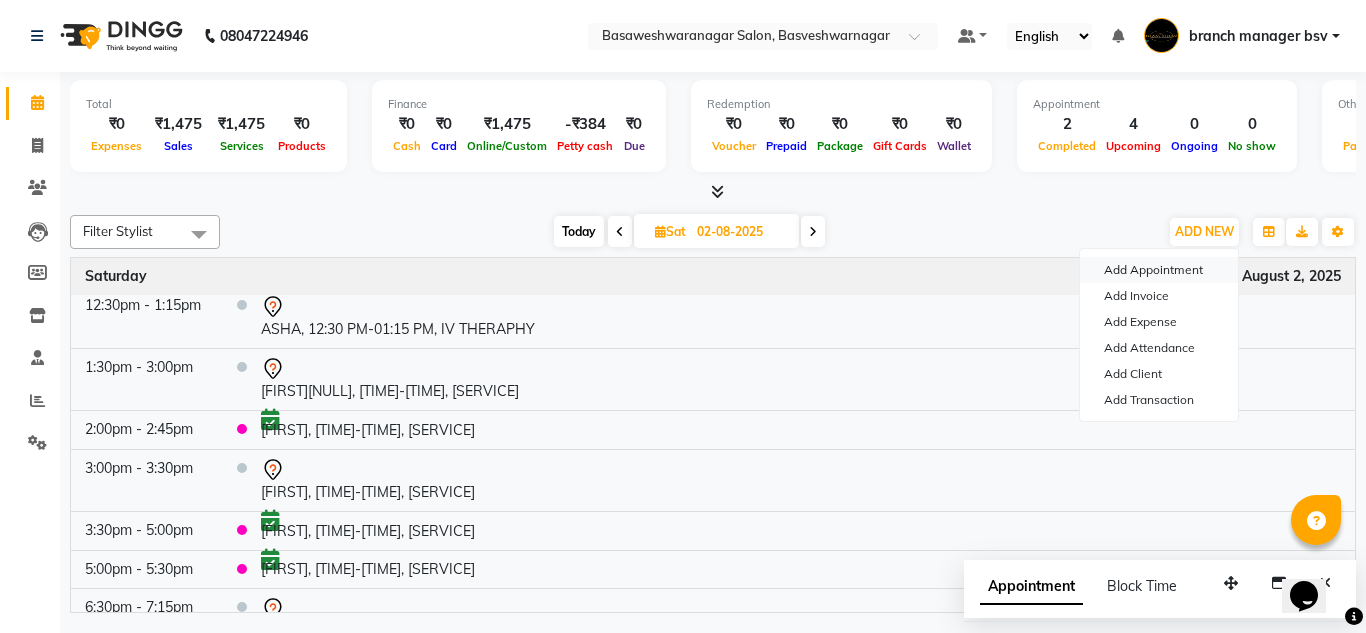 click on "Add Appointment" at bounding box center (1159, 270) 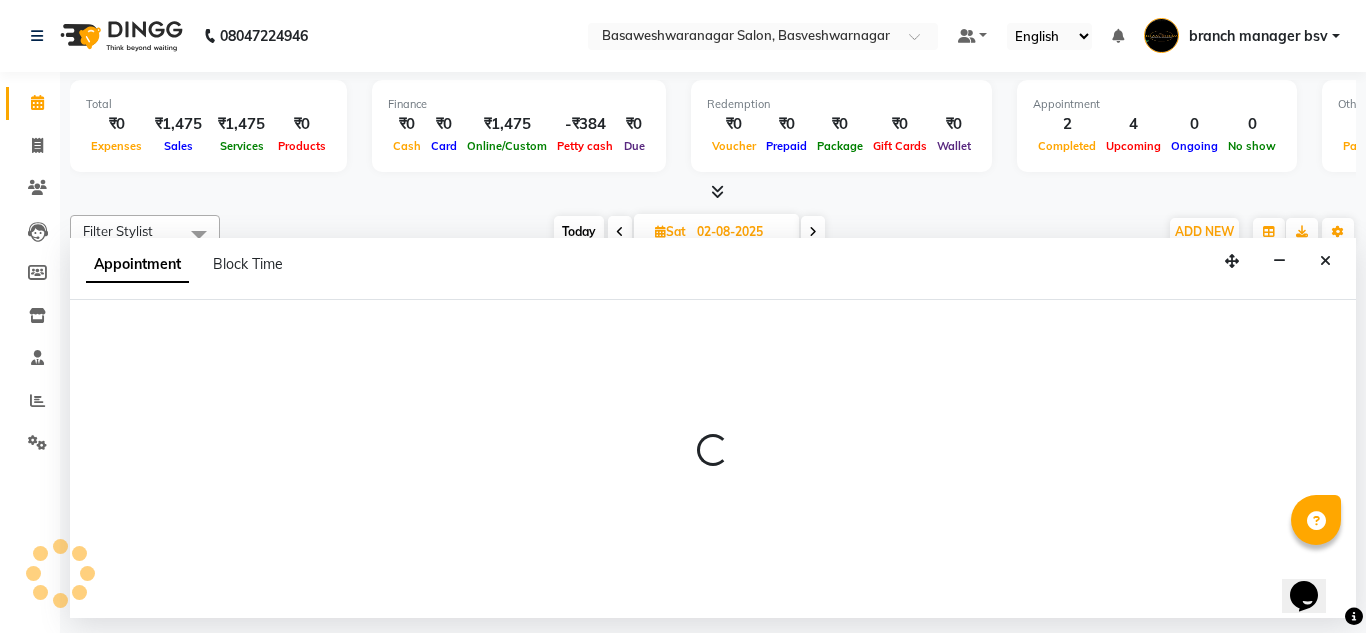 select on "tentative" 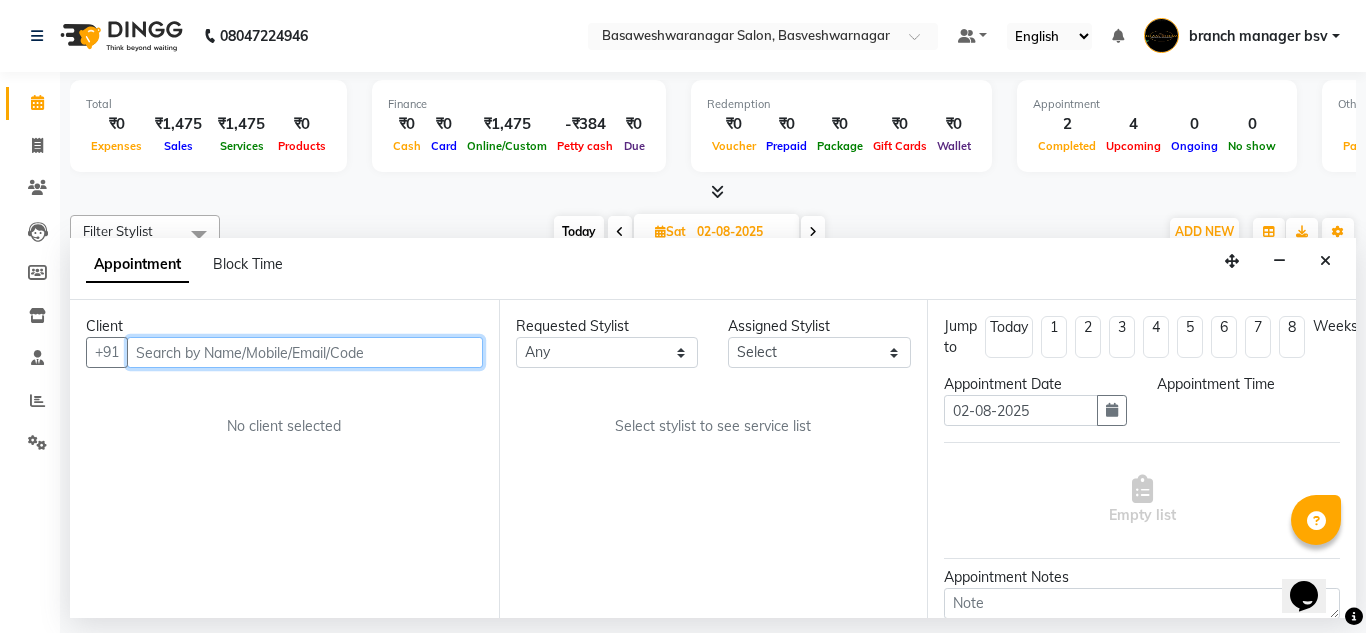 select on "540" 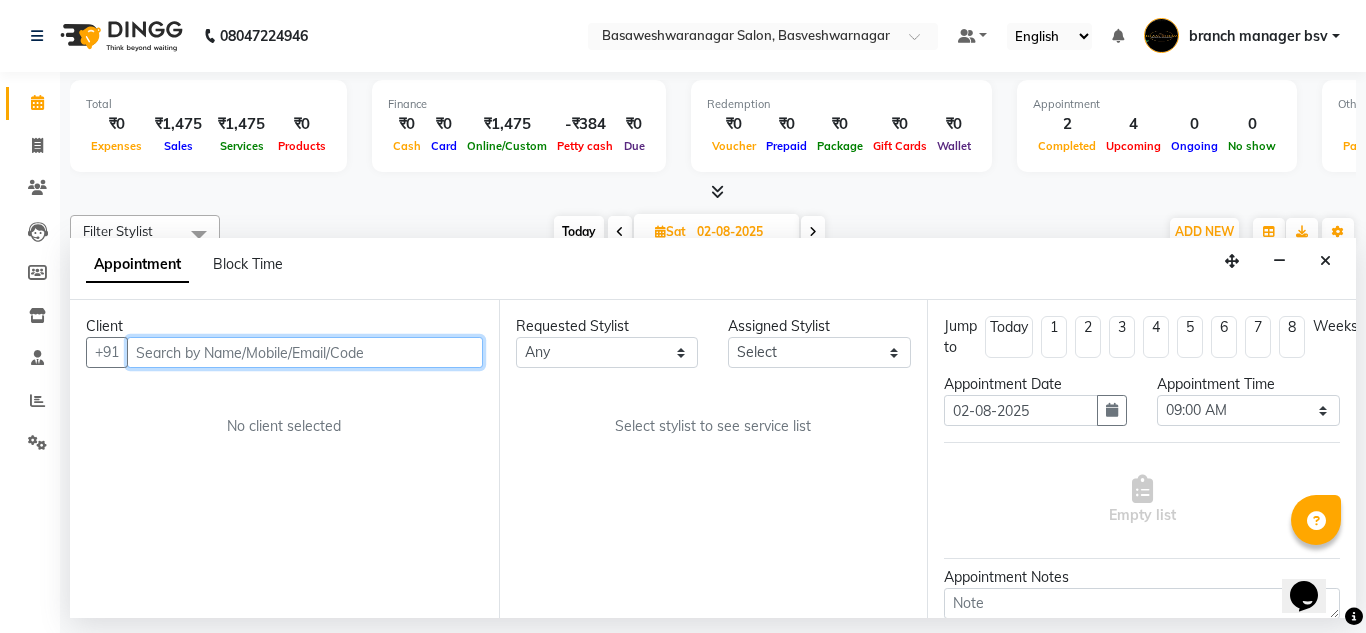 click at bounding box center [305, 352] 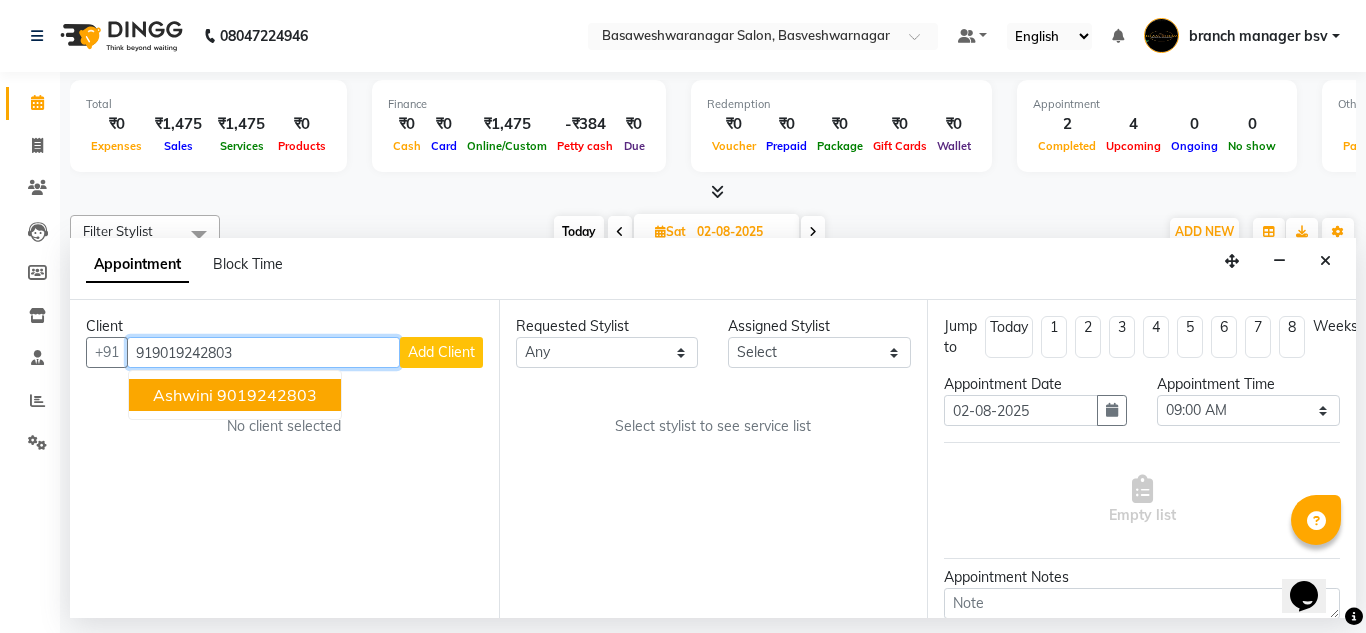click on "9019242803" at bounding box center (267, 395) 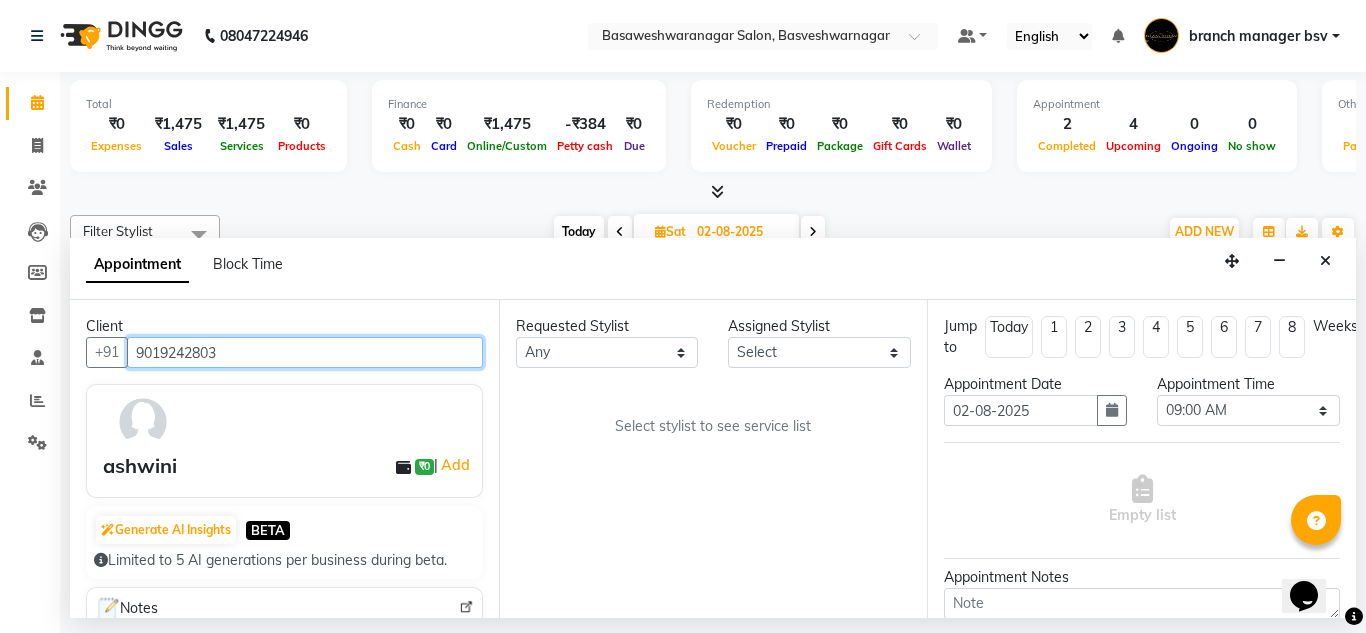 type on "9019242803" 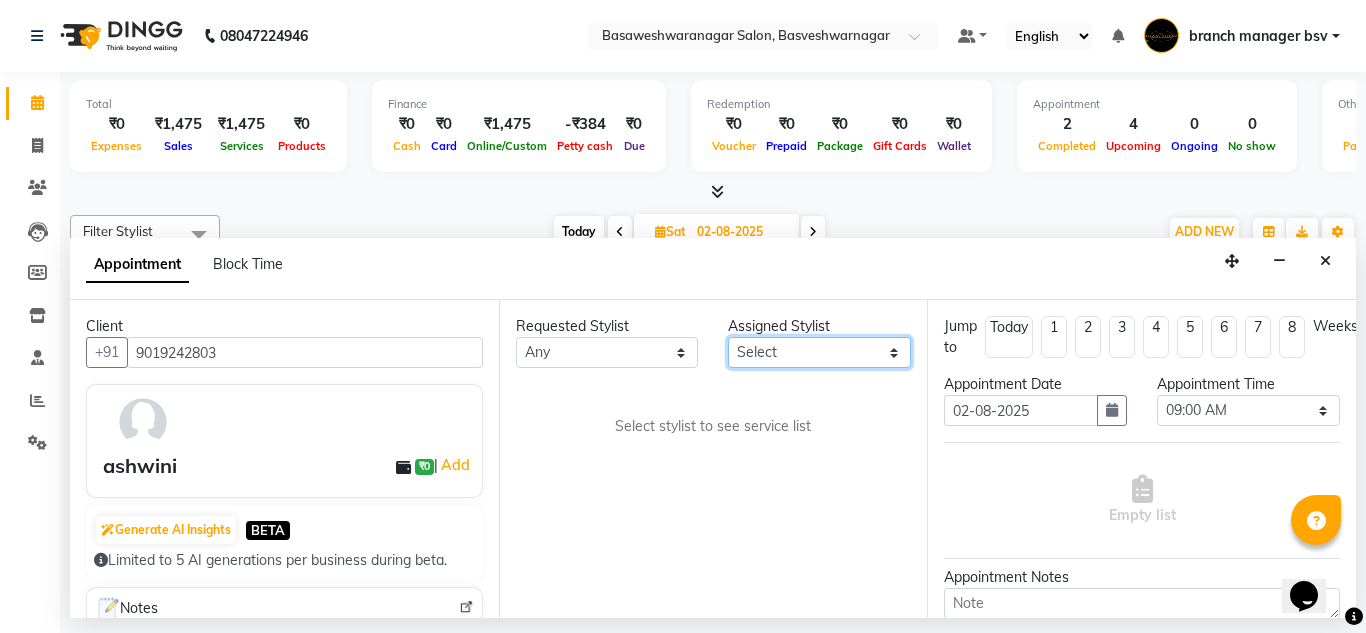click on "Select Stylist Any [FIRST] [FIRST] Dr.Jabin Dr mehzabin GURISH JASSI Jayshree Navya pooja accounts PRATIK RAJEESHA Rasna Sanskruthi shangnimwom SMIRTI SUMITH SUNITHA SUNNY Tanveer  TEZZ The Glam Room theja Trishna urmi Assigned Stylist Select [FIRST] [FIRST] Dr.Jabin Dr mehzabin GURISH JASSI Jayshree Navya pooja accounts PRATIK RAJEESHA Rasna Sanskruthi shangnimwom SMIRTI SUMITH SUNITHA SUNNY Tanveer  TEZZ The Glam Room theja Trishna urmi Select Services    Detan  and Charcoal Detan Detan  and Charcoal Detan - Face  and Neck (Detan) (₹500.00) Detan  and Charcoal Detan - Under Arms (Detan) (₹150.00) Detan  and Charcoal Detan - Full Arms (Detan) (₹400.00) Detan  and Charcoal Detan - Full Legs (Detan) (₹600.00) Detan  and Charcoal Detan - Half Legs (Detan) (₹400.00) Detan  and Charcoal Detan - Blouse Line (Detan) (₹400.00) Detan  and Charcoal Detan - Full Body (Detan) (₹2,000.00) Detan  and Charcoal Detan - Face  and Neck (Charcoal) (₹600.00) Detan  and Charcoal Detan - Under Arms (Charcoal) (₹250.00)" at bounding box center [819, 352] 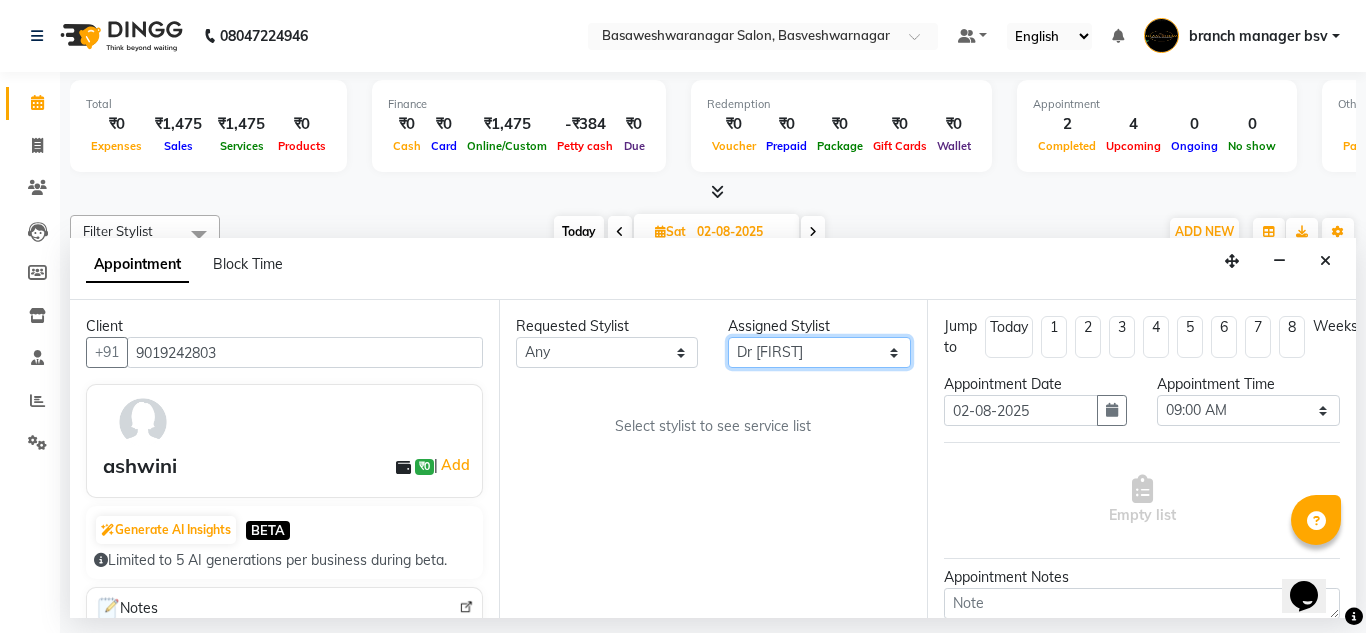 click on "Select Stylist Any [FIRST] [FIRST] Dr.Jabin Dr mehzabin GURISH JASSI Jayshree Navya pooja accounts PRATIK RAJEESHA Rasna Sanskruthi shangnimwom SMIRTI SUMITH SUNITHA SUNNY Tanveer  TEZZ The Glam Room theja Trishna urmi Assigned Stylist Select [FIRST] [FIRST] Dr.Jabin Dr mehzabin GURISH JASSI Jayshree Navya pooja accounts PRATIK RAJEESHA Rasna Sanskruthi shangnimwom SMIRTI SUMITH SUNITHA SUNNY Tanveer  TEZZ The Glam Room theja Trishna urmi Select Services    Detan  and Charcoal Detan Detan  and Charcoal Detan - Face  and Neck (Detan) (₹500.00) Detan  and Charcoal Detan - Under Arms (Detan) (₹150.00) Detan  and Charcoal Detan - Full Arms (Detan) (₹400.00) Detan  and Charcoal Detan - Full Legs (Detan) (₹600.00) Detan  and Charcoal Detan - Half Legs (Detan) (₹400.00) Detan  and Charcoal Detan - Blouse Line (Detan) (₹400.00) Detan  and Charcoal Detan - Full Body (Detan) (₹2,000.00) Detan  and Charcoal Detan - Face  and Neck (Charcoal) (₹600.00) Detan  and Charcoal Detan - Under Arms (Charcoal) (₹250.00)" at bounding box center [819, 352] 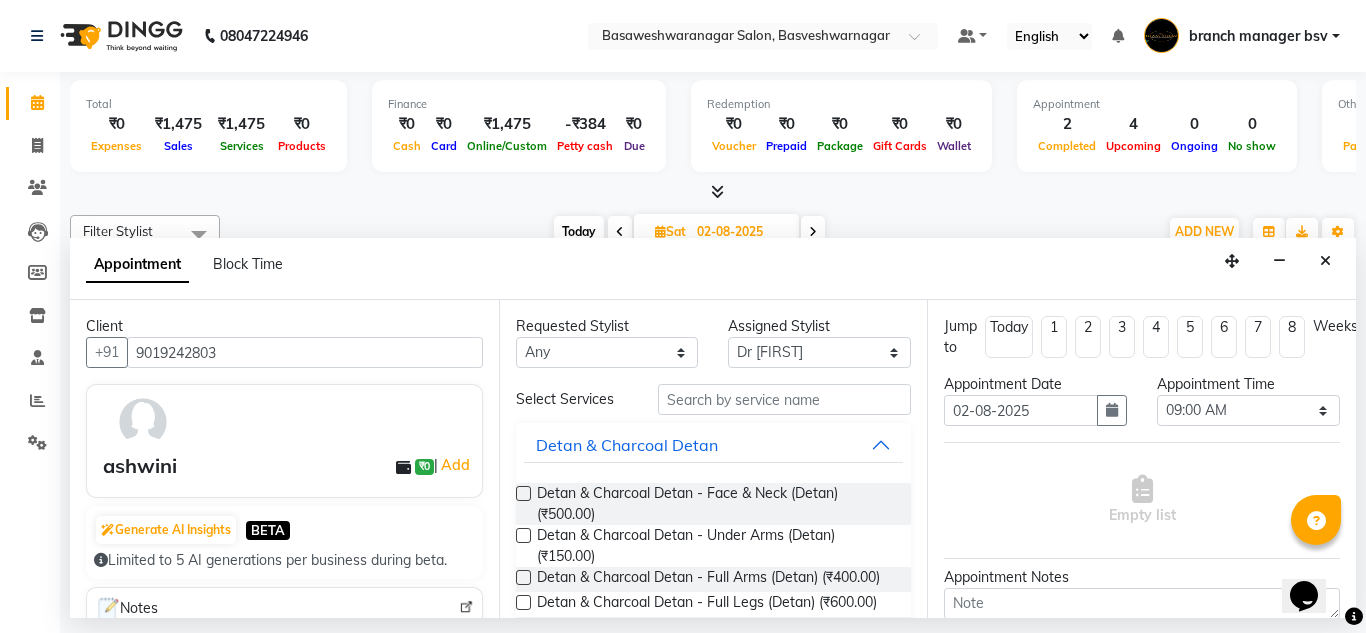 drag, startPoint x: 749, startPoint y: 382, endPoint x: 736, endPoint y: 404, distance: 25.553865 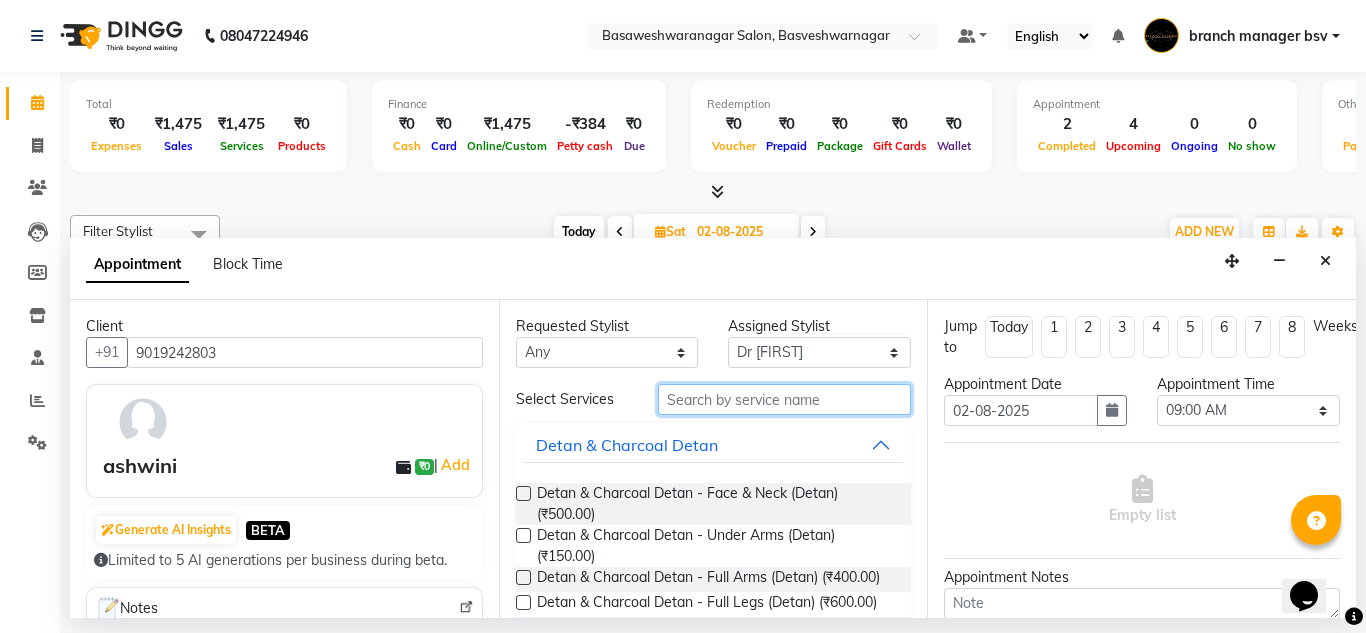click at bounding box center (785, 399) 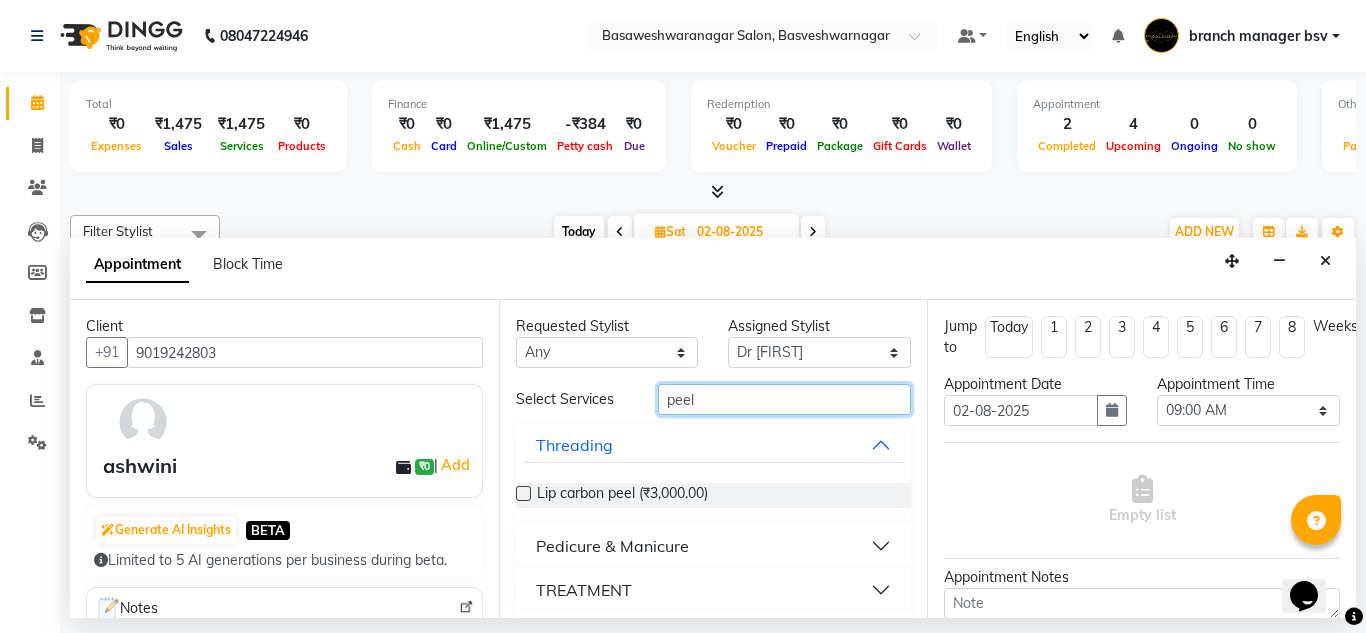 scroll, scrollTop: 54, scrollLeft: 0, axis: vertical 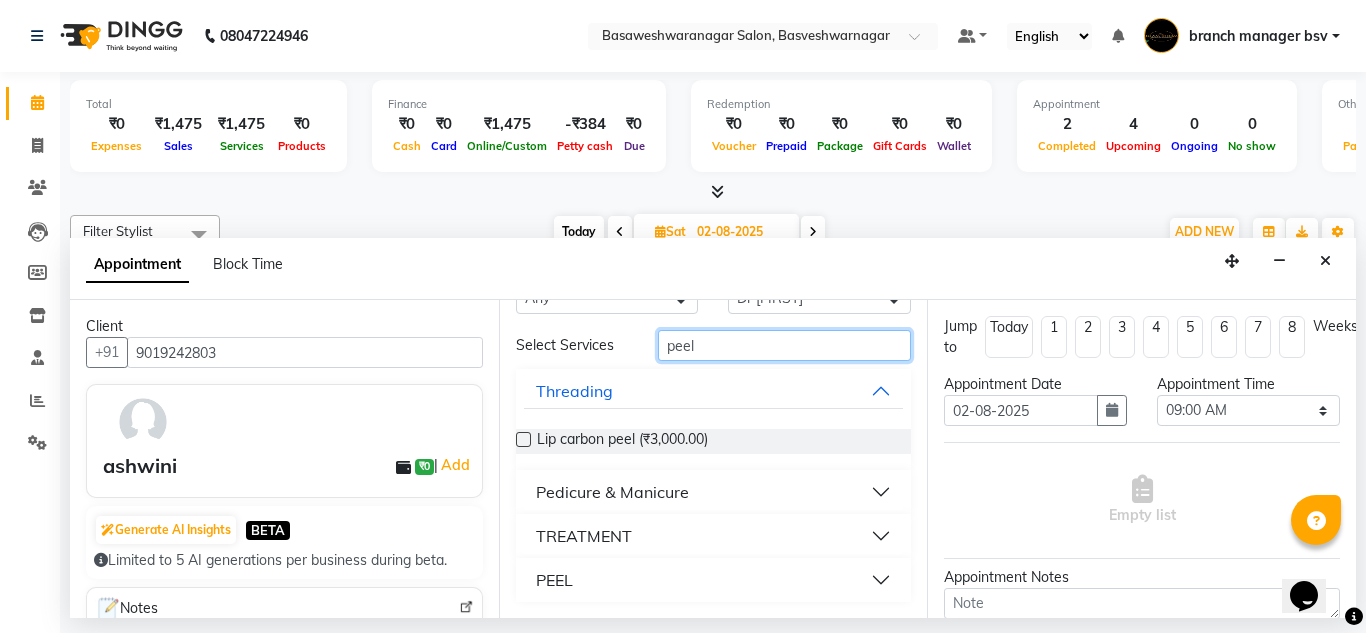 type on "peel" 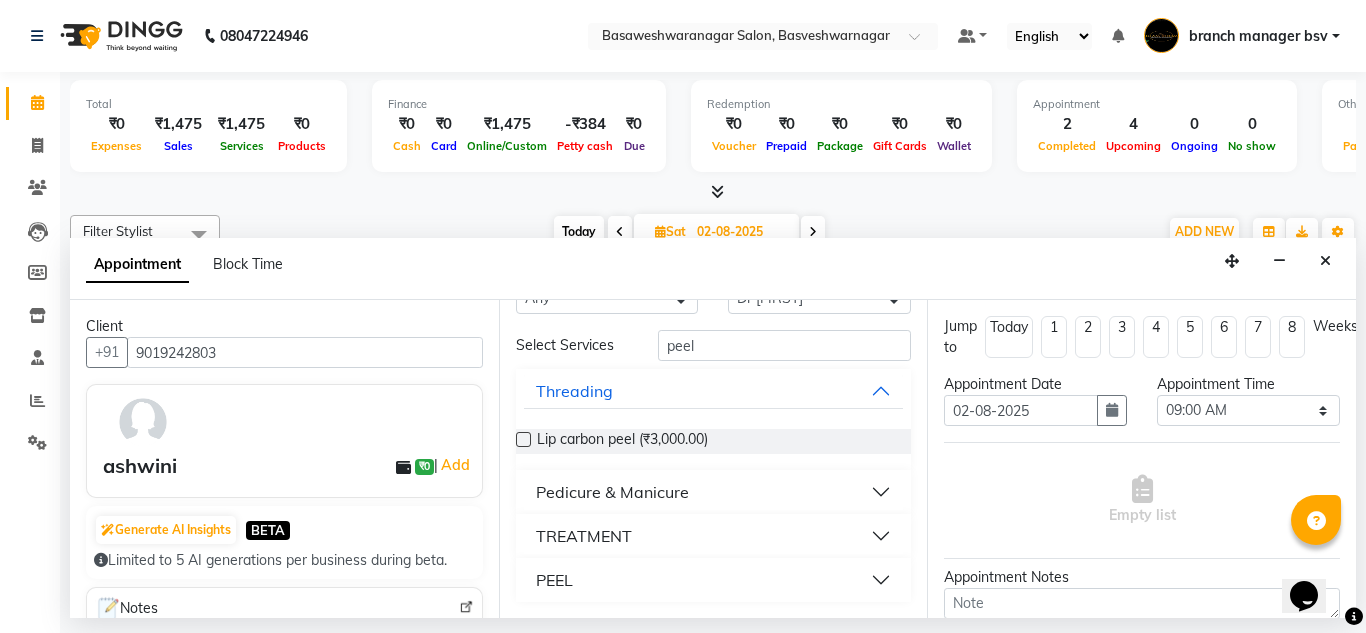 click on "PEEL" at bounding box center (714, 580) 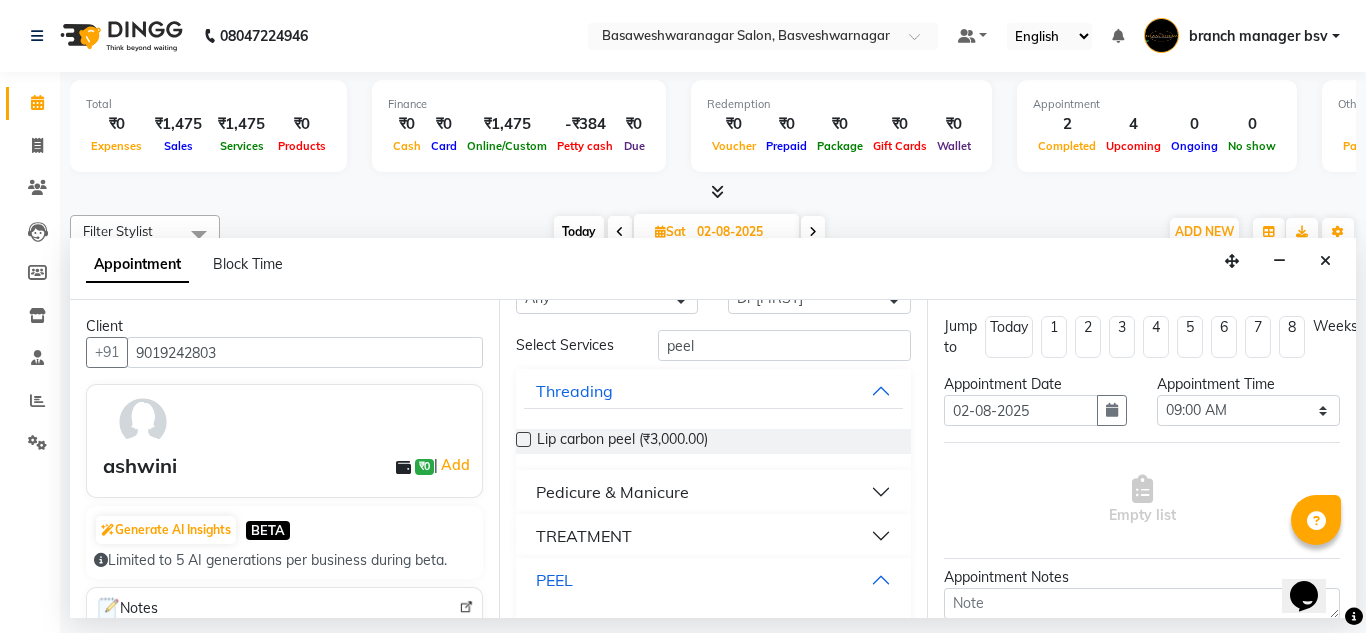 scroll, scrollTop: 236, scrollLeft: 0, axis: vertical 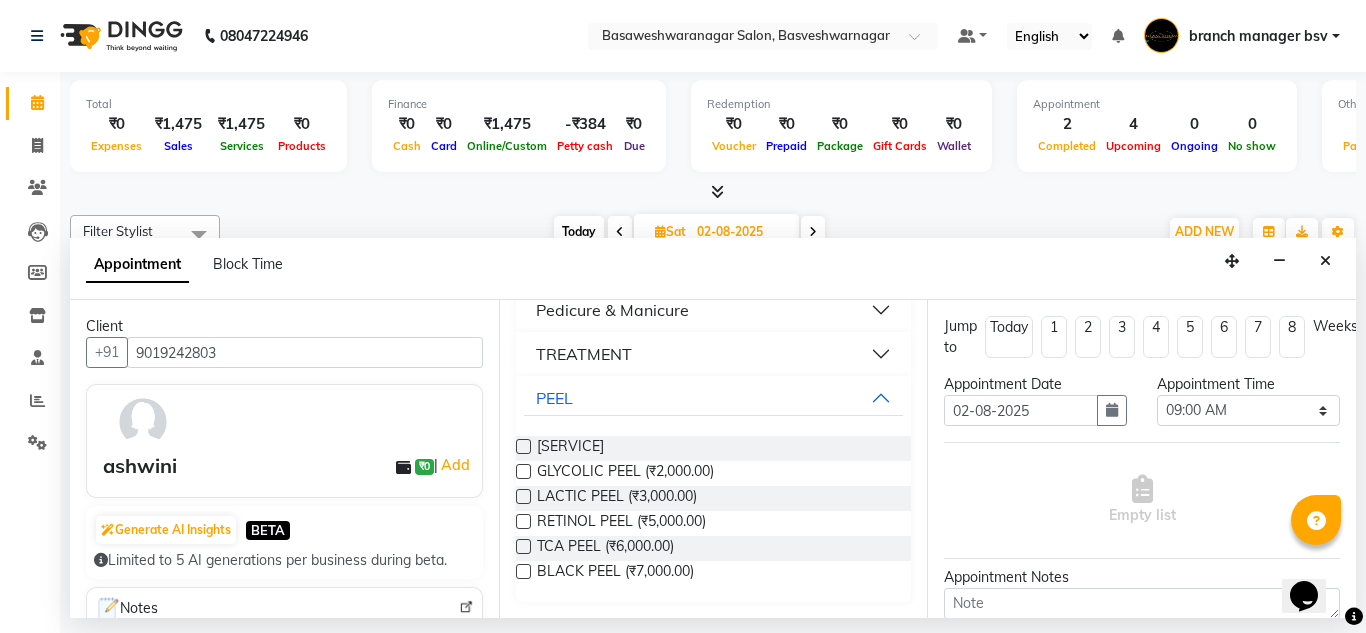 click at bounding box center [523, 521] 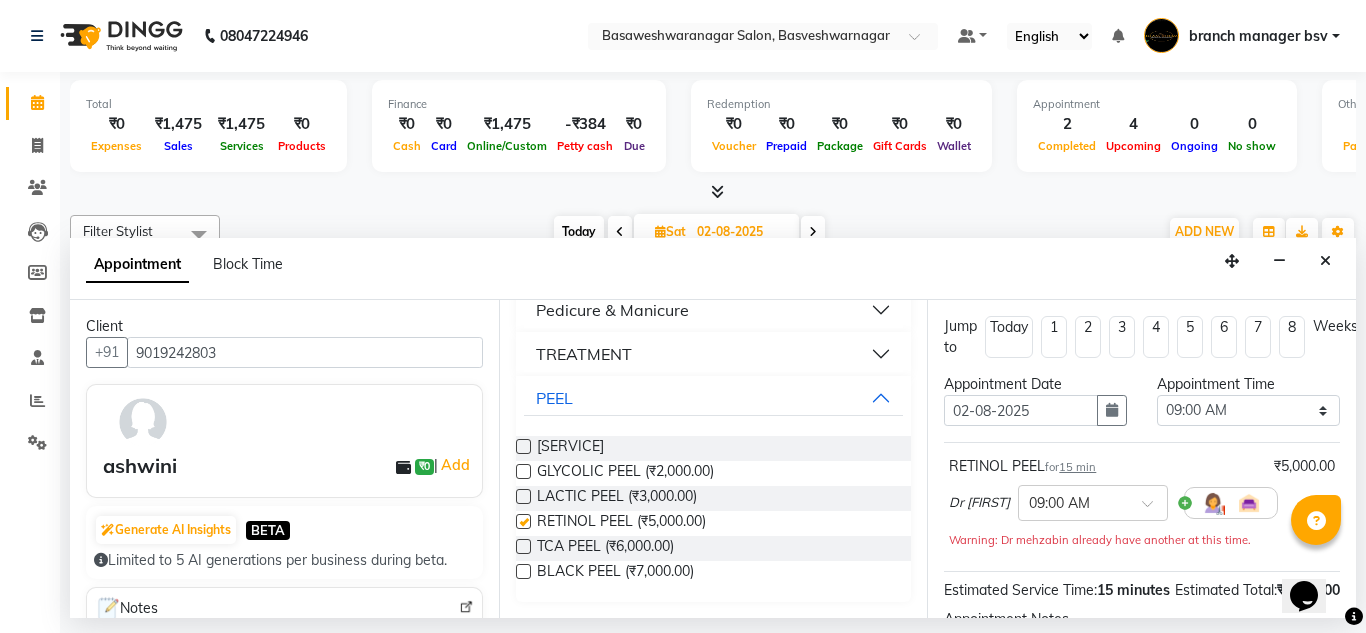 checkbox on "false" 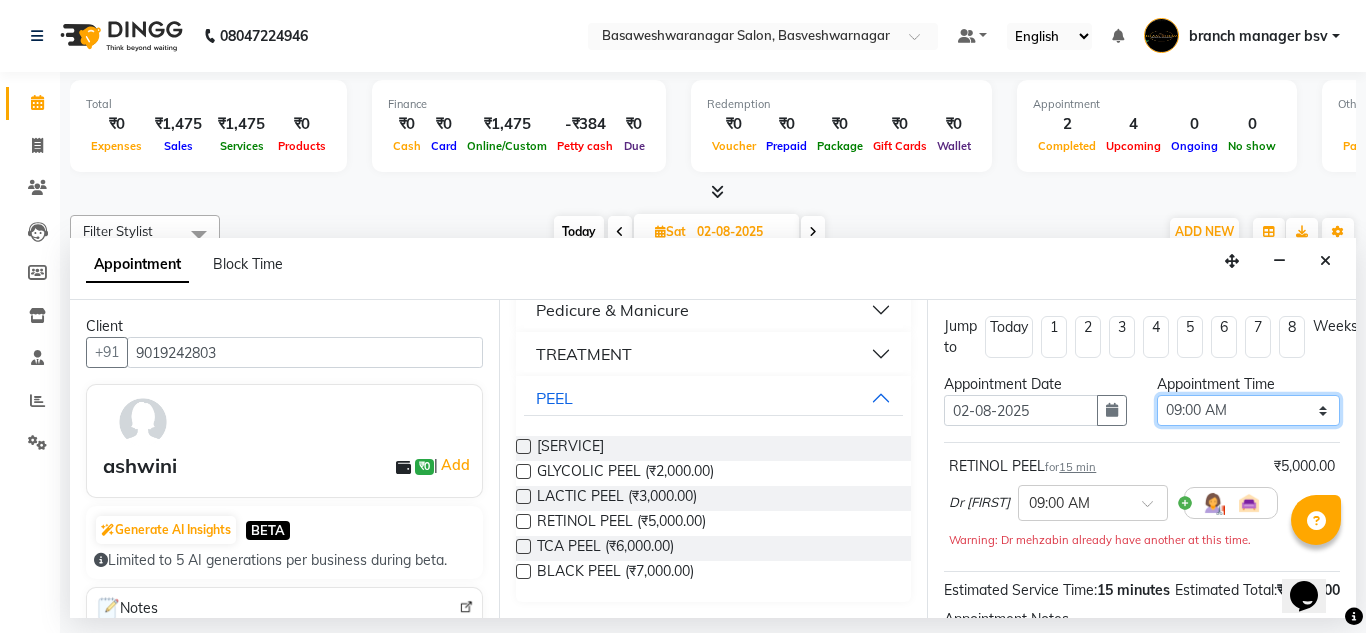 click on "Select 09:00 AM 09:15 AM 09:30 AM 09:45 AM 10:00 AM 10:15 AM 10:30 AM 10:45 AM 11:00 AM 11:15 AM 11:30 AM 11:45 AM 12:00 PM 12:15 PM 12:30 PM 12:45 PM 01:00 PM 01:15 PM 01:30 PM 01:45 PM 02:00 PM 02:15 PM 02:30 PM 02:45 PM 03:00 PM 03:15 PM 03:30 PM 03:45 PM 04:00 PM 04:15 PM 04:30 PM 04:45 PM 05:00 PM 05:15 PM 05:30 PM 05:45 PM 06:00 PM 06:15 PM 06:30 PM 06:45 PM 07:00 PM 07:15 PM 07:30 PM 07:45 PM 08:00 PM" at bounding box center (1248, 410) 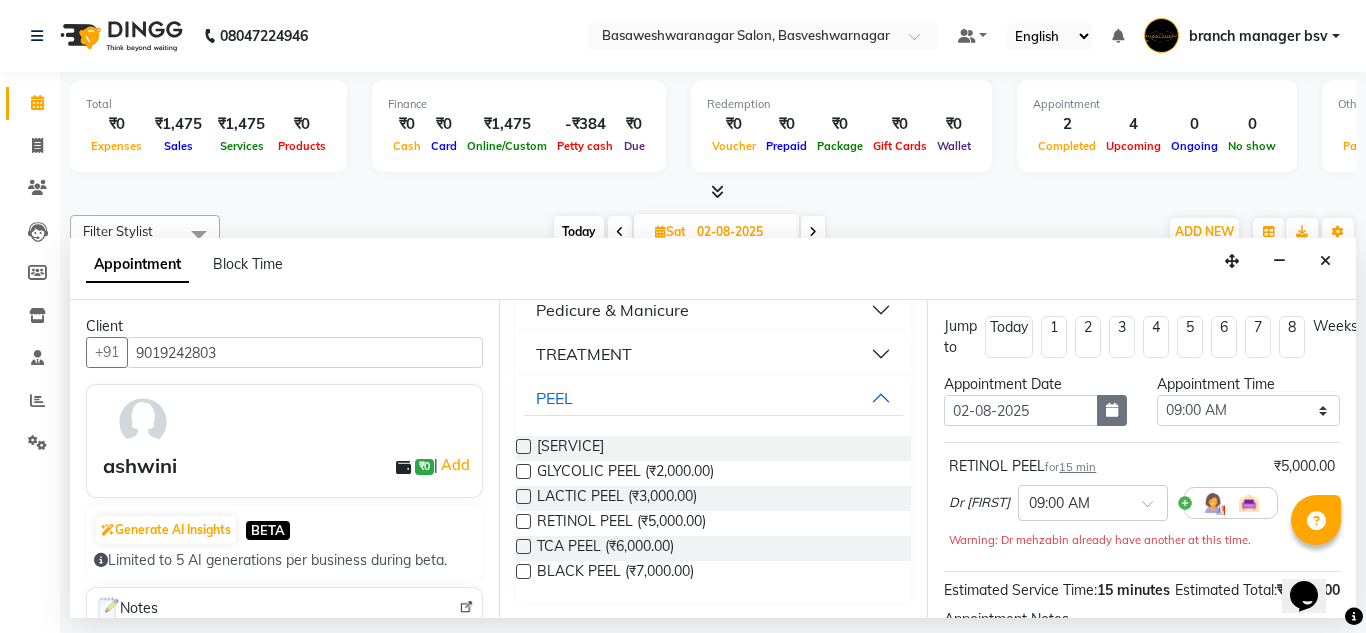 click at bounding box center (1112, 410) 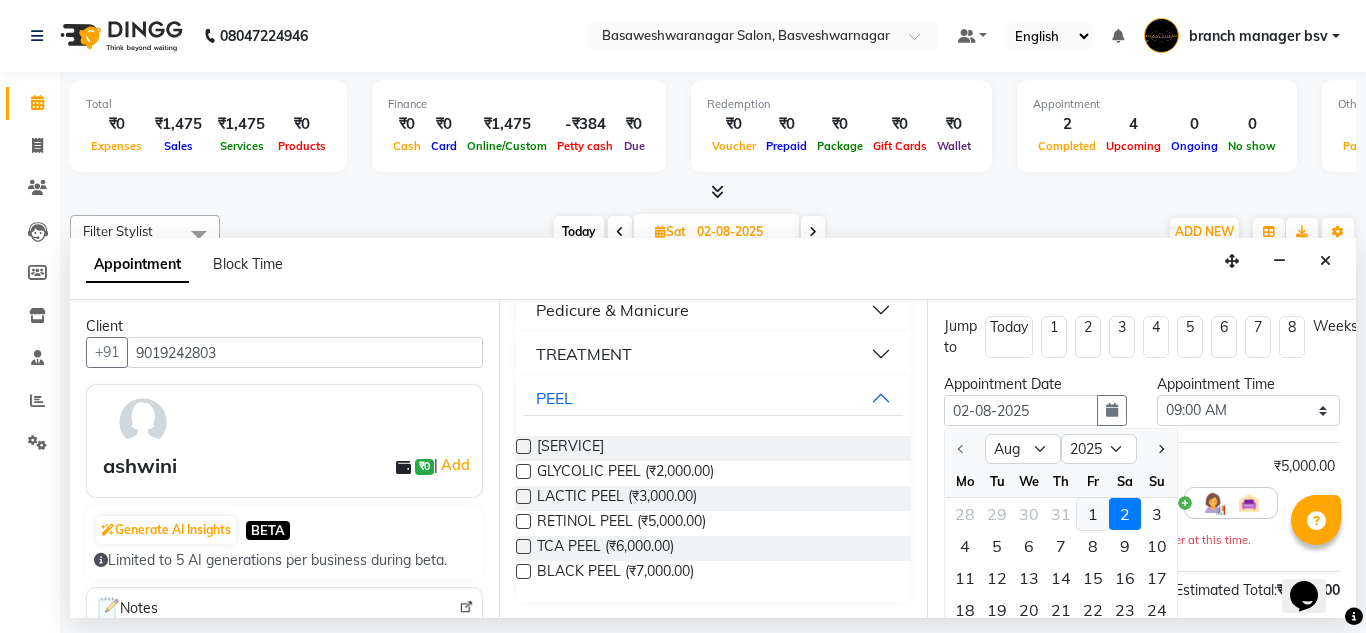 click on "1" at bounding box center (1093, 514) 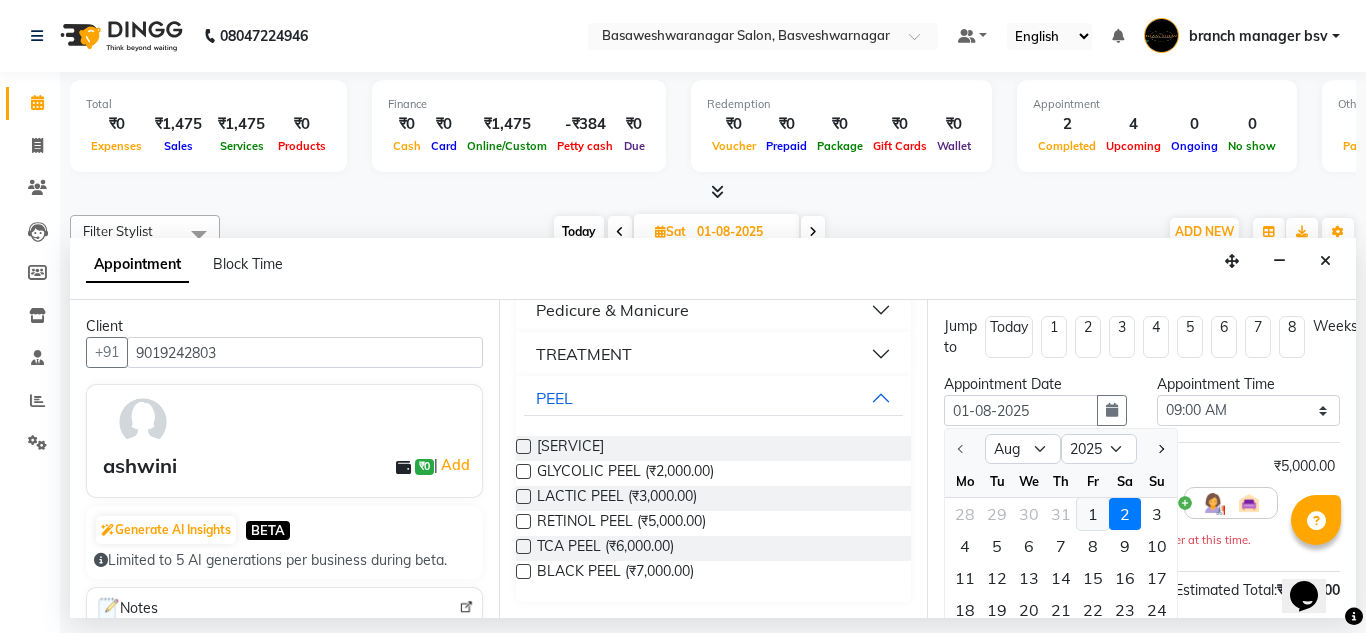 select on "540" 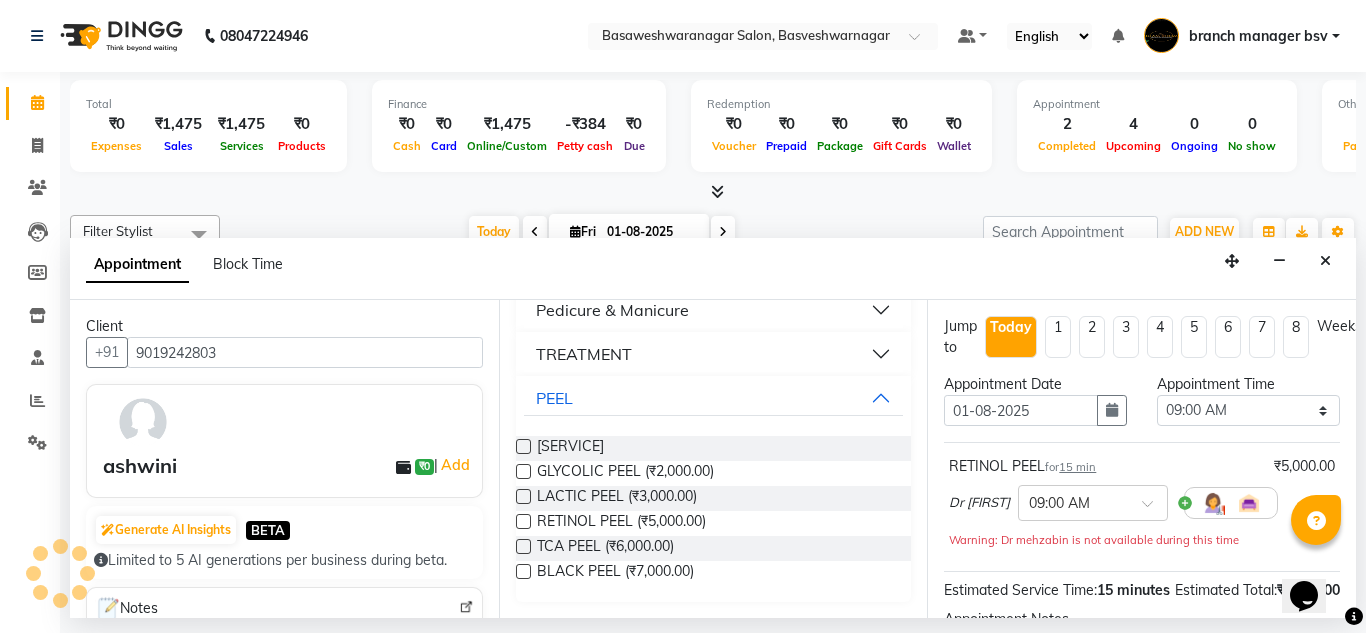 scroll, scrollTop: 1, scrollLeft: 0, axis: vertical 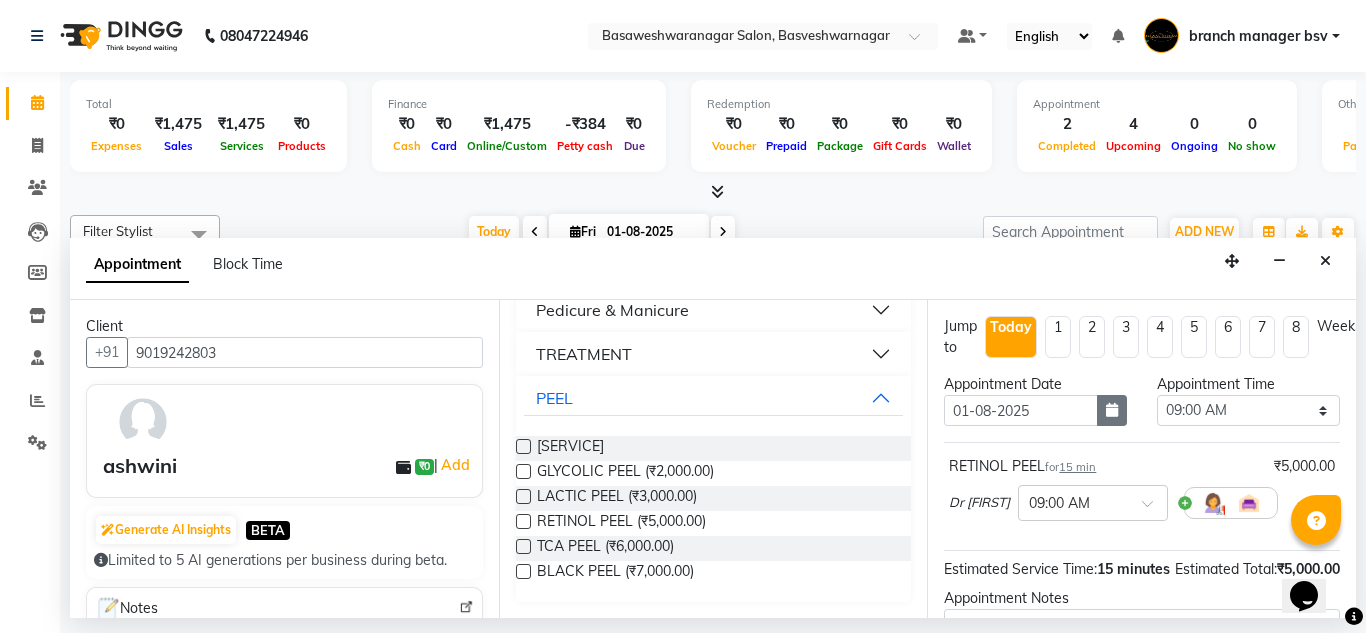 click at bounding box center (1112, 410) 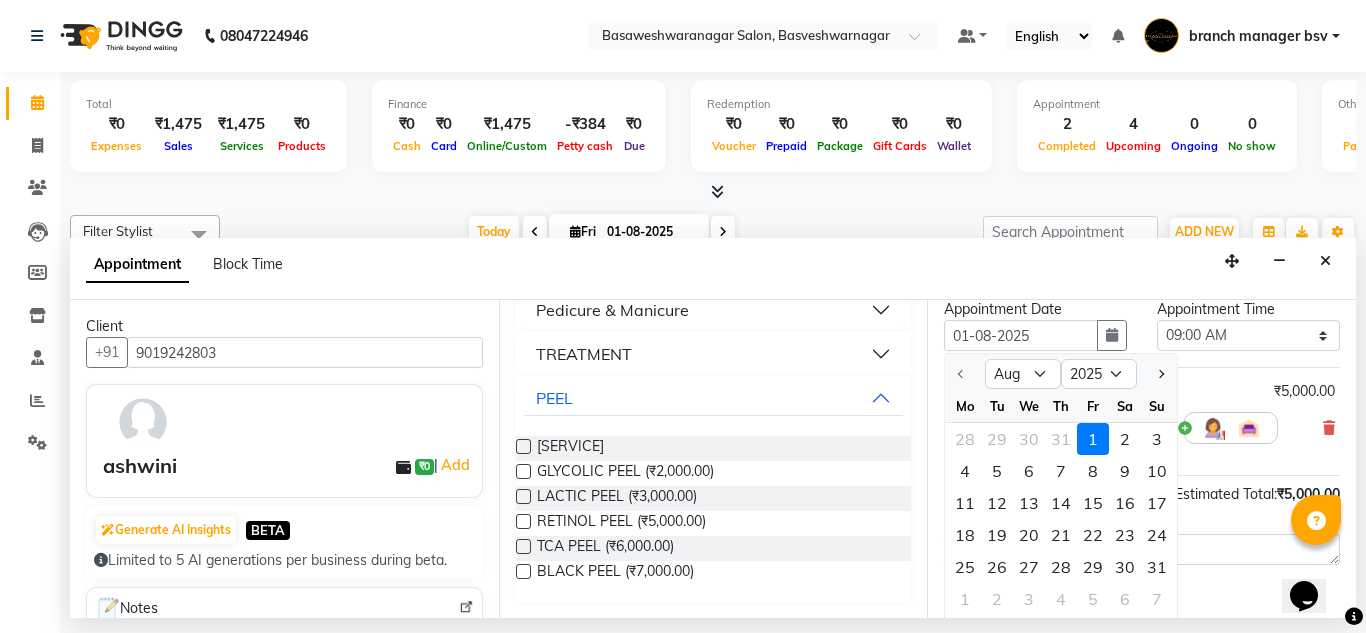 scroll, scrollTop: 76, scrollLeft: 0, axis: vertical 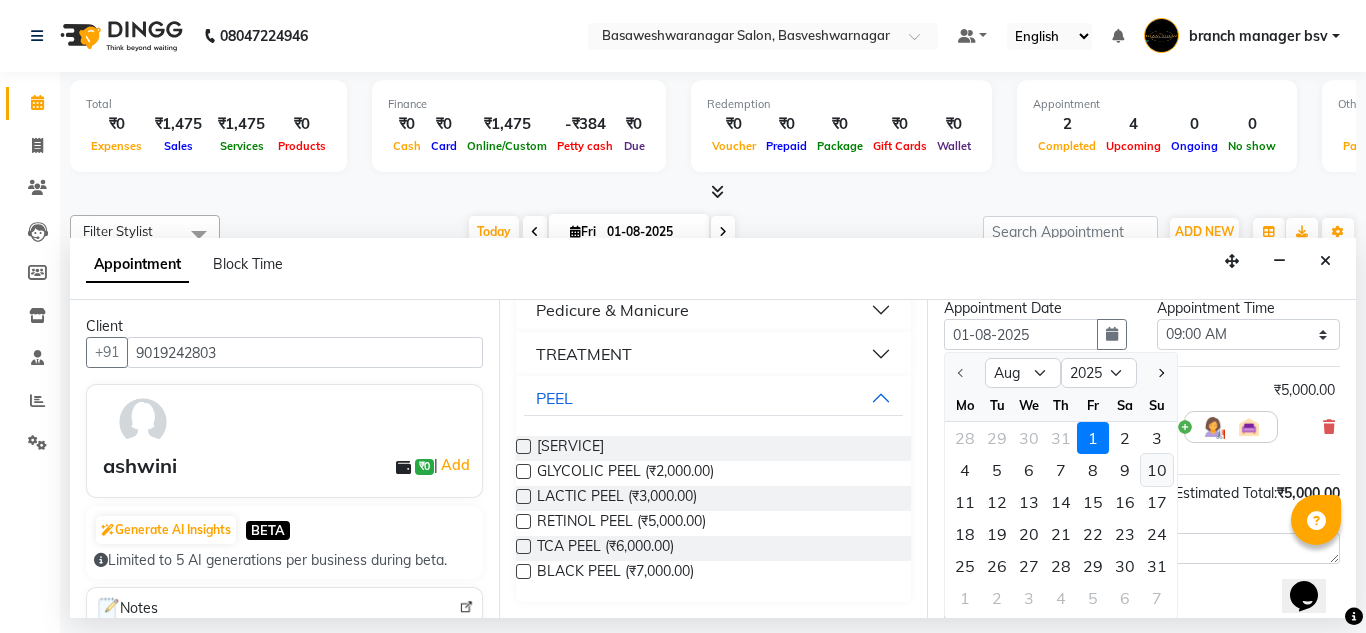 click on "10" at bounding box center [1157, 470] 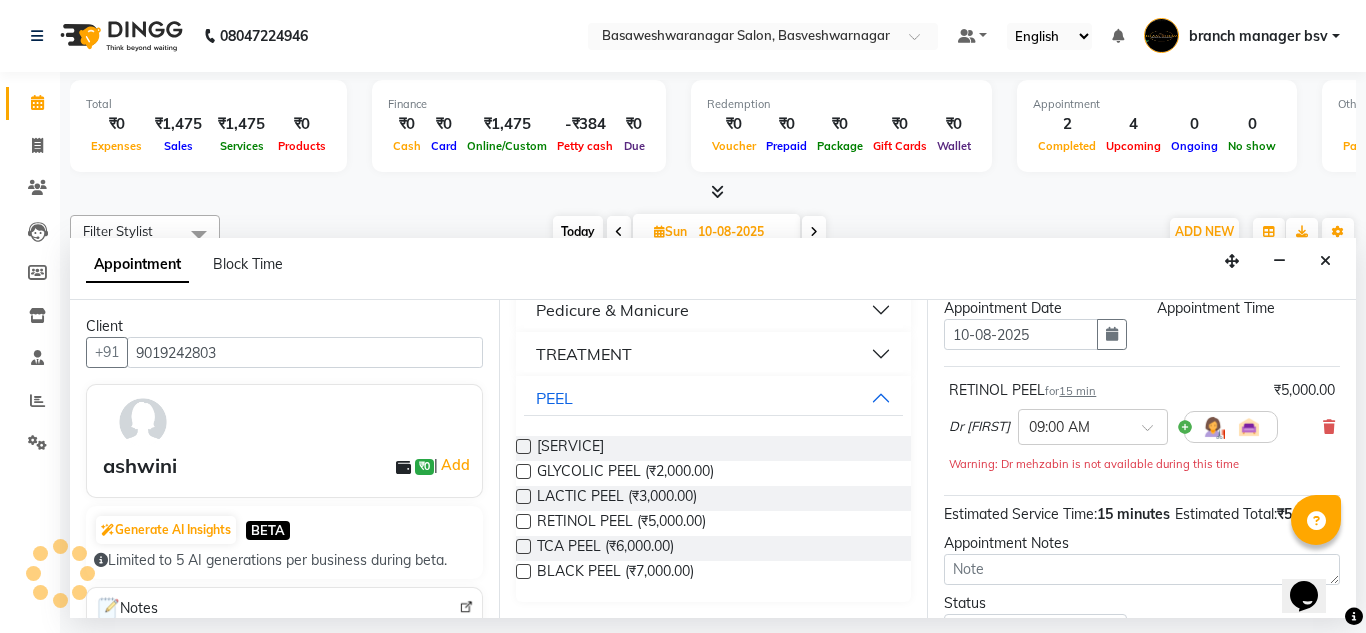 scroll, scrollTop: 0, scrollLeft: 0, axis: both 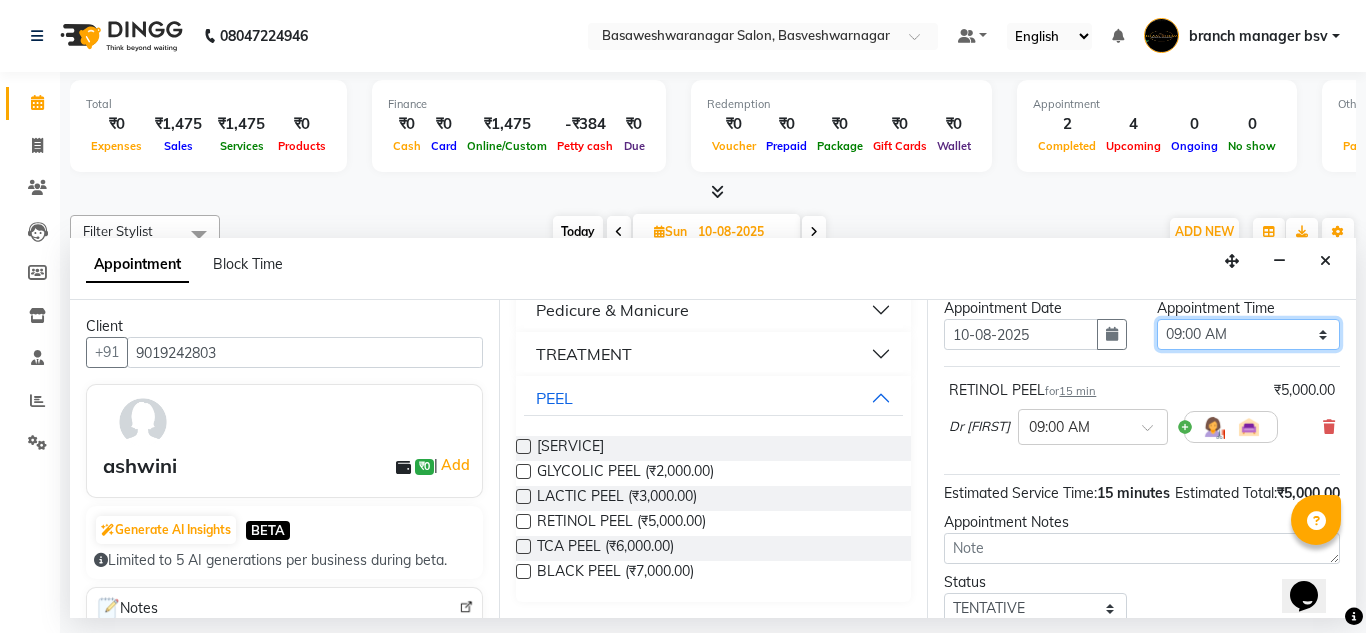 click on "Select 09:00 AM 09:15 AM 09:30 AM 09:45 AM 10:00 AM 10:15 AM 10:30 AM 10:45 AM 11:00 AM 11:15 AM 11:30 AM 11:45 AM 12:00 PM 12:15 PM 12:30 PM 12:45 PM 01:00 PM 01:15 PM 01:30 PM 01:45 PM 02:00 PM 02:15 PM 02:30 PM 02:45 PM 03:00 PM 03:15 PM 03:30 PM 03:45 PM 04:00 PM 04:15 PM 04:30 PM 04:45 PM 05:00 PM 05:15 PM 05:30 PM 05:45 PM 06:00 PM 06:15 PM 06:30 PM 06:45 PM 07:00 PM 07:15 PM 07:30 PM 07:45 PM 08:00 PM" at bounding box center [1248, 334] 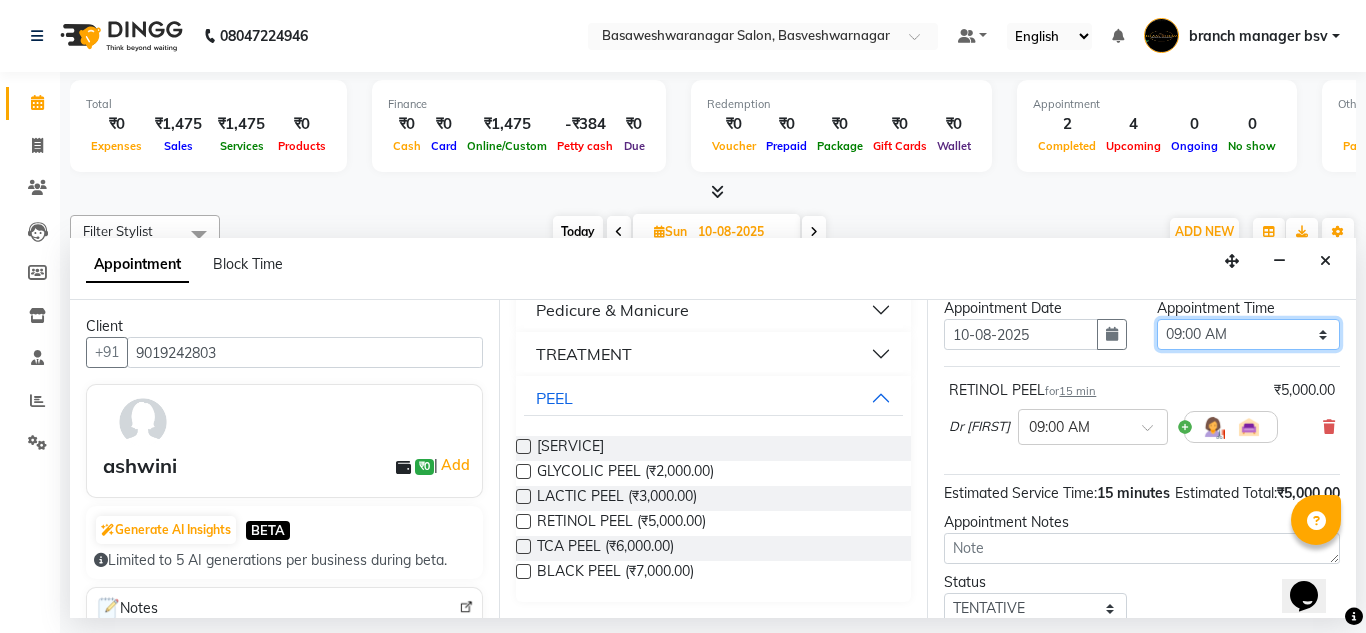 select on "750" 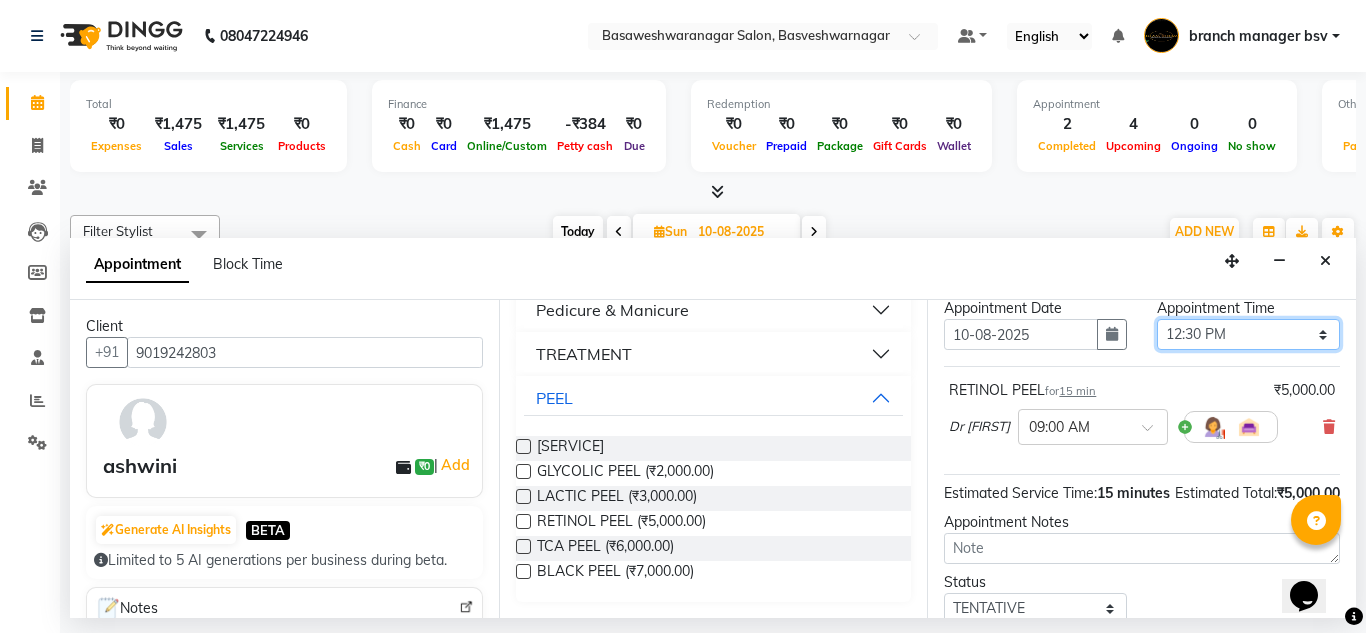 click on "Select 09:00 AM 09:15 AM 09:30 AM 09:45 AM 10:00 AM 10:15 AM 10:30 AM 10:45 AM 11:00 AM 11:15 AM 11:30 AM 11:45 AM 12:00 PM 12:15 PM 12:30 PM 12:45 PM 01:00 PM 01:15 PM 01:30 PM 01:45 PM 02:00 PM 02:15 PM 02:30 PM 02:45 PM 03:00 PM 03:15 PM 03:30 PM 03:45 PM 04:00 PM 04:15 PM 04:30 PM 04:45 PM 05:00 PM 05:15 PM 05:30 PM 05:45 PM 06:00 PM 06:15 PM 06:30 PM 06:45 PM 07:00 PM 07:15 PM 07:30 PM 07:45 PM 08:00 PM" at bounding box center (1248, 334) 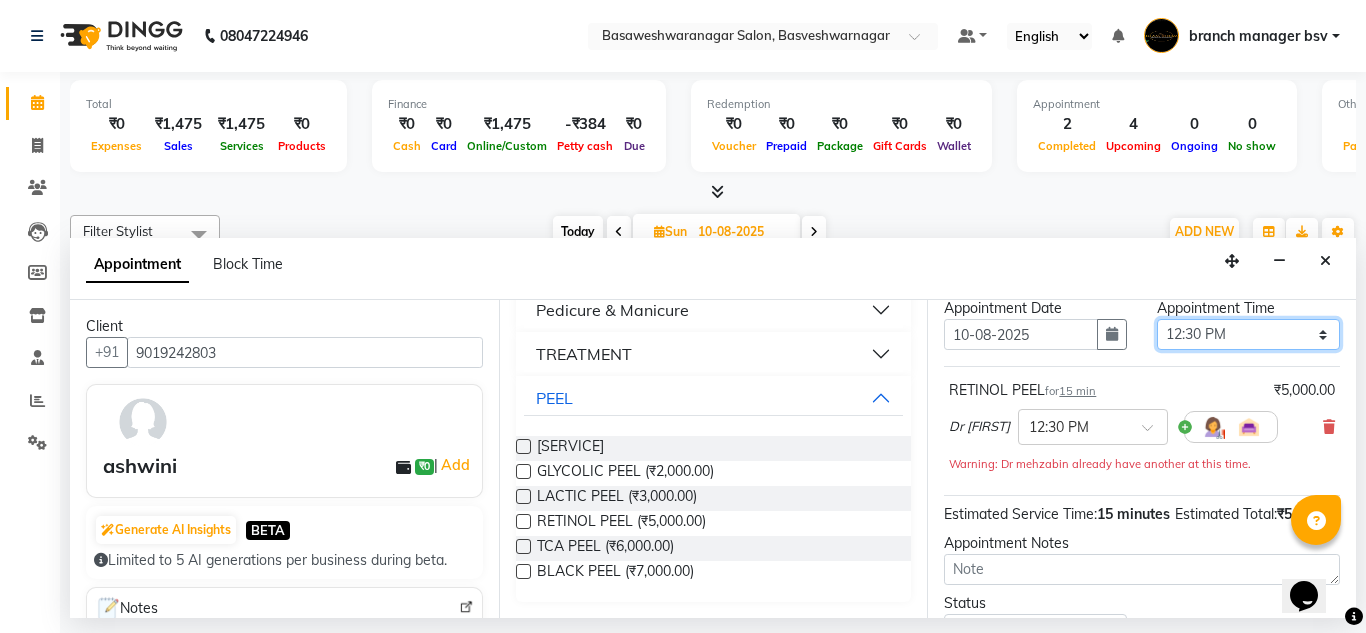scroll, scrollTop: 265, scrollLeft: 0, axis: vertical 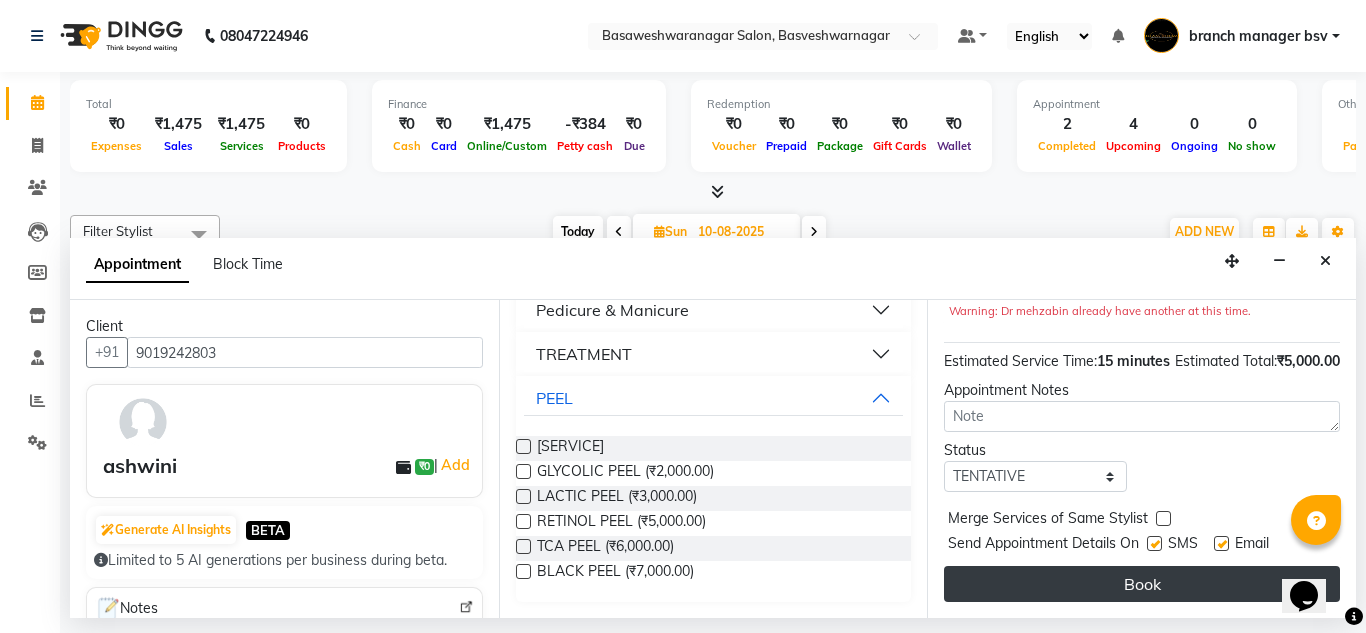 click on "Book" at bounding box center [1142, 584] 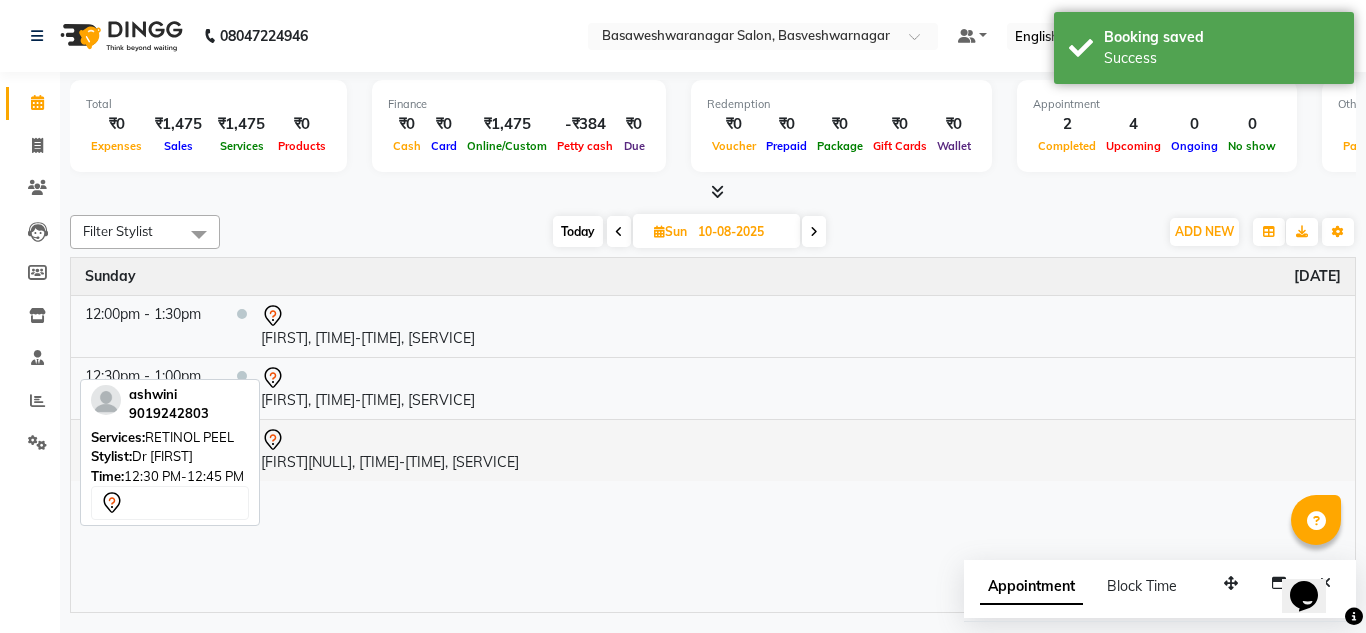 click at bounding box center [801, 440] 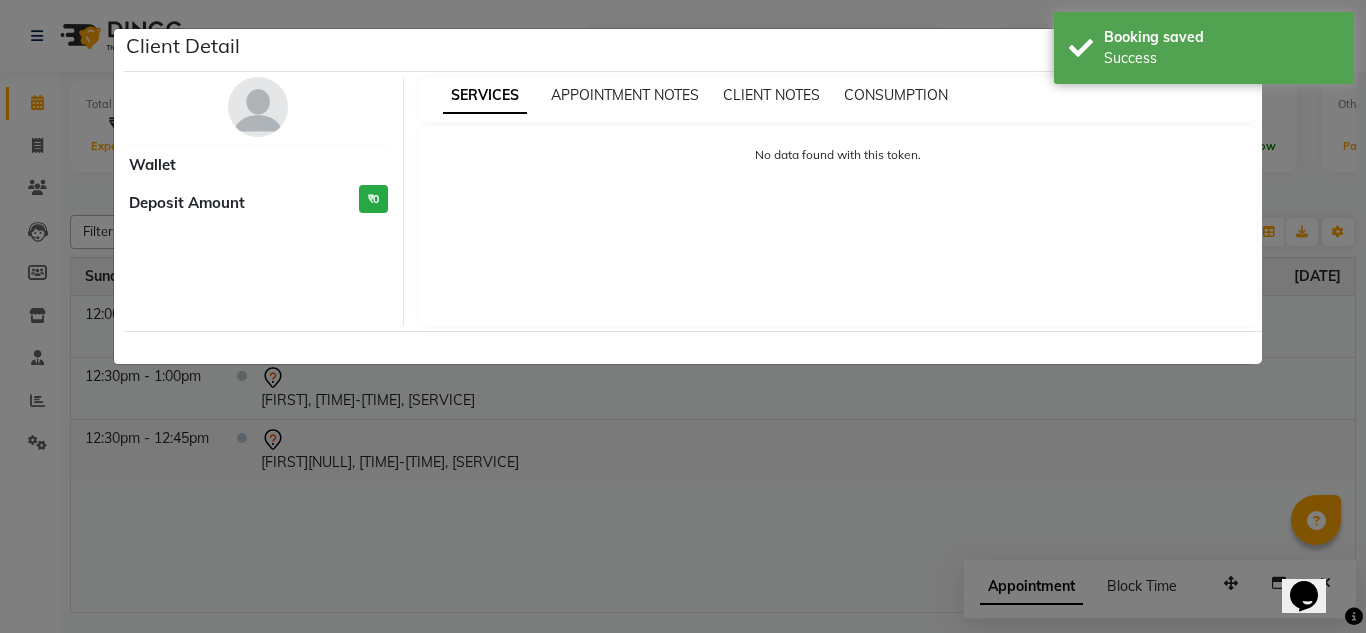 select on "7" 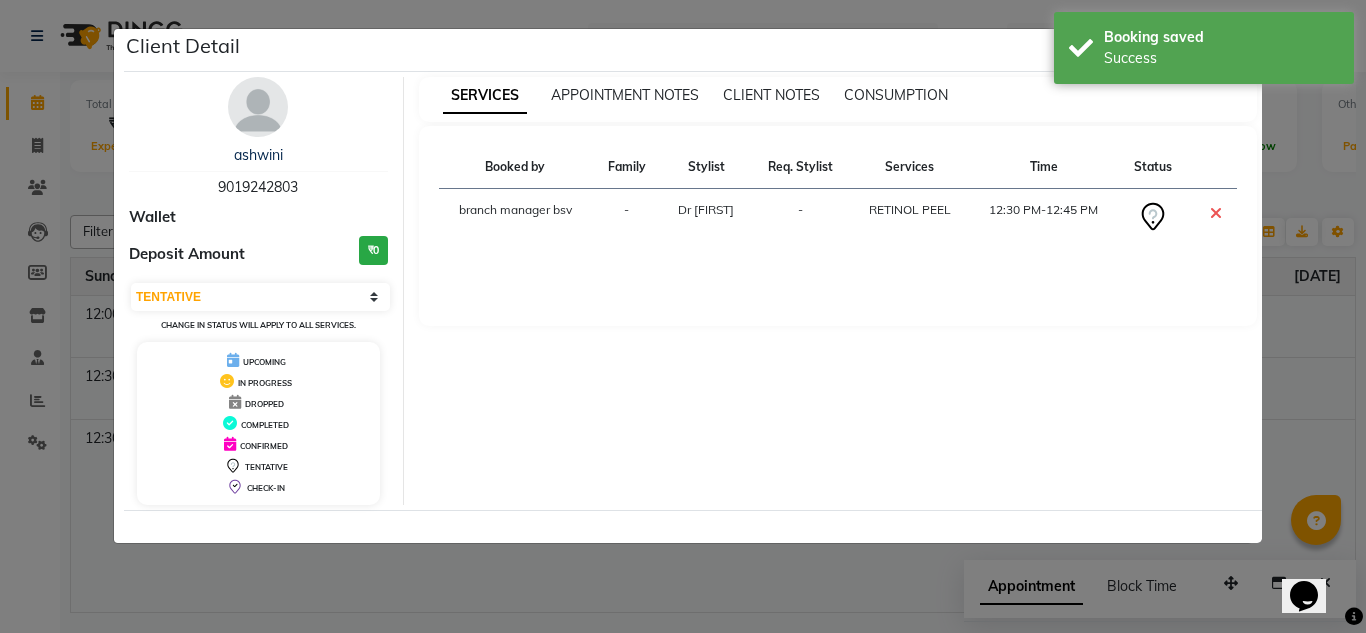 click on "Client Detail  [FIRST]    [PHONE] Wallet Deposit Amount  ₹0  Select CONFIRMED TENTATIVE Change in status will apply to all services. UPCOMING IN PROGRESS DROPPED COMPLETED CONFIRMED TENTATIVE CHECK-IN SERVICES APPOINTMENT NOTES CLIENT NOTES CONSUMPTION Booked by Family Stylist Req. Stylist Services Time Status  branch manager bsv  - Dr mehzabin -  [SERVICE]   [TIME]-[TIME]" 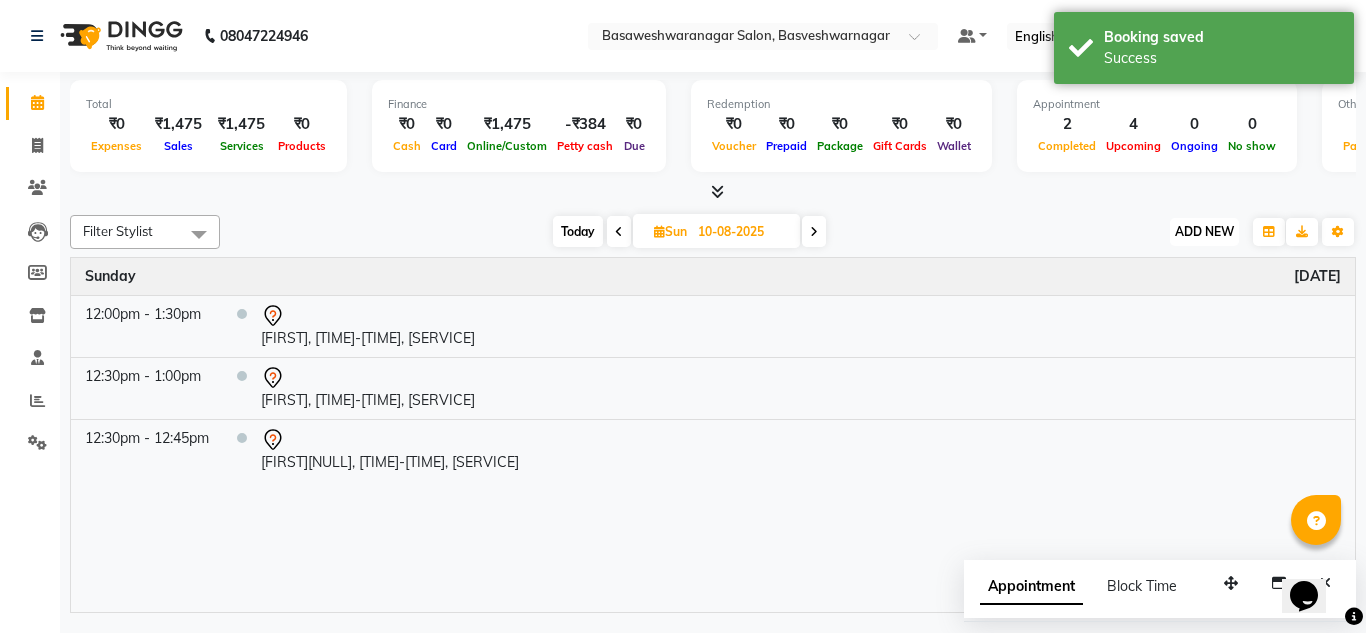 click on "ADD NEW" at bounding box center [1204, 231] 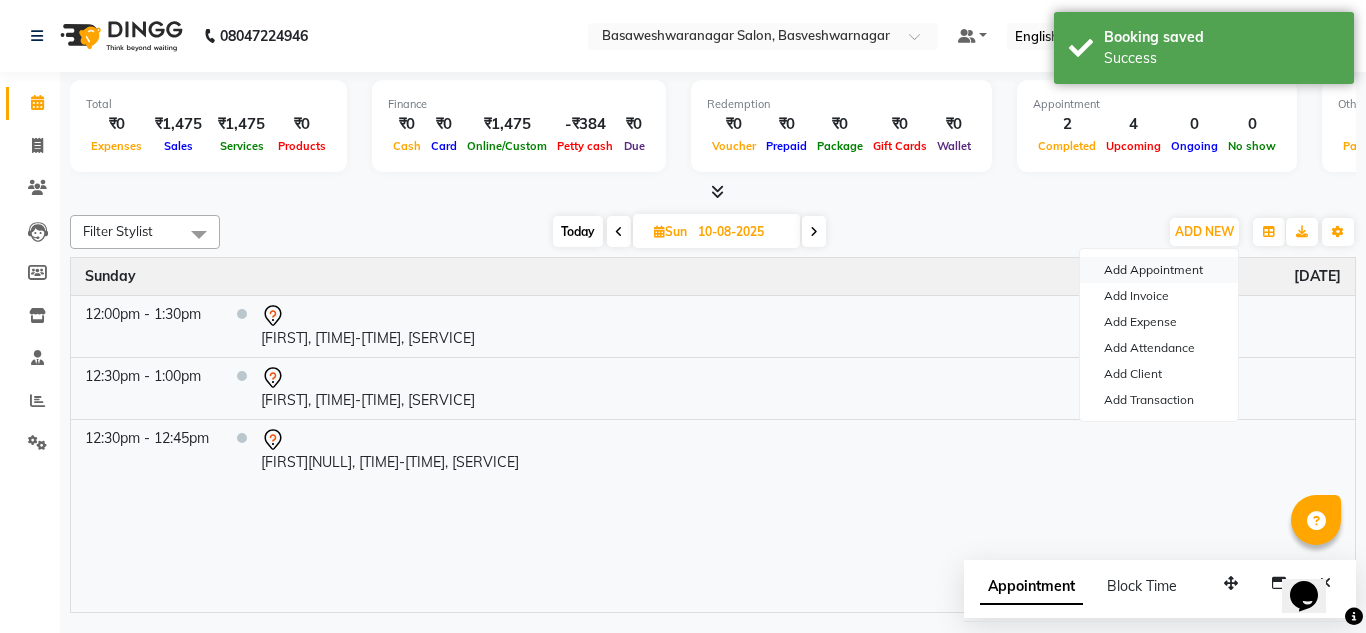 click on "Add Appointment" at bounding box center [1159, 270] 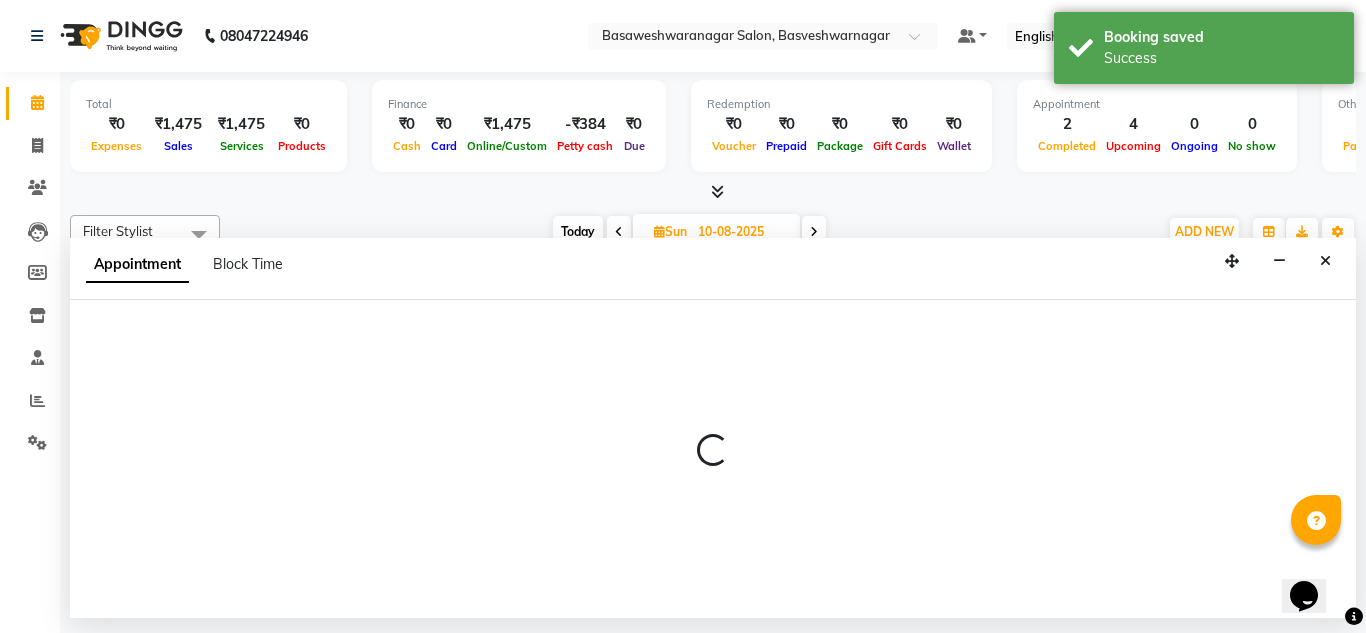 select on "tentative" 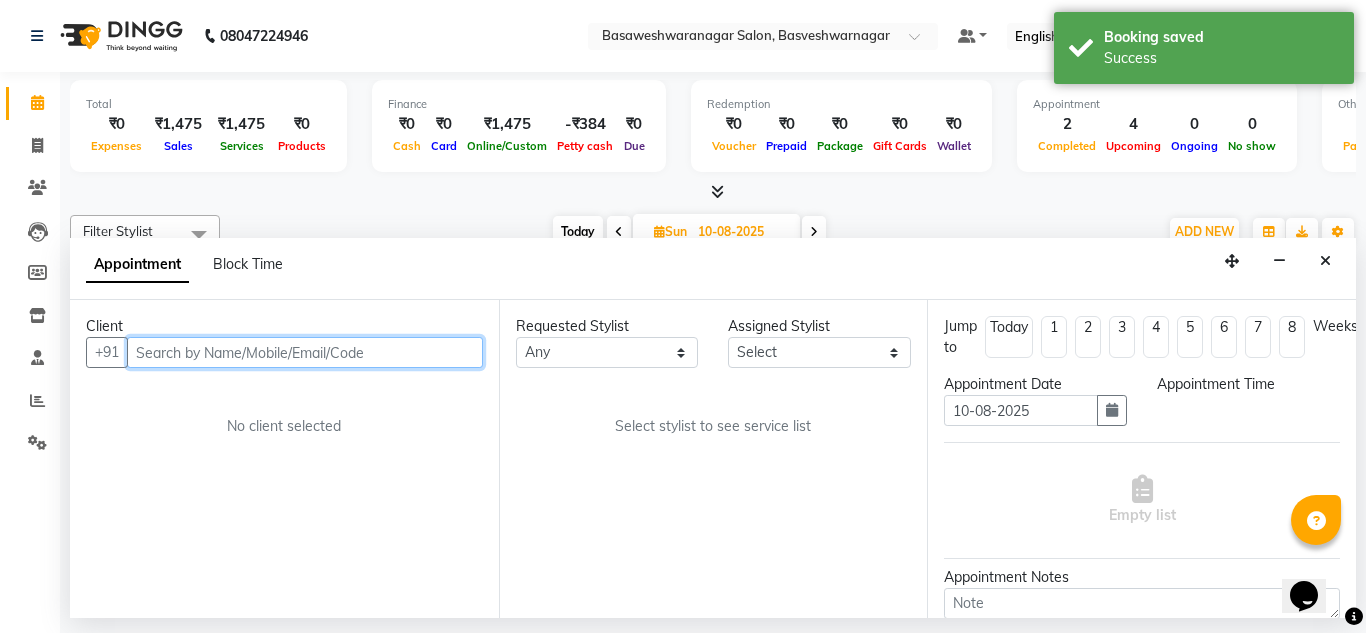 select on "540" 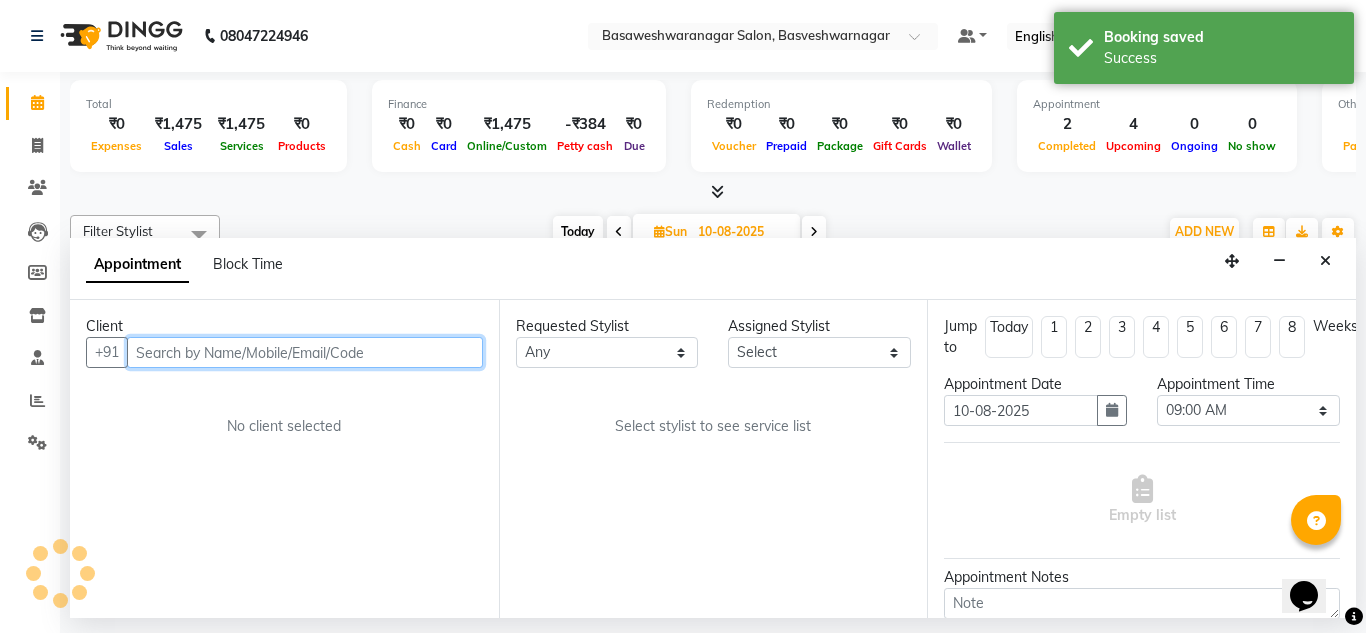 paste on "919019242803" 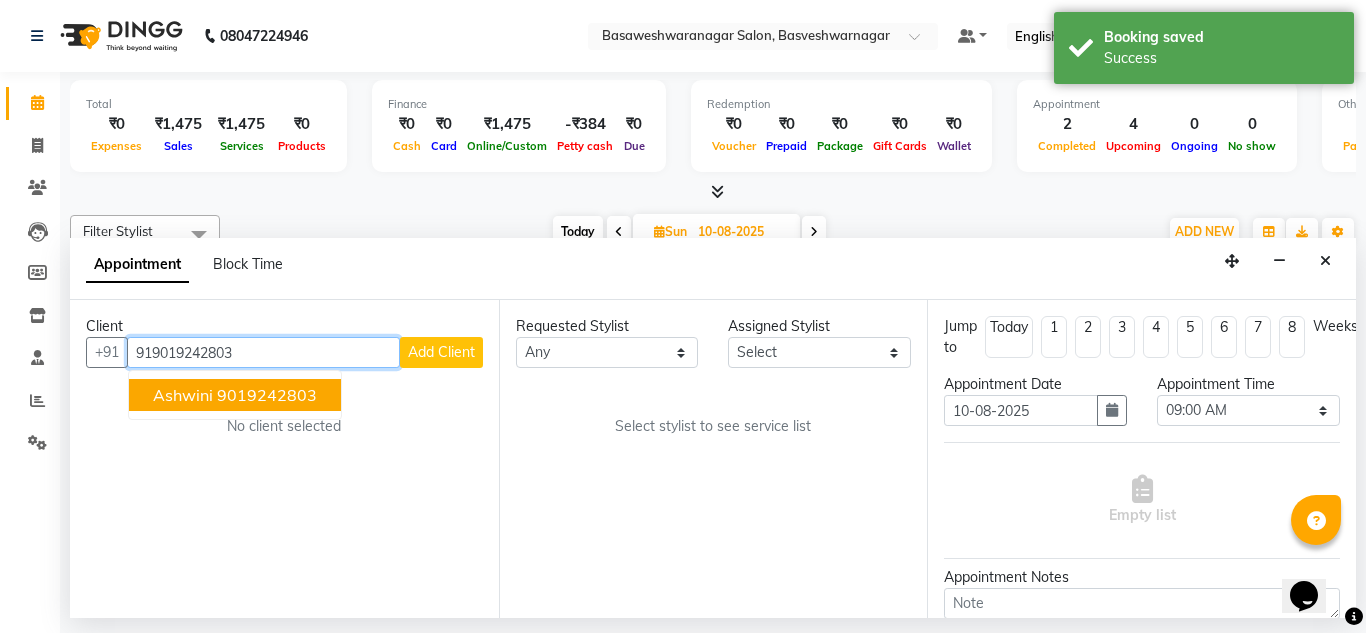 click on "9019242803" at bounding box center [267, 395] 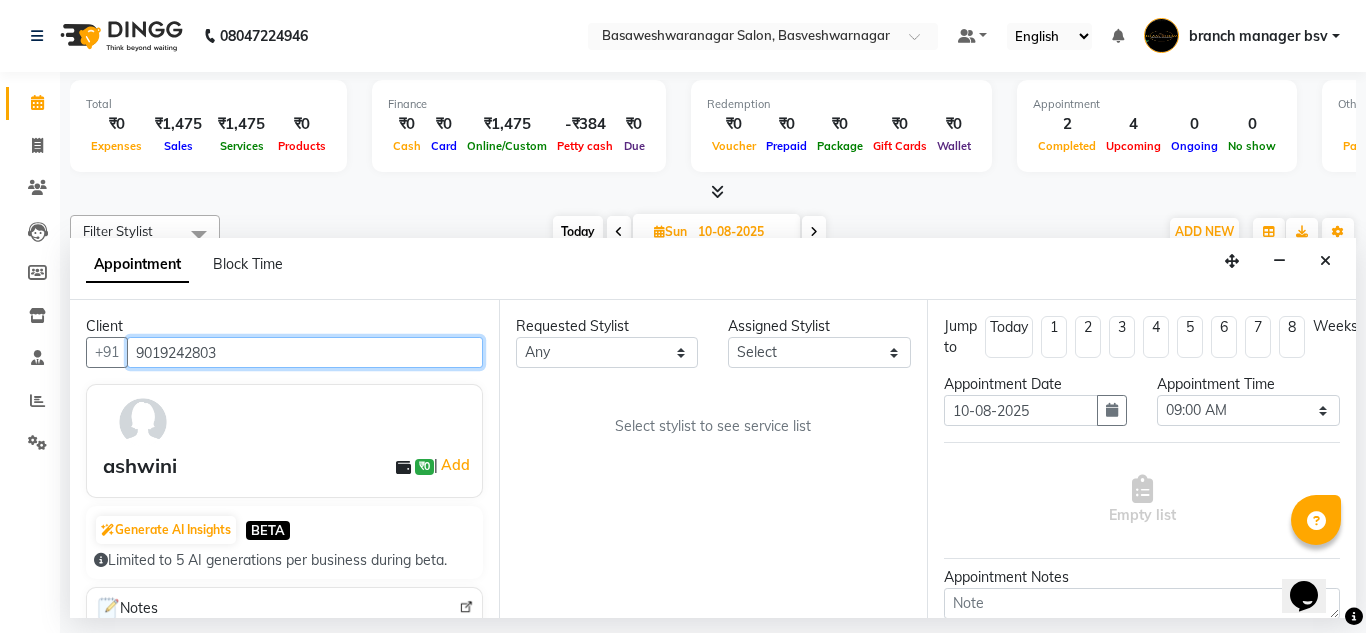 type on "9019242803" 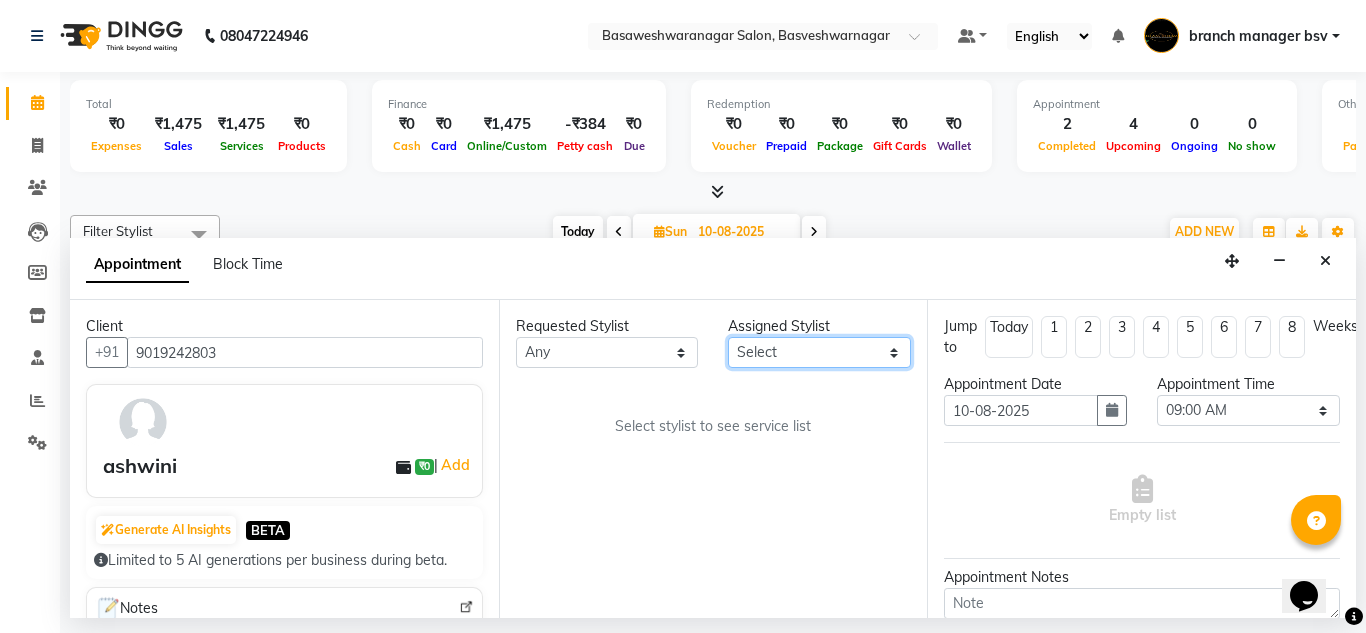 click on "Select Stylist Any [FIRST] [FIRST] Dr.Jabin Dr mehzabin GURISH JASSI Jayshree Navya pooja accounts PRATIK RAJEESHA Rasna Sanskruthi shangnimwom SMIRTI SUMITH SUNITHA SUNNY Tanveer  TEZZ The Glam Room theja Trishna urmi Assigned Stylist Select [FIRST] [FIRST] Dr.Jabin Dr mehzabin GURISH JASSI Jayshree Navya pooja accounts PRATIK RAJEESHA Rasna Sanskruthi shangnimwom SMIRTI SUMITH SUNITHA SUNNY Tanveer  TEZZ The Glam Room theja Trishna urmi Select Services    Detan  and Charcoal Detan Detan  and Charcoal Detan - Face  and Neck (Detan) (₹500.00) Detan  and Charcoal Detan - Under Arms (Detan) (₹150.00) Detan  and Charcoal Detan - Full Arms (Detan) (₹400.00) Detan  and Charcoal Detan - Full Legs (Detan) (₹600.00) Detan  and Charcoal Detan - Half Legs (Detan) (₹400.00) Detan  and Charcoal Detan - Blouse Line (Detan) (₹400.00) Detan  and Charcoal Detan - Full Body (Detan) (₹2,000.00) Detan  and Charcoal Detan - Face  and Neck (Charcoal) (₹600.00) Detan  and Charcoal Detan - Under Arms (Charcoal) (₹250.00)" at bounding box center (819, 352) 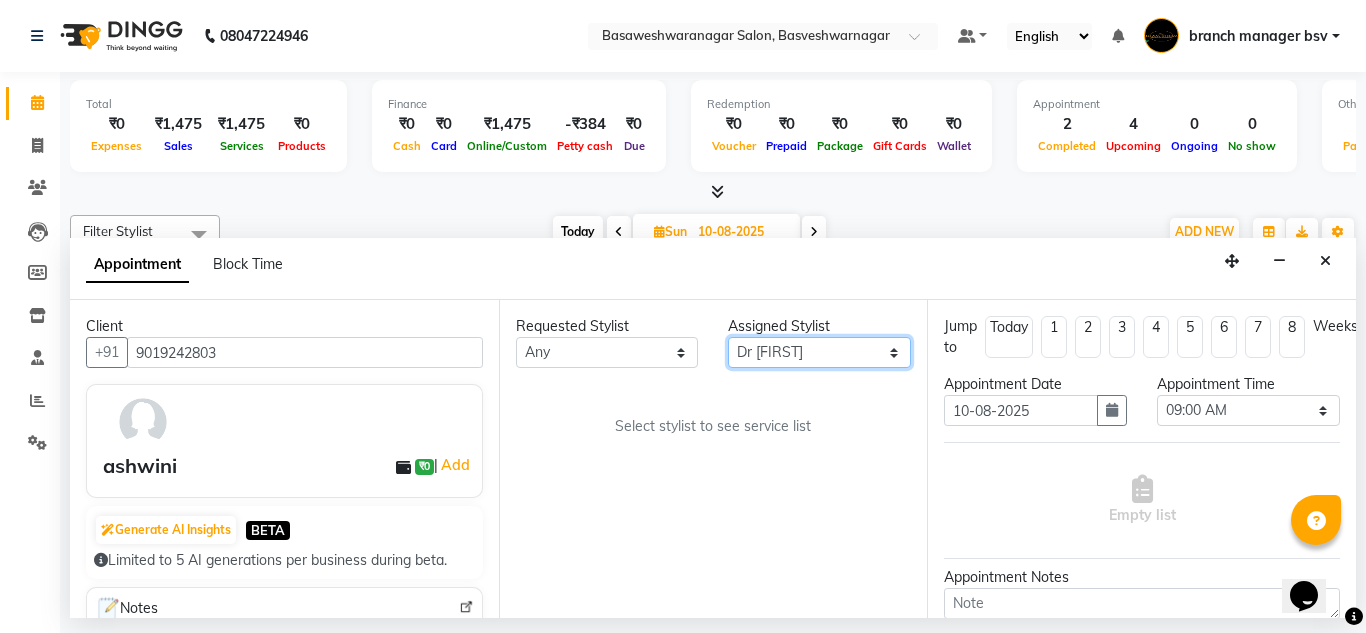 click on "Select Stylist Any [FIRST] [FIRST] Dr.Jabin Dr mehzabin GURISH JASSI Jayshree Navya pooja accounts PRATIK RAJEESHA Rasna Sanskruthi shangnimwom SMIRTI SUMITH SUNITHA SUNNY Tanveer  TEZZ The Glam Room theja Trishna urmi Assigned Stylist Select [FIRST] [FIRST] Dr.Jabin Dr mehzabin GURISH JASSI Jayshree Navya pooja accounts PRATIK RAJEESHA Rasna Sanskruthi shangnimwom SMIRTI SUMITH SUNITHA SUNNY Tanveer  TEZZ The Glam Room theja Trishna urmi Select Services    Detan  and Charcoal Detan Detan  and Charcoal Detan - Face  and Neck (Detan) (₹500.00) Detan  and Charcoal Detan - Under Arms (Detan) (₹150.00) Detan  and Charcoal Detan - Full Arms (Detan) (₹400.00) Detan  and Charcoal Detan - Full Legs (Detan) (₹600.00) Detan  and Charcoal Detan - Half Legs (Detan) (₹400.00) Detan  and Charcoal Detan - Blouse Line (Detan) (₹400.00) Detan  and Charcoal Detan - Full Body (Detan) (₹2,000.00) Detan  and Charcoal Detan - Face  and Neck (Charcoal) (₹600.00) Detan  and Charcoal Detan - Under Arms (Charcoal) (₹250.00)" at bounding box center [819, 352] 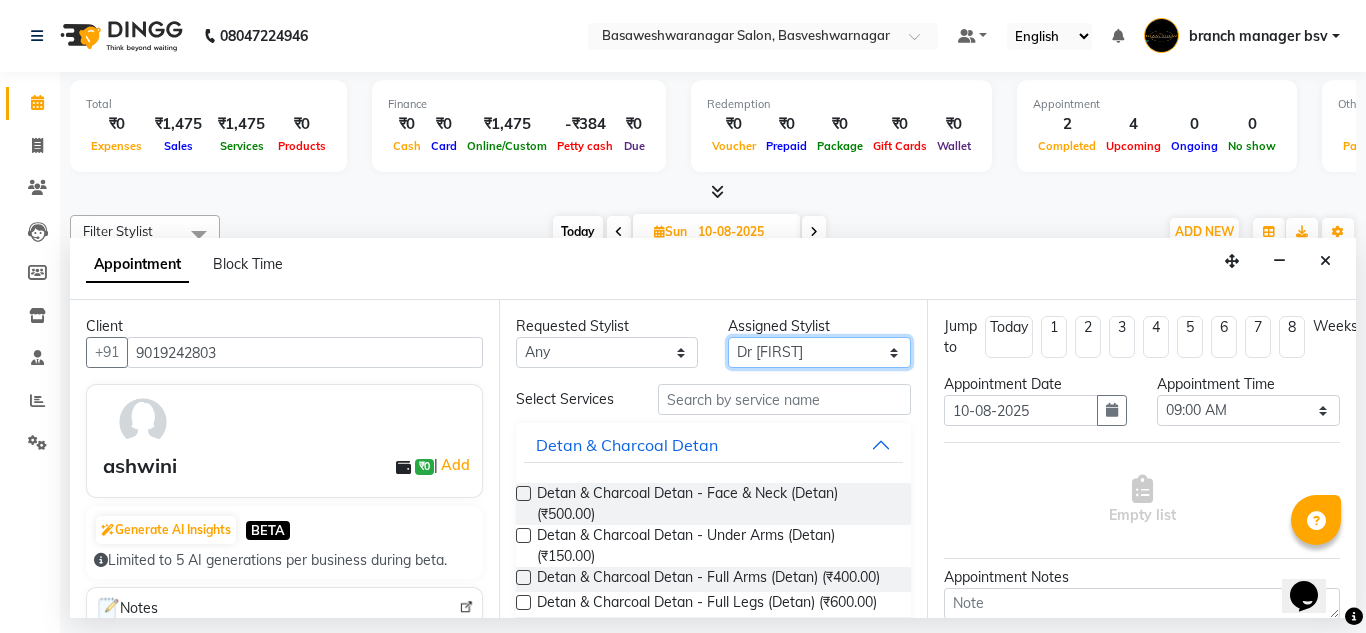 click on "Select Stylist Any [FIRST] [FIRST] Dr.Jabin Dr mehzabin GURISH JASSI Jayshree Navya pooja accounts PRATIK RAJEESHA Rasna Sanskruthi shangnimwom SMIRTI SUMITH SUNITHA SUNNY Tanveer  TEZZ The Glam Room theja Trishna urmi Assigned Stylist Select [FIRST] [FIRST] Dr.Jabin Dr mehzabin GURISH JASSI Jayshree Navya pooja accounts PRATIK RAJEESHA Rasna Sanskruthi shangnimwom SMIRTI SUMITH SUNITHA SUNNY Tanveer  TEZZ The Glam Room theja Trishna urmi Select Services    Detan  and Charcoal Detan Detan  and Charcoal Detan - Face  and Neck (Detan) (₹500.00) Detan  and Charcoal Detan - Under Arms (Detan) (₹150.00) Detan  and Charcoal Detan - Full Arms (Detan) (₹400.00) Detan  and Charcoal Detan - Full Legs (Detan) (₹600.00) Detan  and Charcoal Detan - Half Legs (Detan) (₹400.00) Detan  and Charcoal Detan - Blouse Line (Detan) (₹400.00) Detan  and Charcoal Detan - Full Body (Detan) (₹2,000.00) Detan  and Charcoal Detan - Face  and Neck (Charcoal) (₹600.00) Detan  and Charcoal Detan - Under Arms (Charcoal) (₹250.00)" at bounding box center (819, 352) 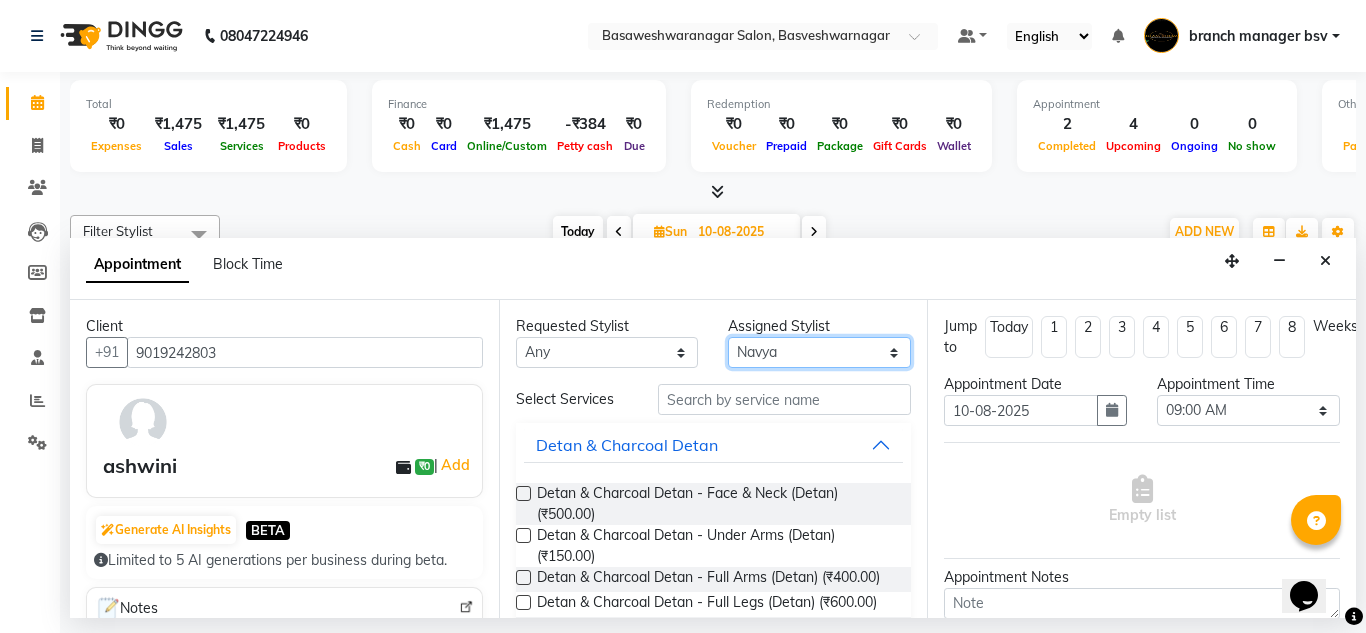 click on "Select Stylist Any [FIRST] [FIRST] Dr.Jabin Dr mehzabin GURISH JASSI Jayshree Navya pooja accounts PRATIK RAJEESHA Rasna Sanskruthi shangnimwom SMIRTI SUMITH SUNITHA SUNNY Tanveer  TEZZ The Glam Room theja Trishna urmi Assigned Stylist Select [FIRST] [FIRST] Dr.Jabin Dr mehzabin GURISH JASSI Jayshree Navya pooja accounts PRATIK RAJEESHA Rasna Sanskruthi shangnimwom SMIRTI SUMITH SUNITHA SUNNY Tanveer  TEZZ The Glam Room theja Trishna urmi Select Services    Detan  and Charcoal Detan Detan  and Charcoal Detan - Face  and Neck (Detan) (₹500.00) Detan  and Charcoal Detan - Under Arms (Detan) (₹150.00) Detan  and Charcoal Detan - Full Arms (Detan) (₹400.00) Detan  and Charcoal Detan - Full Legs (Detan) (₹600.00) Detan  and Charcoal Detan - Half Legs (Detan) (₹400.00) Detan  and Charcoal Detan - Blouse Line (Detan) (₹400.00) Detan  and Charcoal Detan - Full Body (Detan) (₹2,000.00) Detan  and Charcoal Detan - Face  and Neck (Charcoal) (₹600.00) Detan  and Charcoal Detan - Under Arms (Charcoal) (₹250.00)" at bounding box center (819, 352) 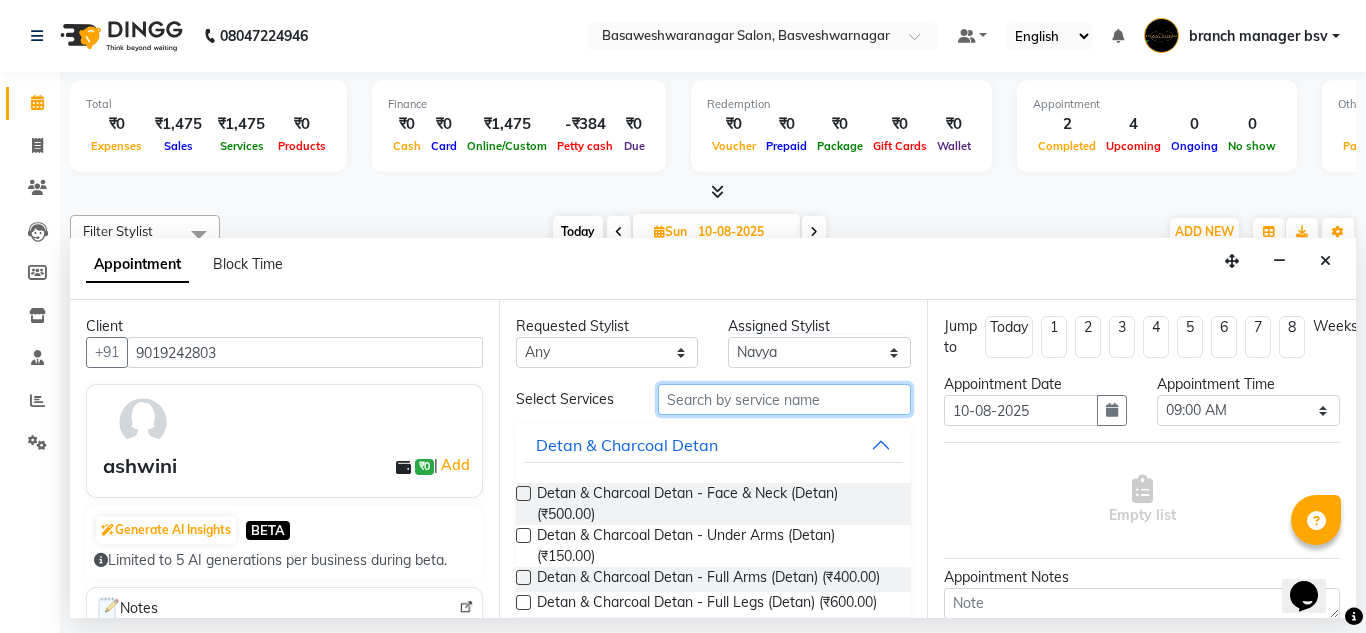 click at bounding box center [785, 399] 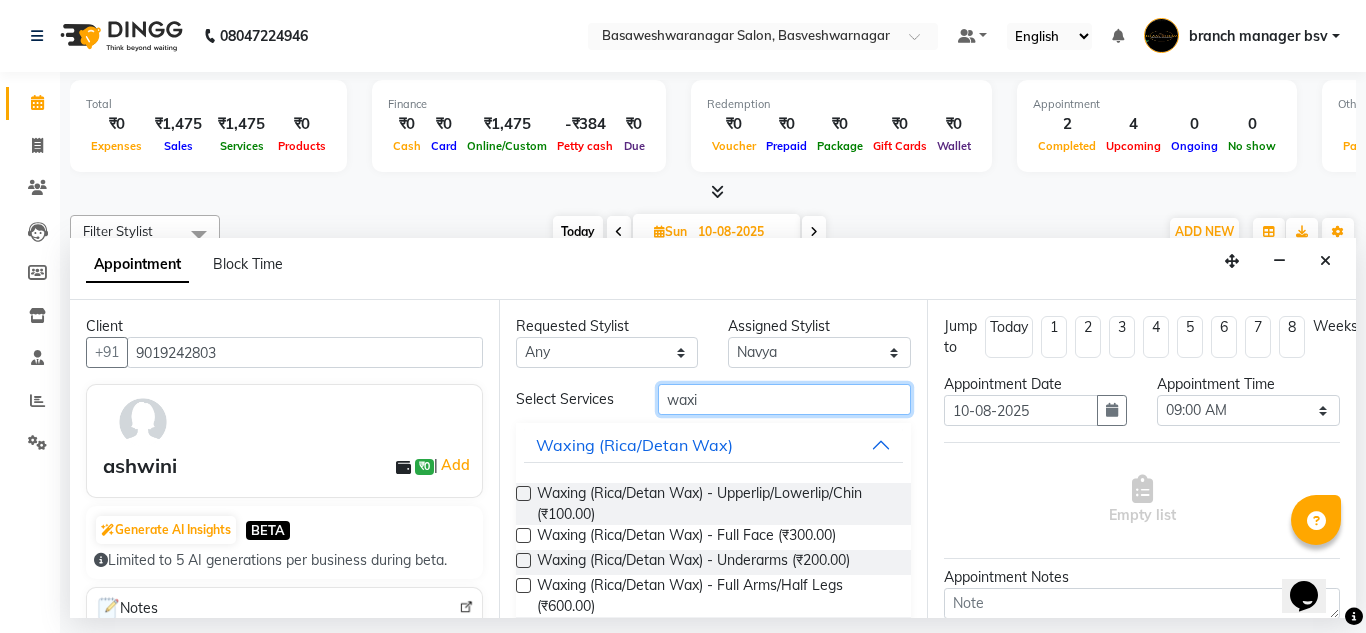 type on "waxi" 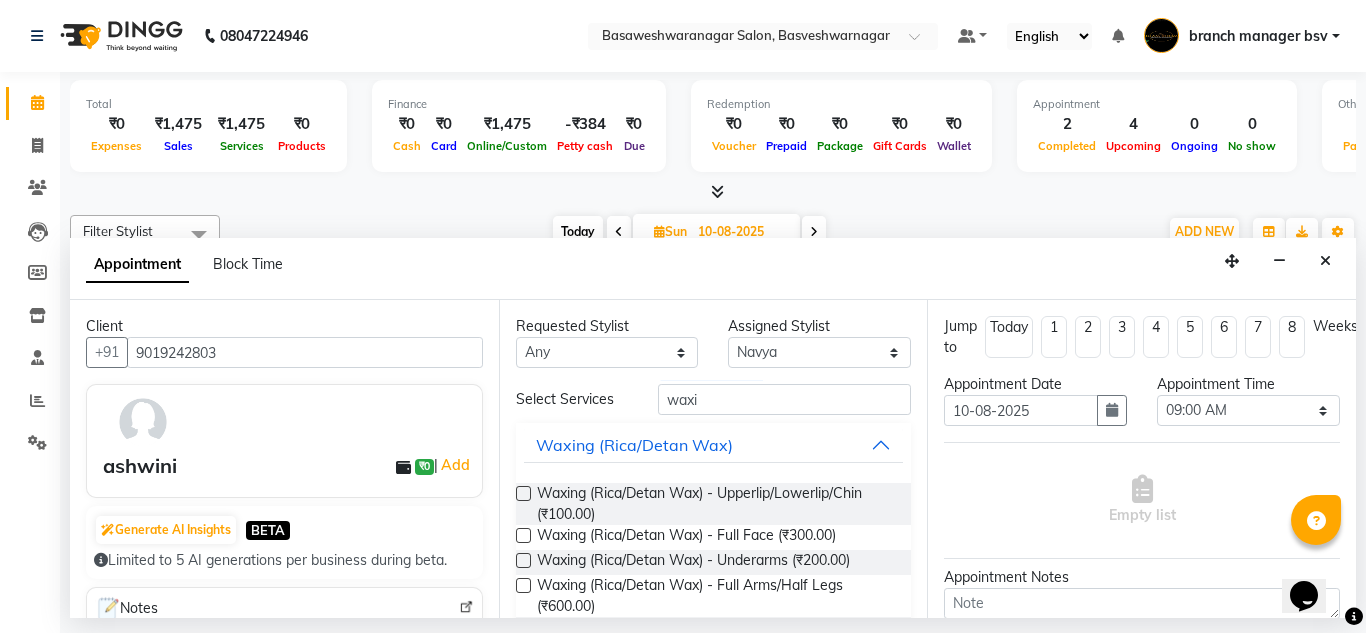 click at bounding box center (523, 560) 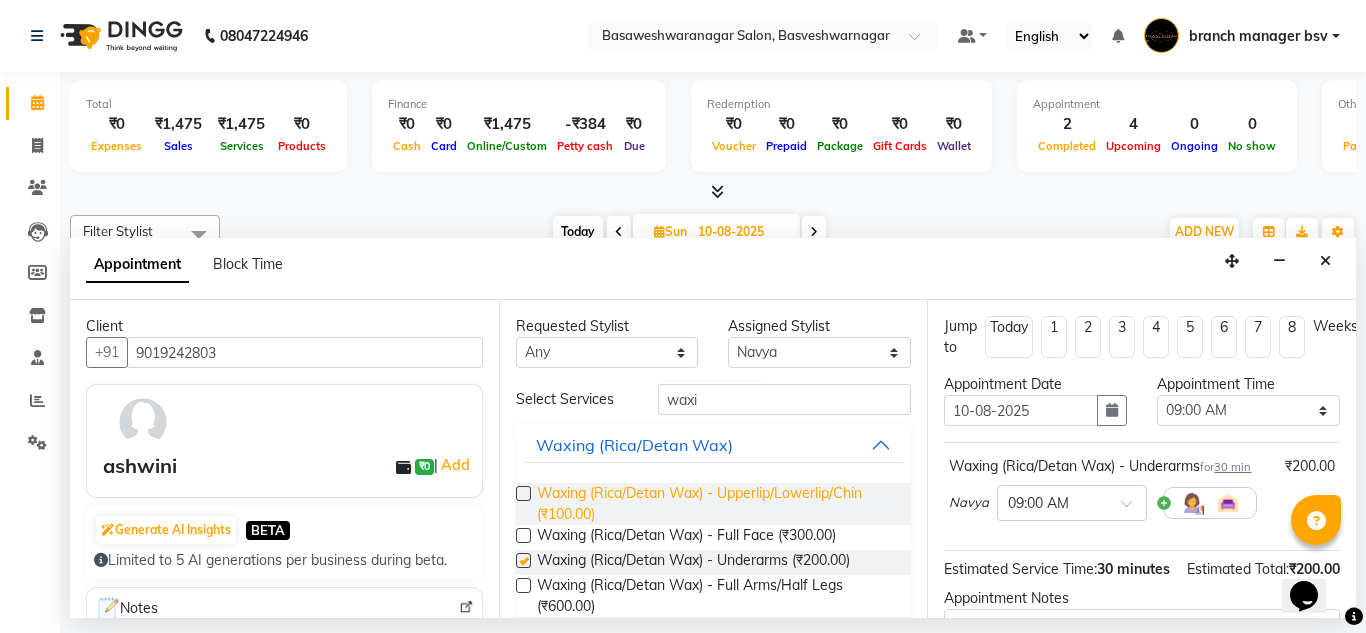 checkbox on "false" 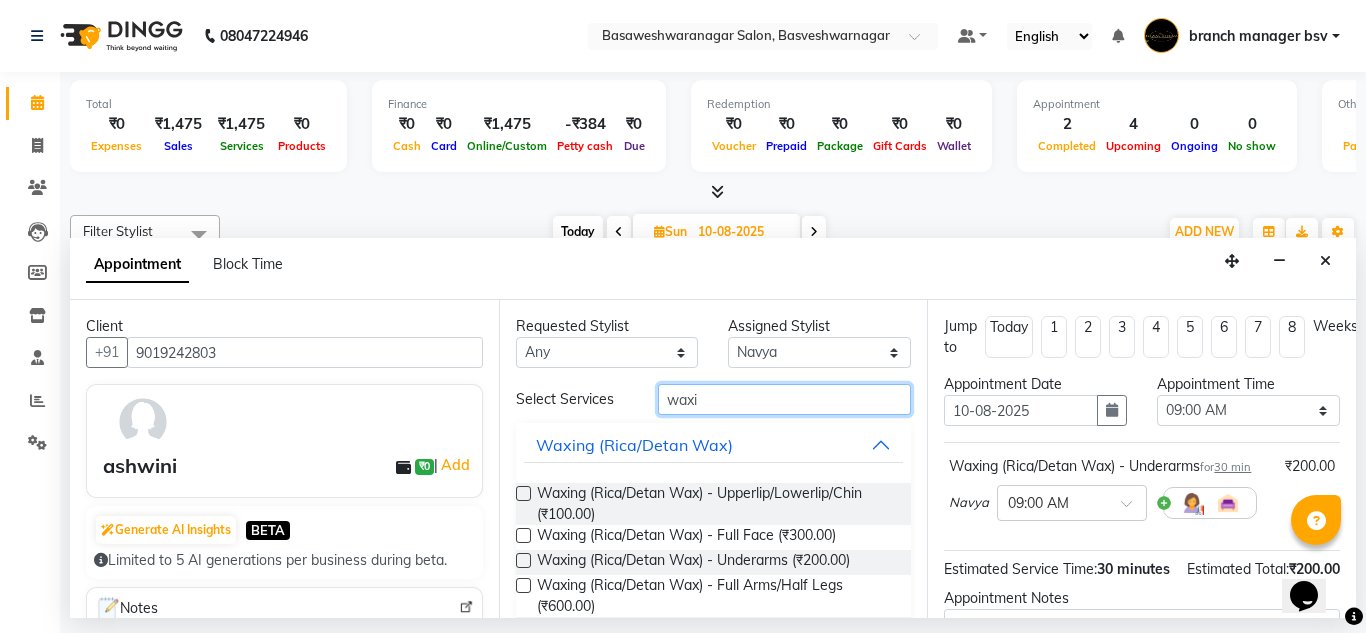 click on "waxi" at bounding box center (785, 399) 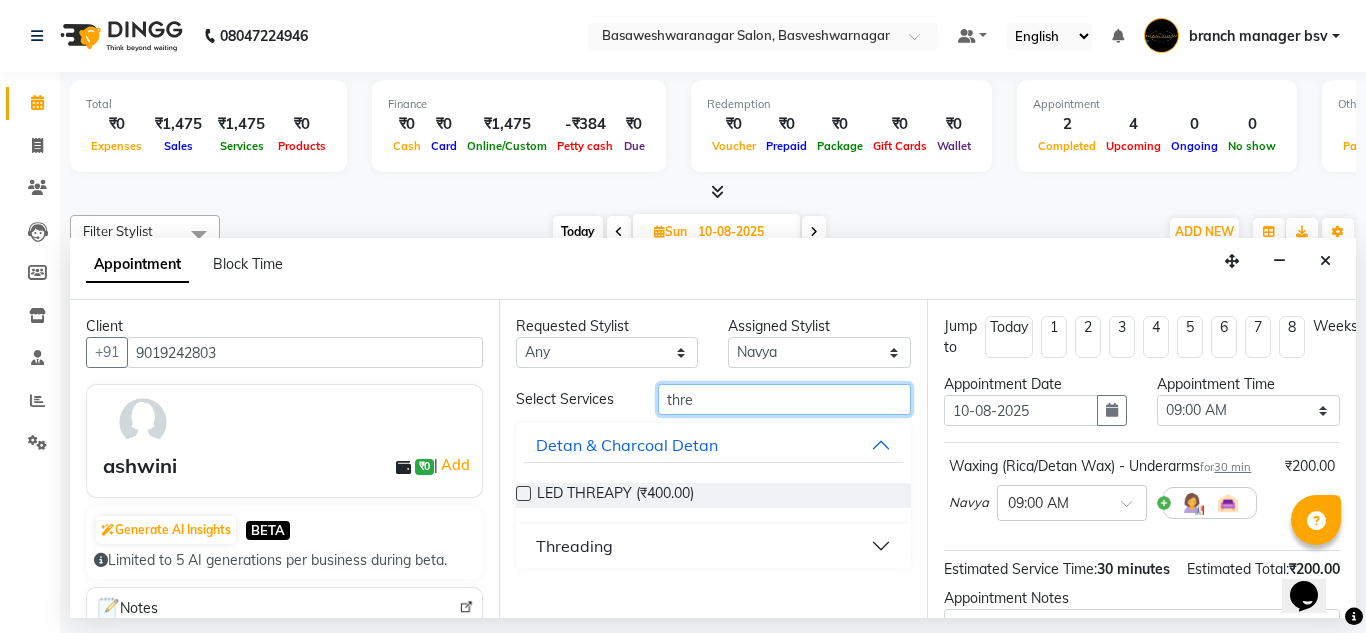 type on "thre" 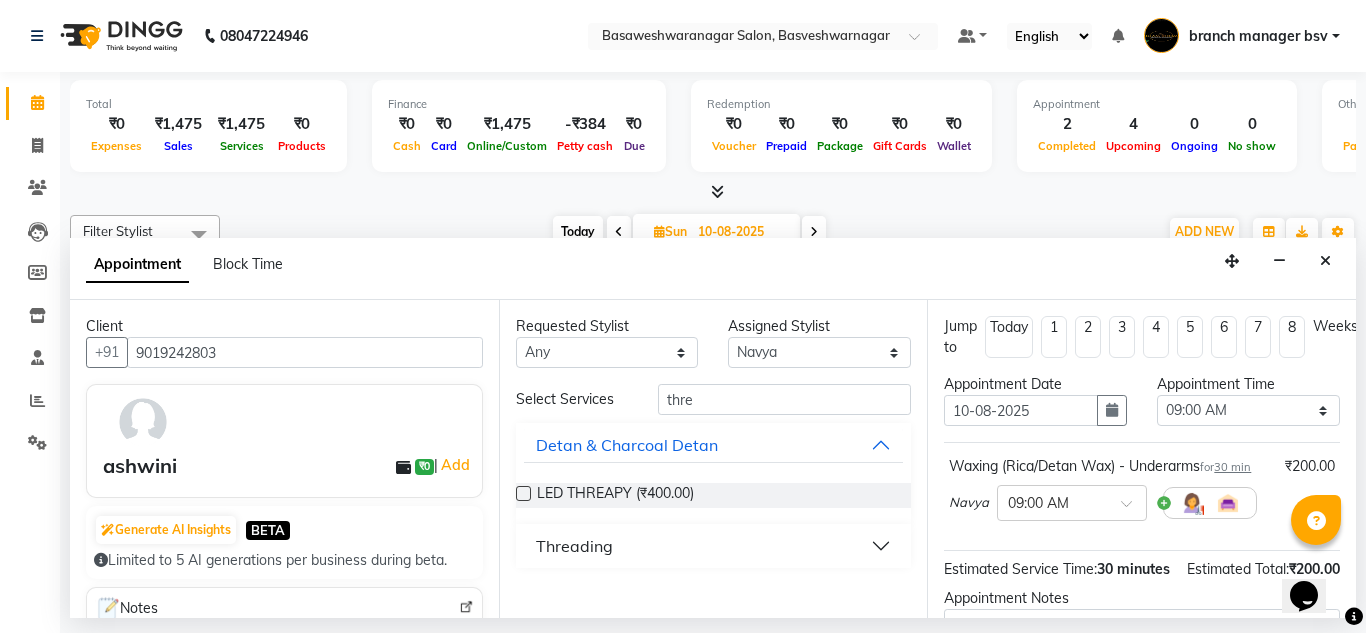 click on "Threading" at bounding box center [574, 546] 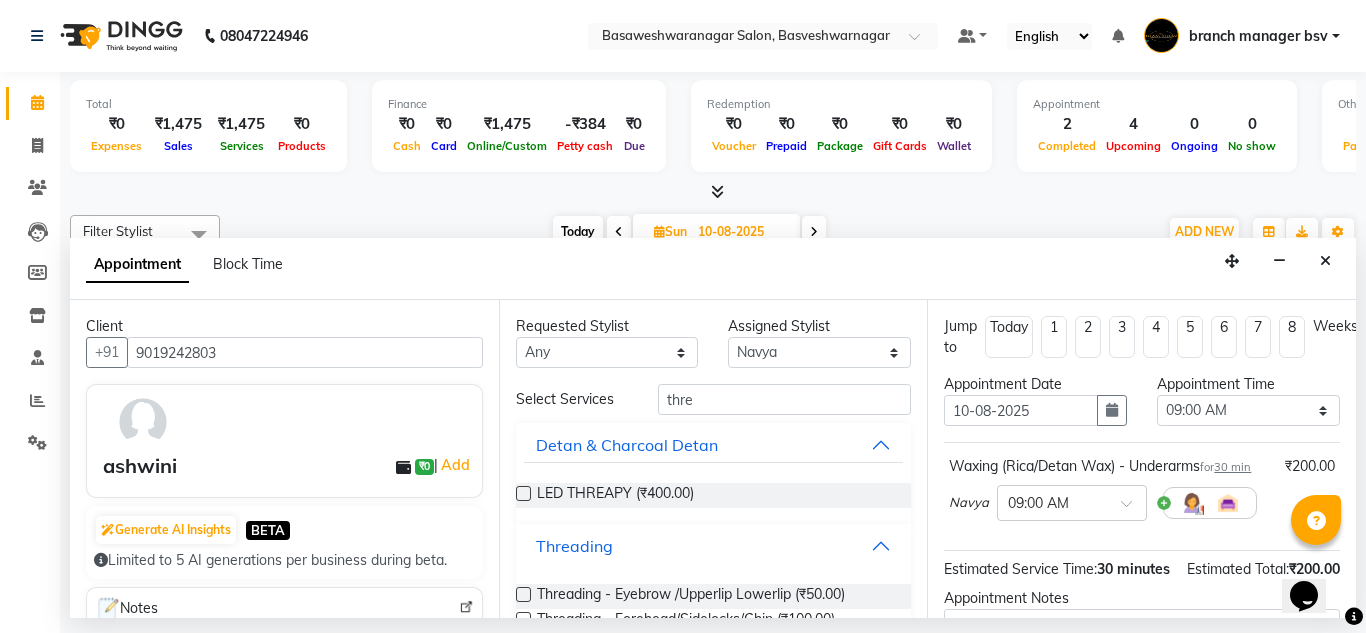 scroll, scrollTop: 98, scrollLeft: 0, axis: vertical 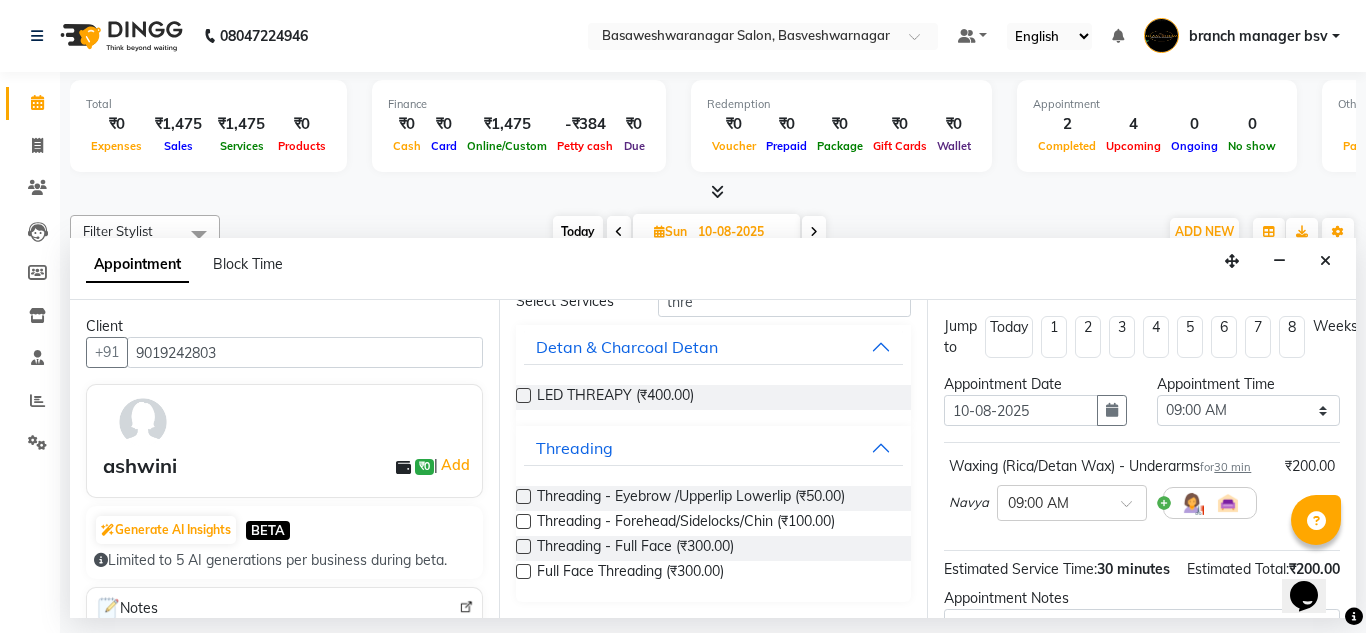 click at bounding box center [523, 496] 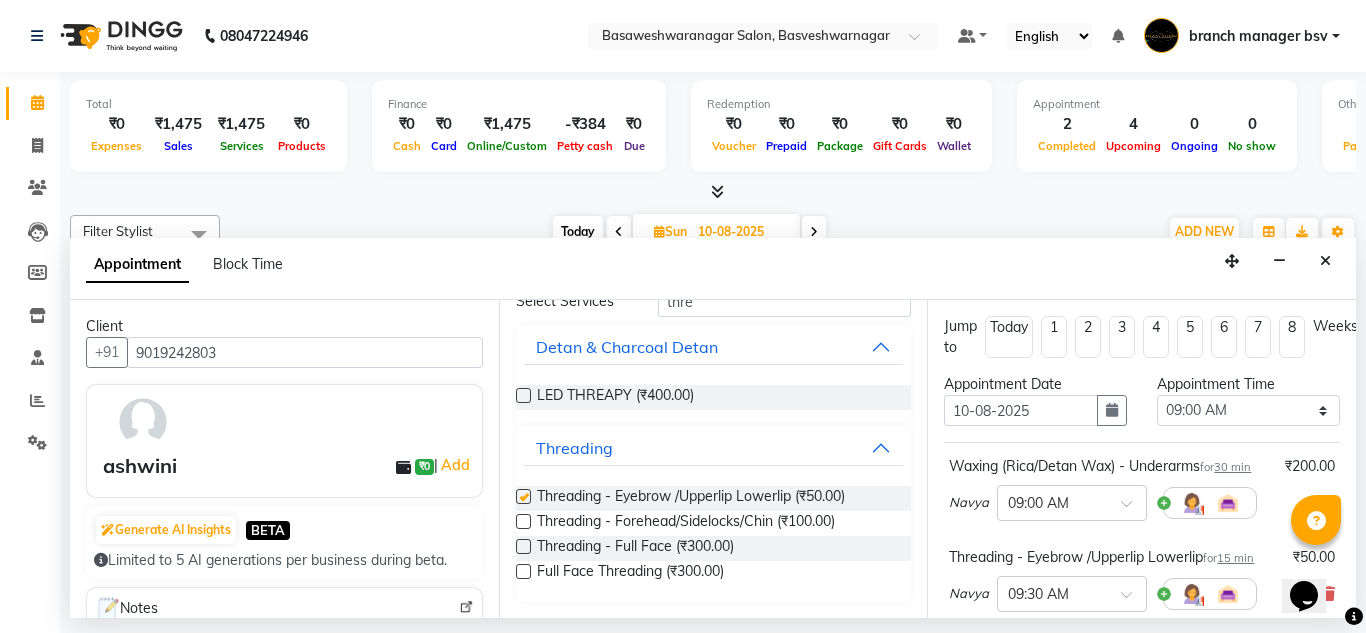 checkbox on "false" 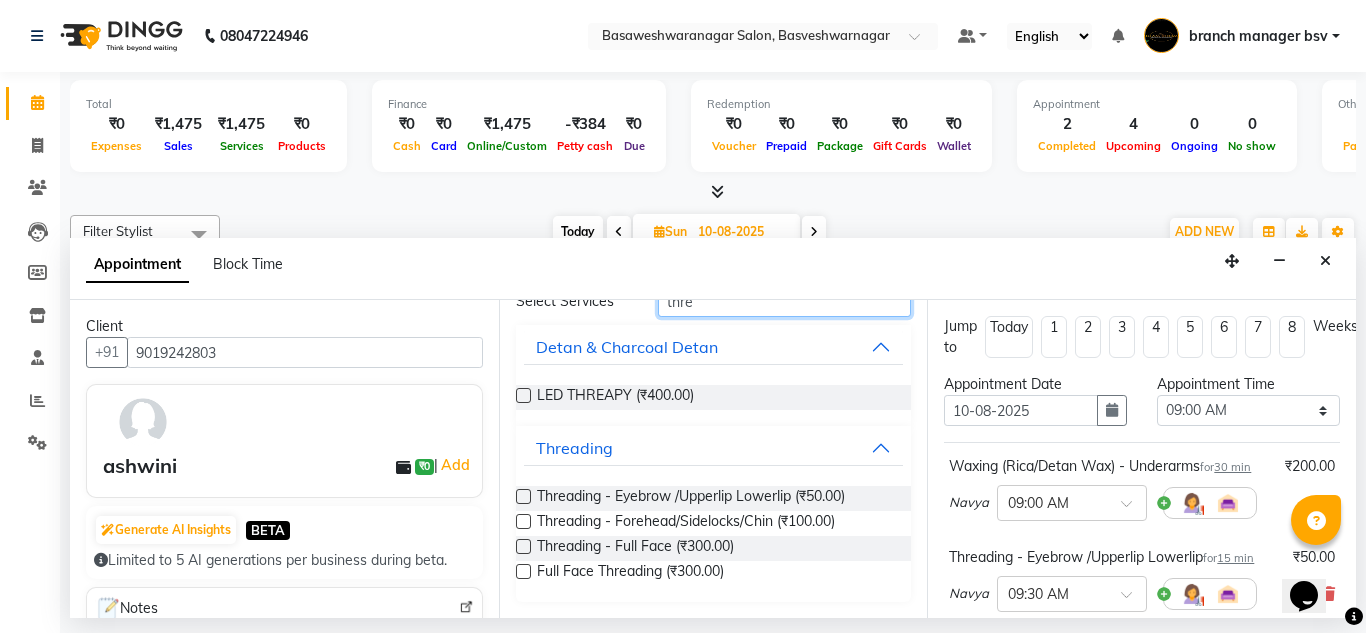 click on "thre" at bounding box center [785, 301] 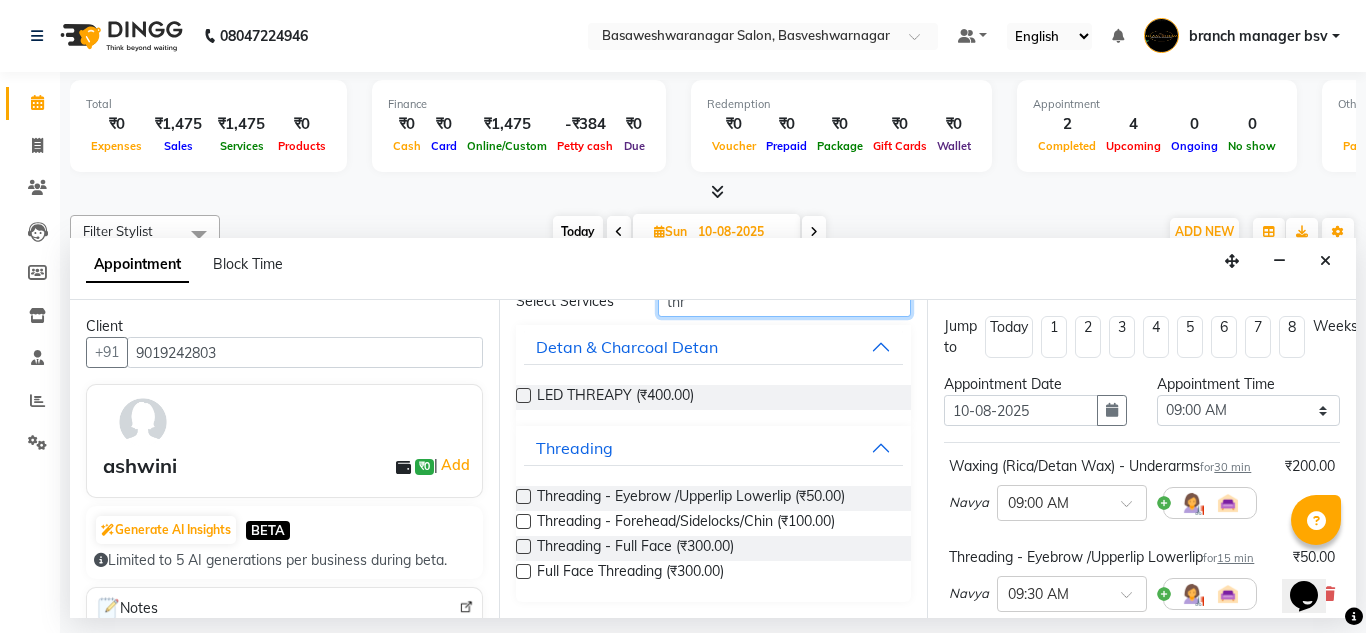 scroll, scrollTop: 91, scrollLeft: 0, axis: vertical 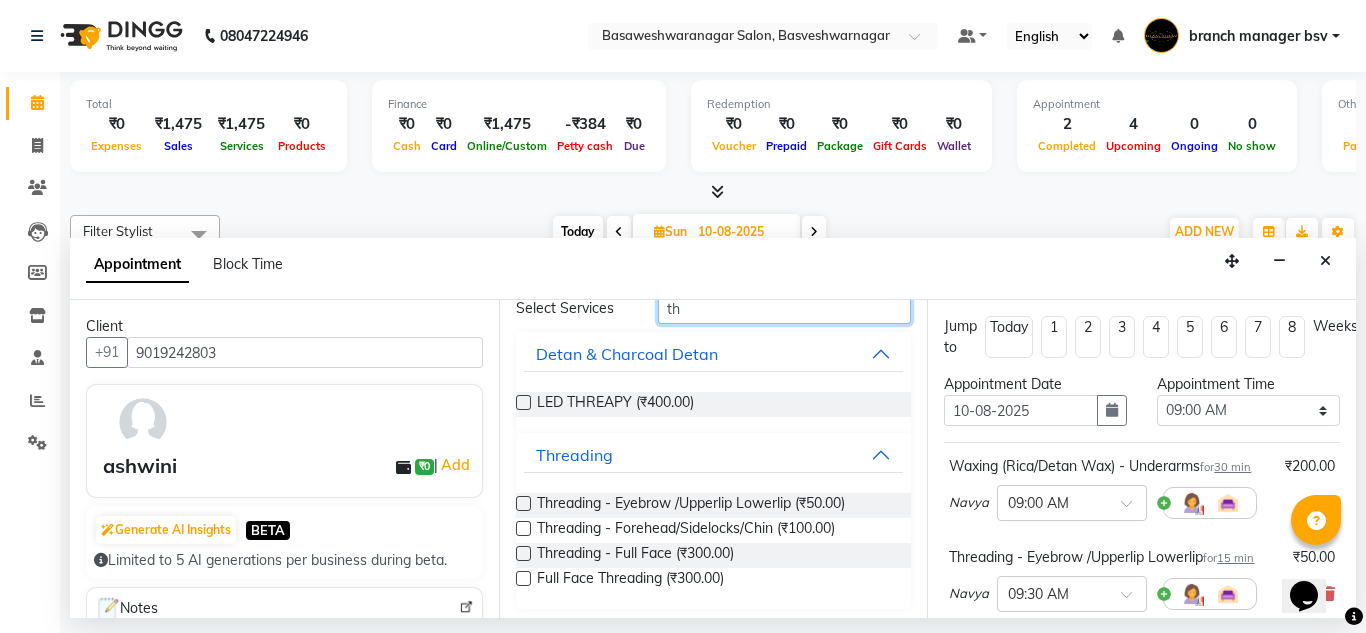 type on "t" 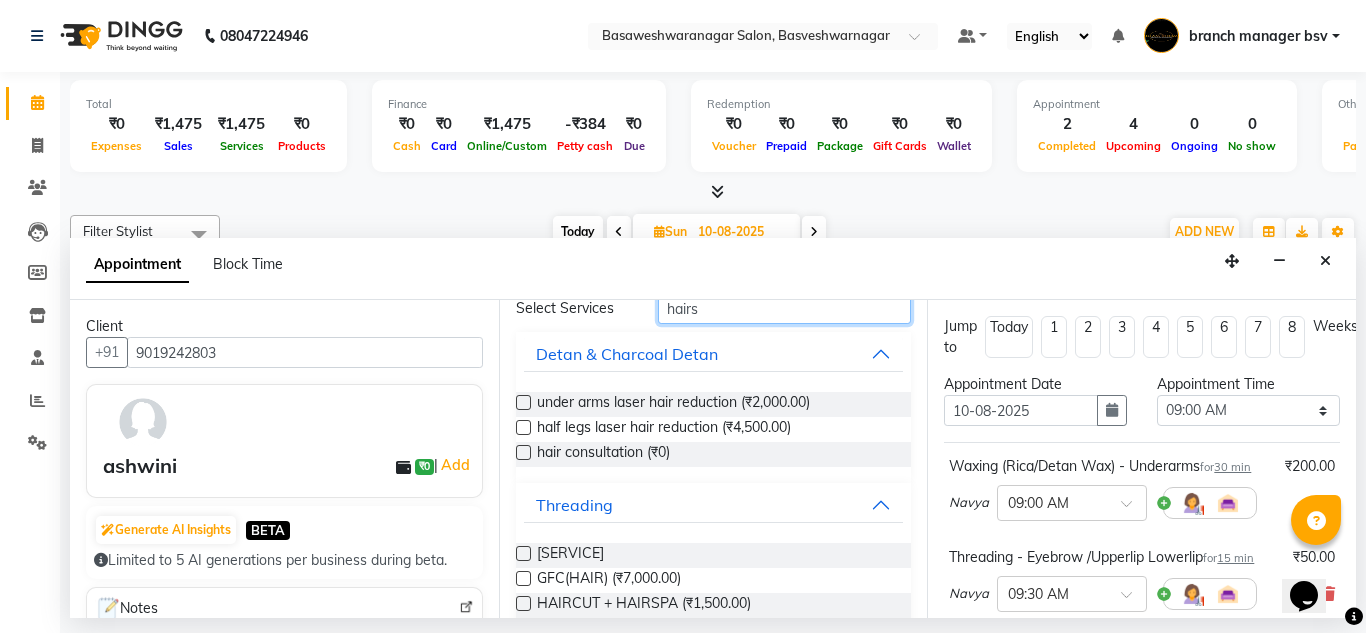 scroll, scrollTop: 0, scrollLeft: 0, axis: both 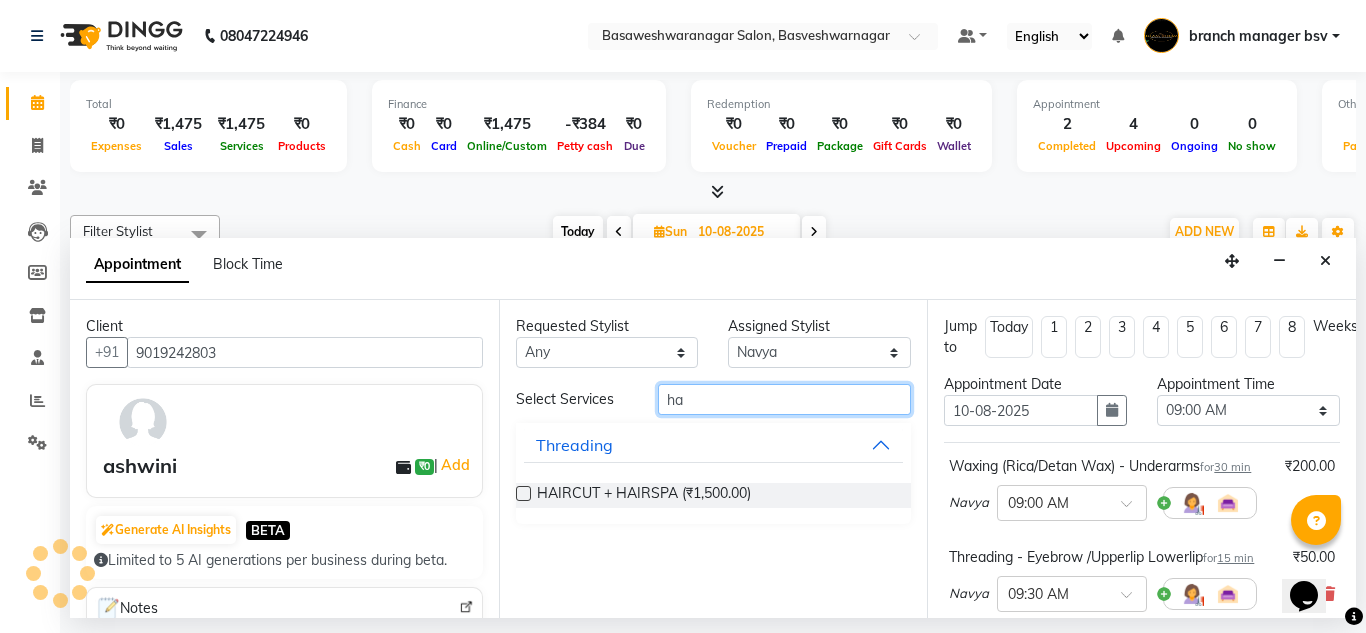 type on "h" 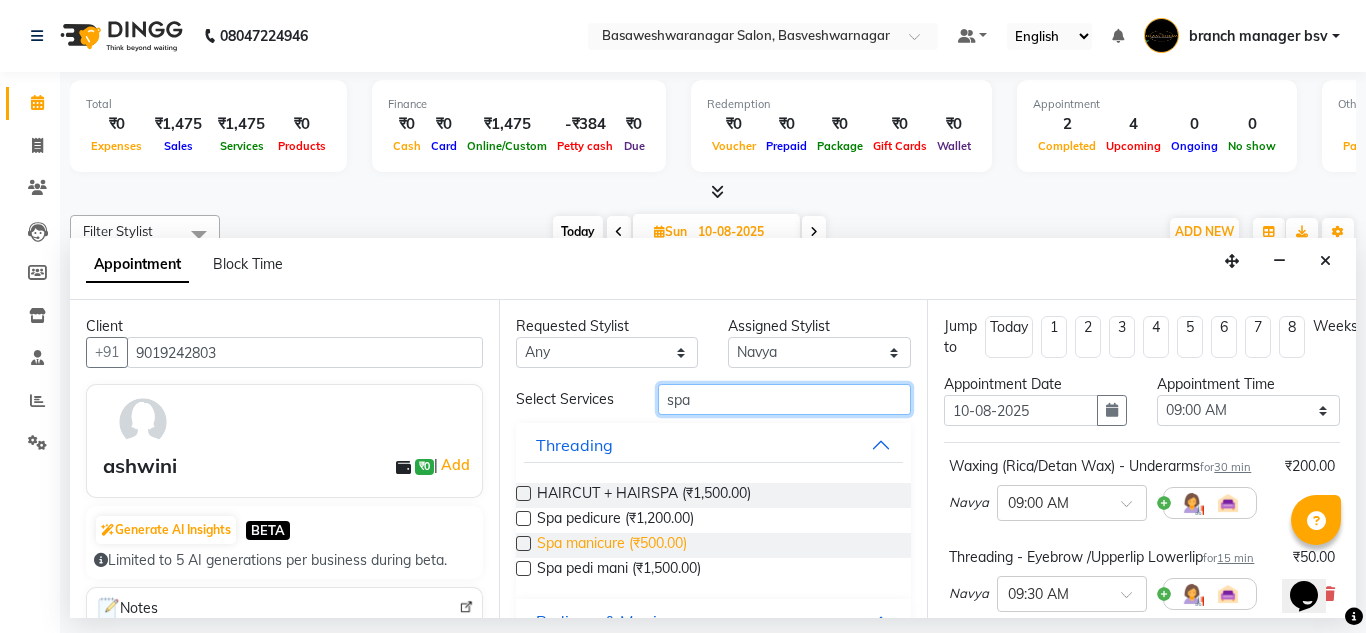 scroll, scrollTop: 267, scrollLeft: 0, axis: vertical 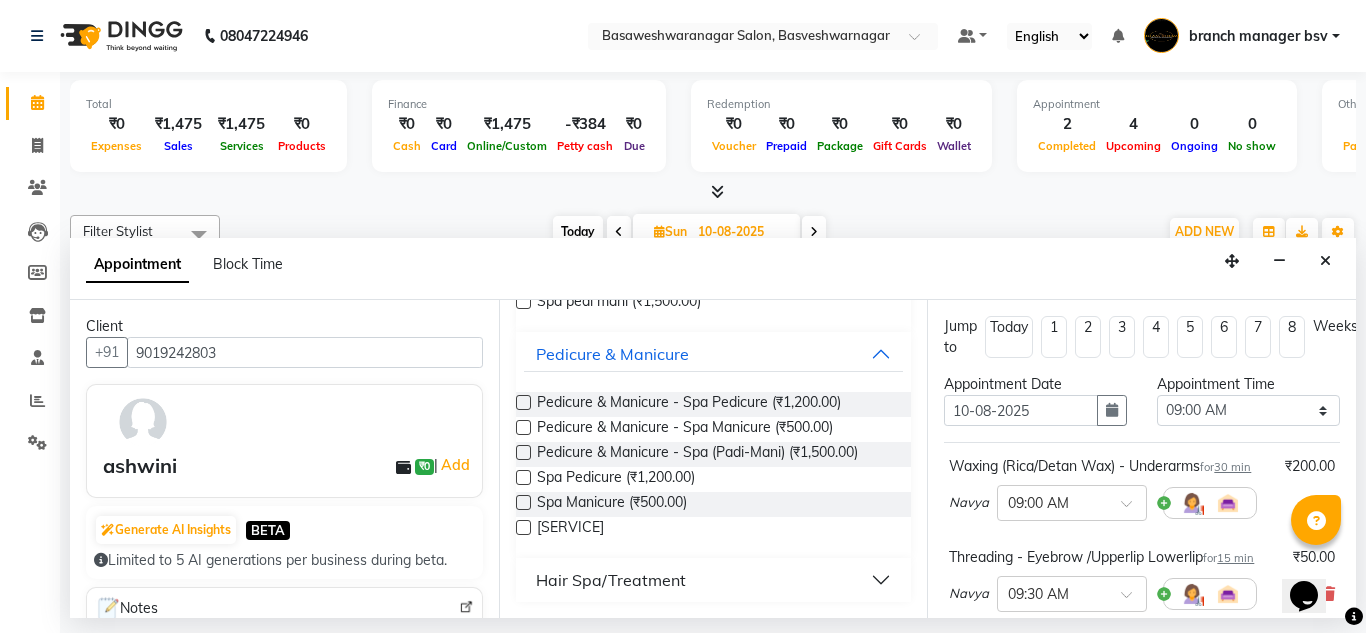 type on "spa" 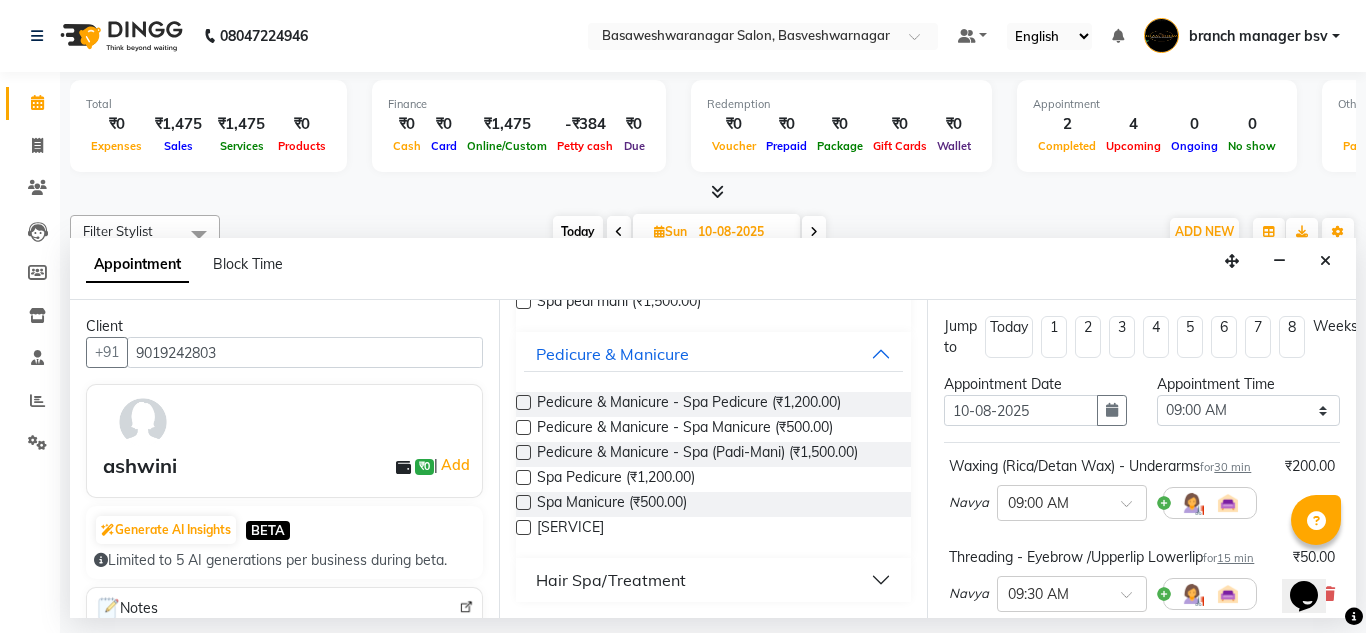 click on "Hair Spa/Treatment" at bounding box center [611, 580] 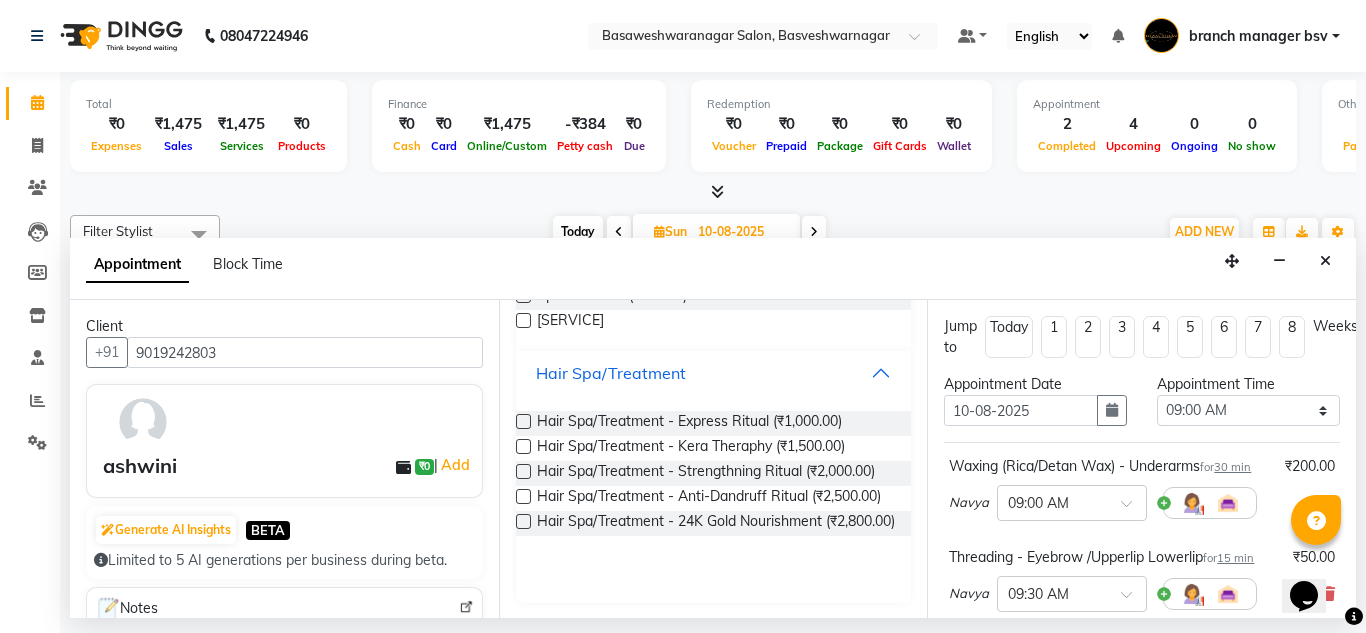 scroll, scrollTop: 475, scrollLeft: 0, axis: vertical 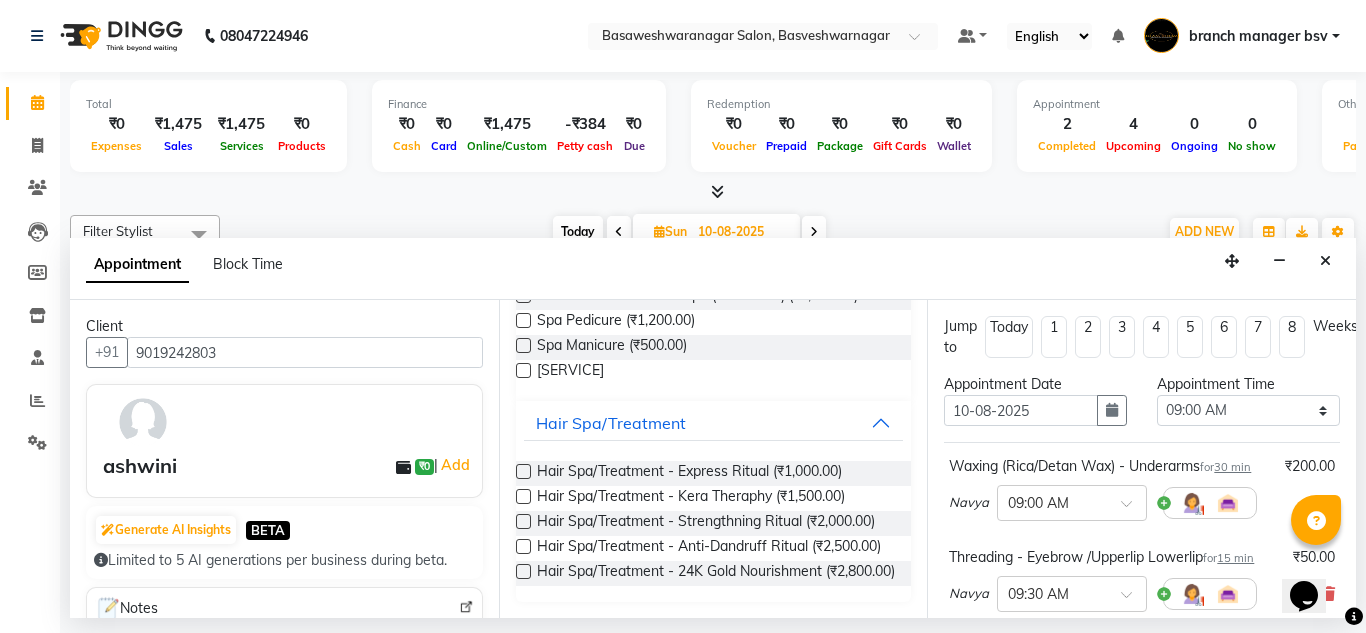 click at bounding box center (523, 471) 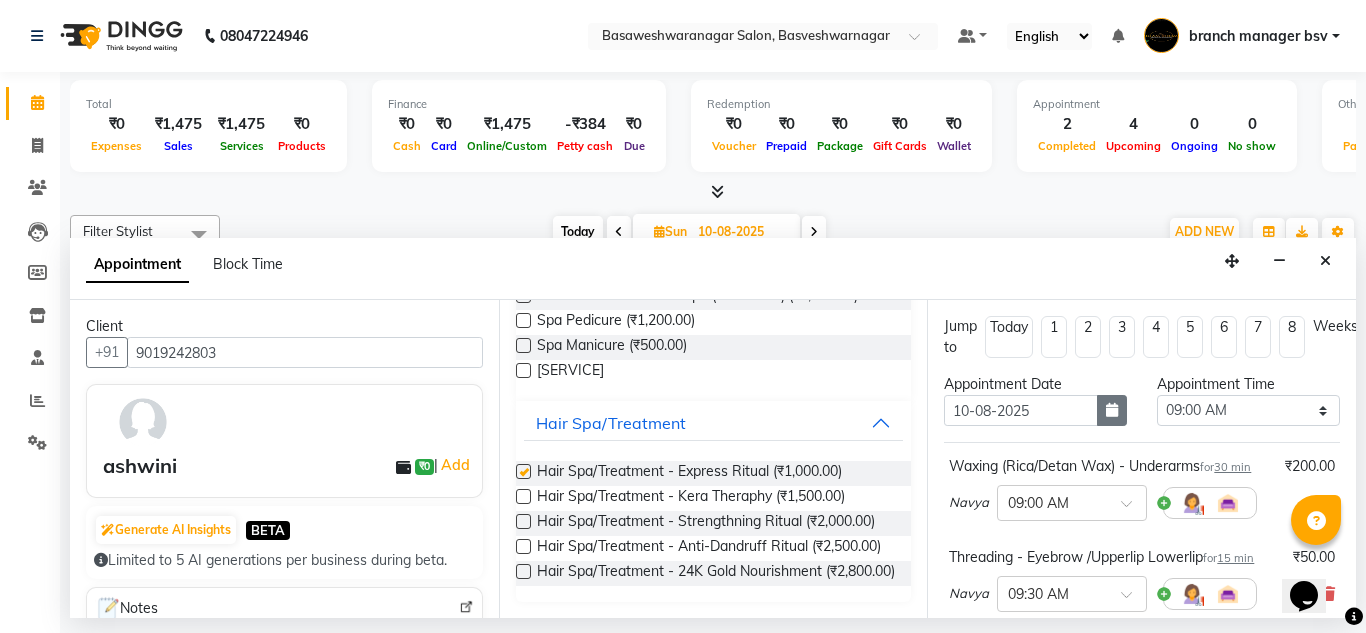 checkbox on "false" 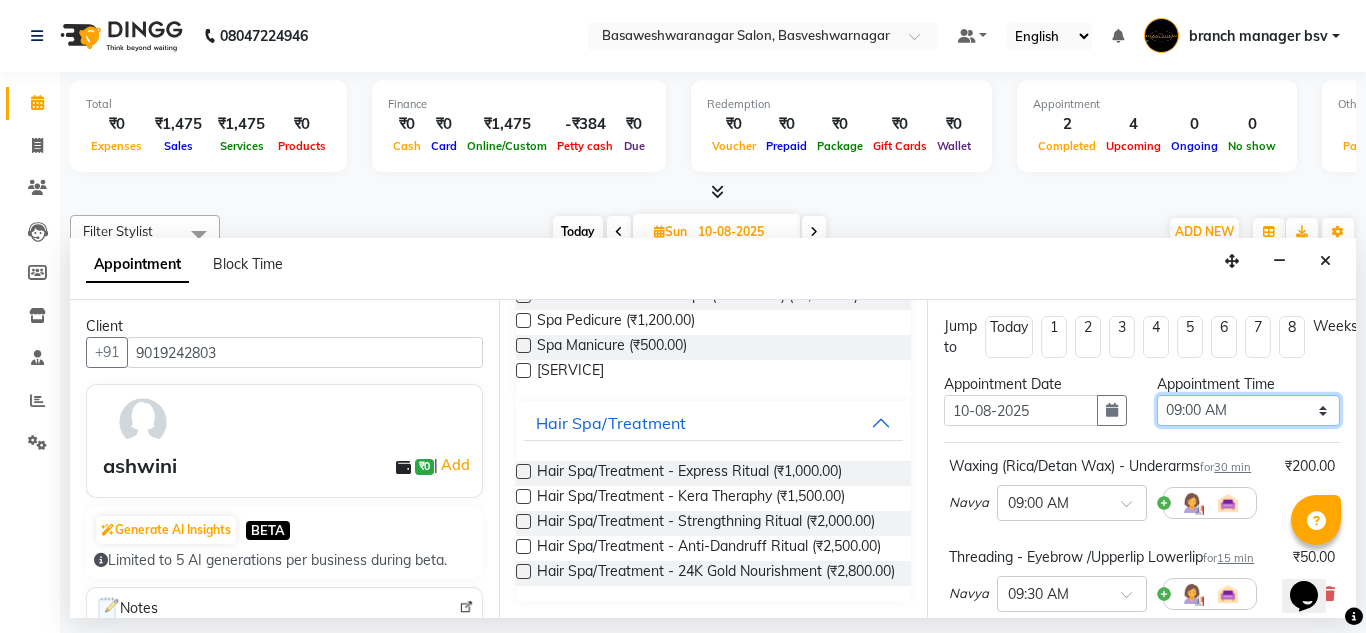 click on "Select 09:00 AM 09:15 AM 09:30 AM 09:45 AM 10:00 AM 10:15 AM 10:30 AM 10:45 AM 11:00 AM 11:15 AM 11:30 AM 11:45 AM 12:00 PM 12:15 PM 12:30 PM 12:45 PM 01:00 PM 01:15 PM 01:30 PM 01:45 PM 02:00 PM 02:15 PM 02:30 PM 02:45 PM 03:00 PM 03:15 PM 03:30 PM 03:45 PM 04:00 PM 04:15 PM 04:30 PM 04:45 PM 05:00 PM 05:15 PM 05:30 PM 05:45 PM 06:00 PM 06:15 PM 06:30 PM 06:45 PM 07:00 PM 07:15 PM 07:30 PM 07:45 PM 08:00 PM" at bounding box center [1248, 410] 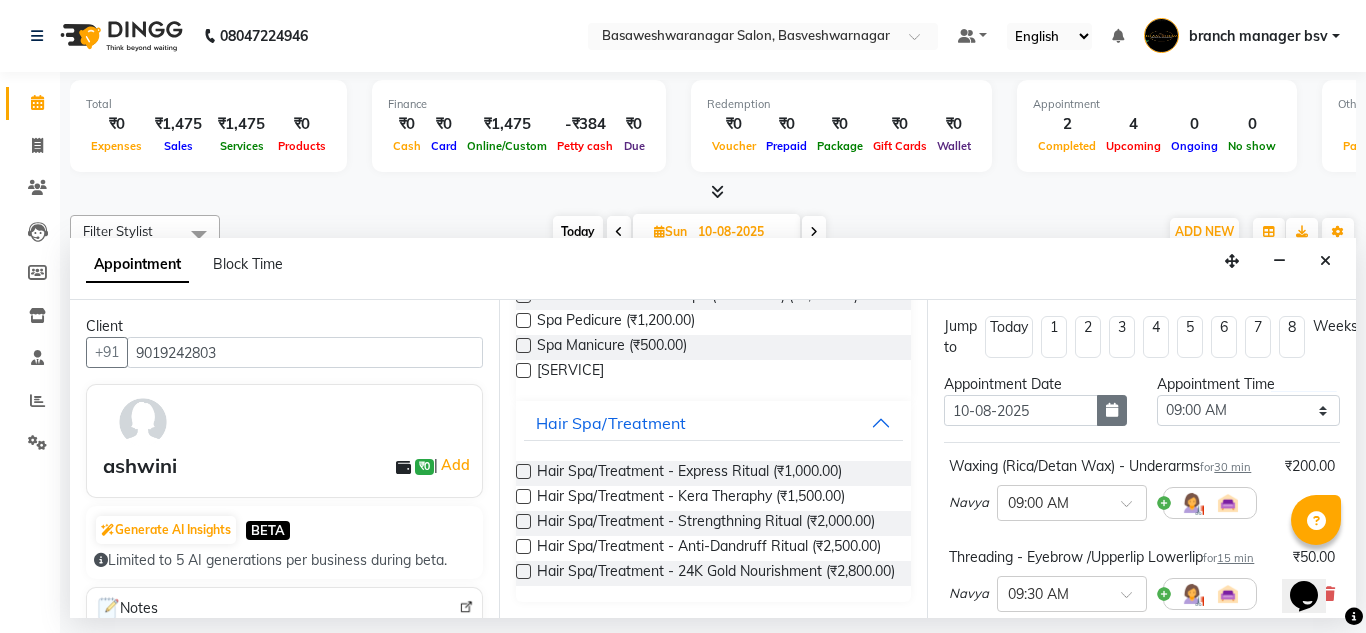 click at bounding box center (1112, 410) 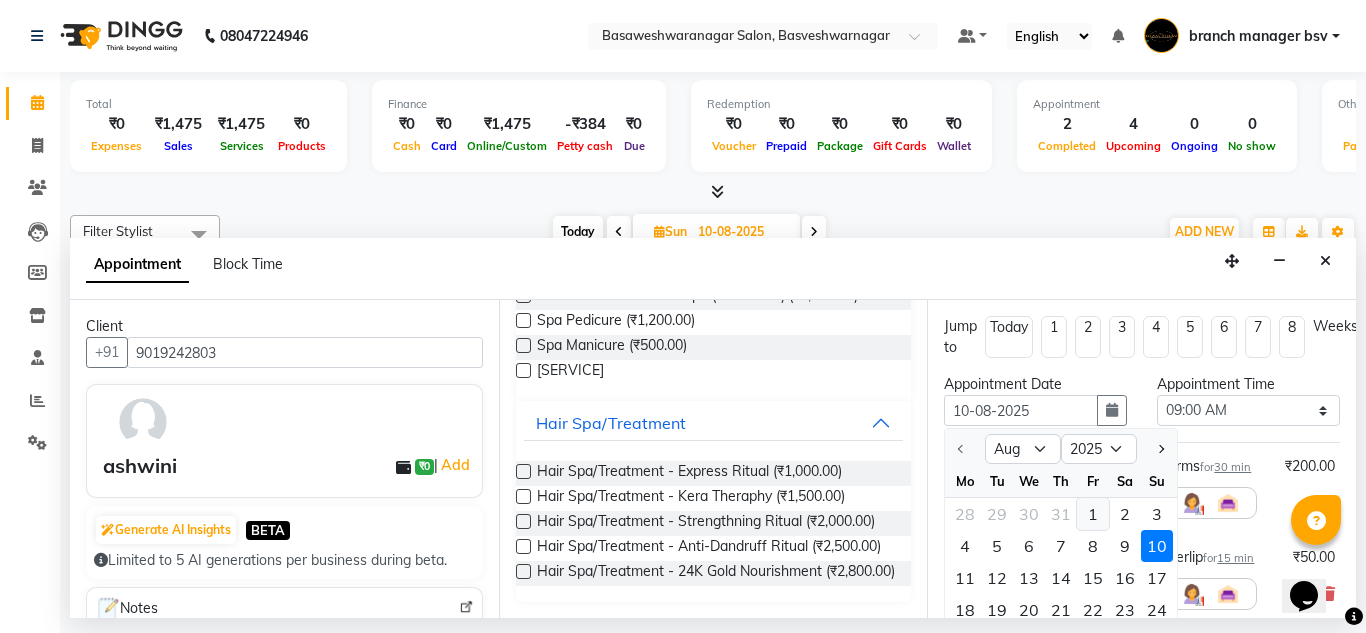 click on "1" at bounding box center (1093, 514) 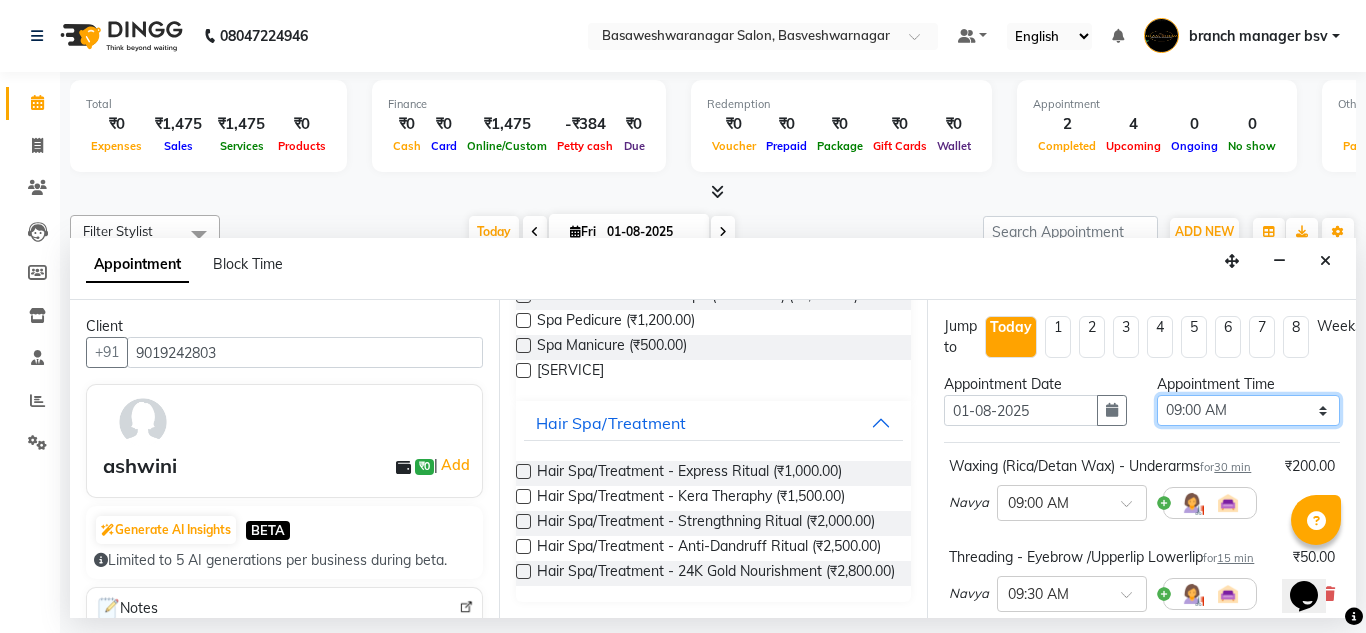 click on "Select 09:00 AM 09:15 AM 09:30 AM 09:45 AM 10:00 AM 10:15 AM 10:30 AM 10:45 AM 11:00 AM 11:15 AM 11:30 AM 11:45 AM 12:00 PM 12:15 PM 12:30 PM 12:45 PM 01:00 PM 01:15 PM 01:30 PM 01:45 PM 02:00 PM 02:15 PM 02:30 PM 02:45 PM 03:00 PM 03:15 PM 03:30 PM 03:45 PM 04:00 PM 04:15 PM 04:30 PM 04:45 PM 05:00 PM 05:15 PM 05:30 PM 05:45 PM 06:00 PM 06:15 PM 06:30 PM 06:45 PM 07:00 PM 07:15 PM 07:30 PM 07:45 PM 08:00 PM" at bounding box center [1248, 410] 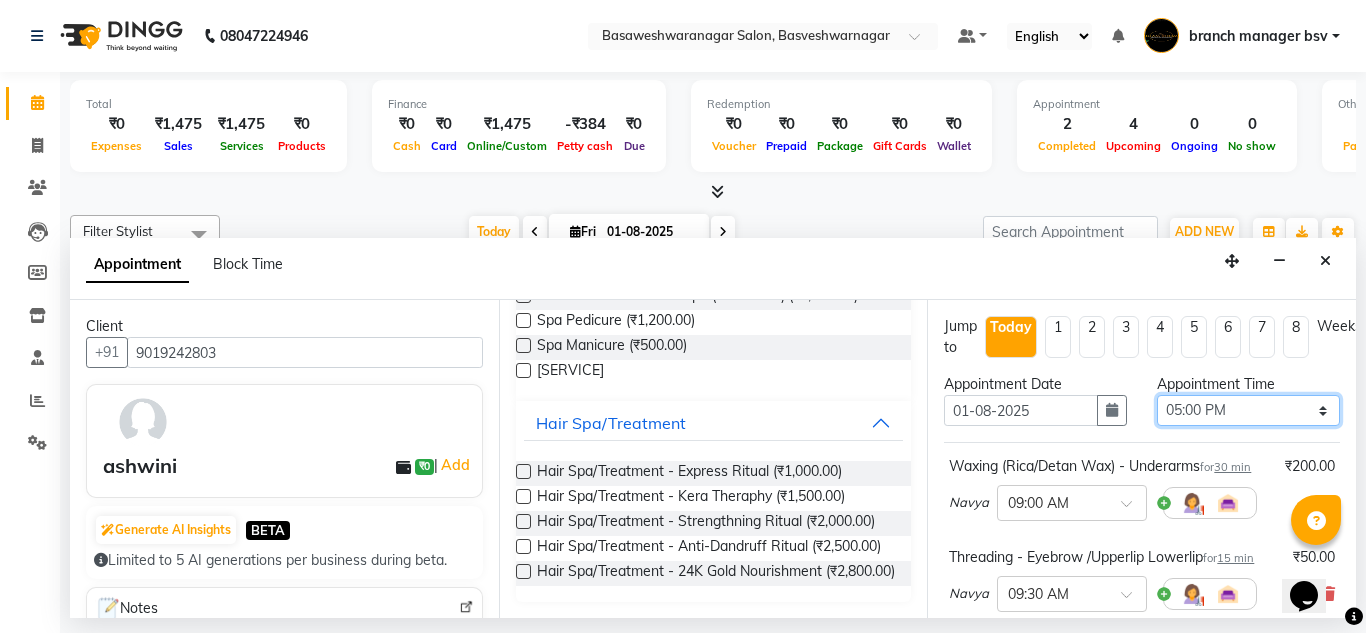 click on "Select 09:00 AM 09:15 AM 09:30 AM 09:45 AM 10:00 AM 10:15 AM 10:30 AM 10:45 AM 11:00 AM 11:15 AM 11:30 AM 11:45 AM 12:00 PM 12:15 PM 12:30 PM 12:45 PM 01:00 PM 01:15 PM 01:30 PM 01:45 PM 02:00 PM 02:15 PM 02:30 PM 02:45 PM 03:00 PM 03:15 PM 03:30 PM 03:45 PM 04:00 PM 04:15 PM 04:30 PM 04:45 PM 05:00 PM 05:15 PM 05:30 PM 05:45 PM 06:00 PM 06:15 PM 06:30 PM 06:45 PM 07:00 PM 07:15 PM 07:30 PM 07:45 PM 08:00 PM" at bounding box center [1248, 410] 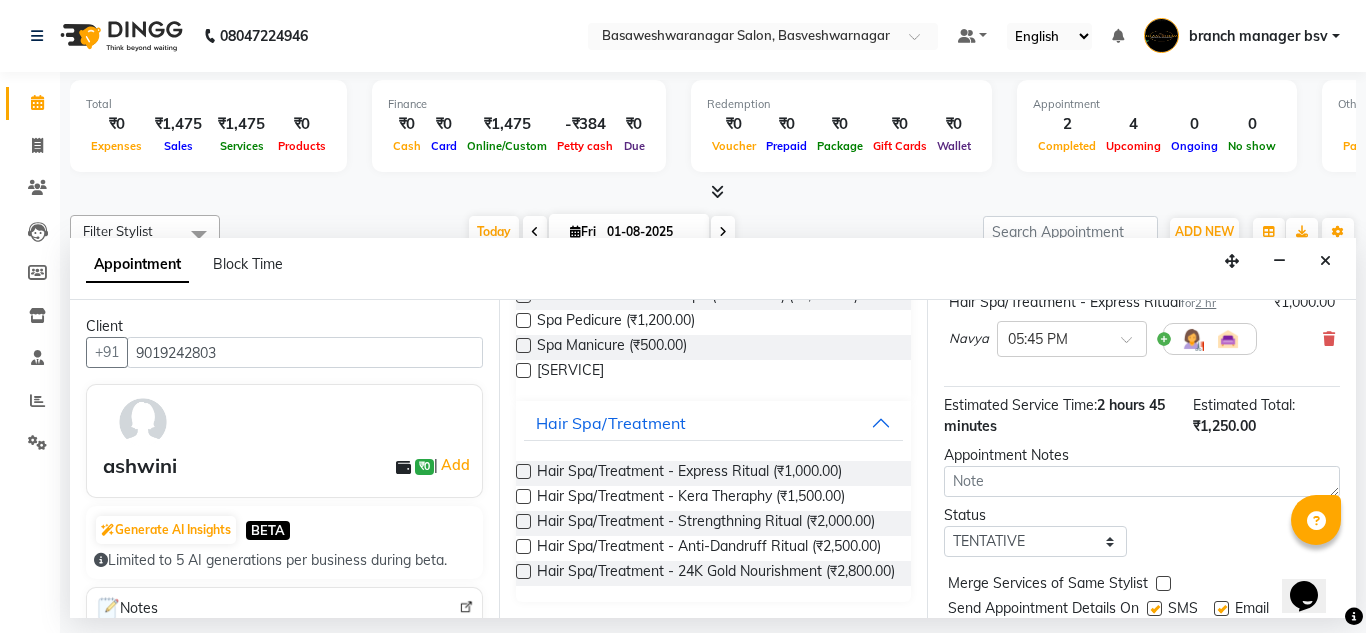 scroll, scrollTop: 351, scrollLeft: 0, axis: vertical 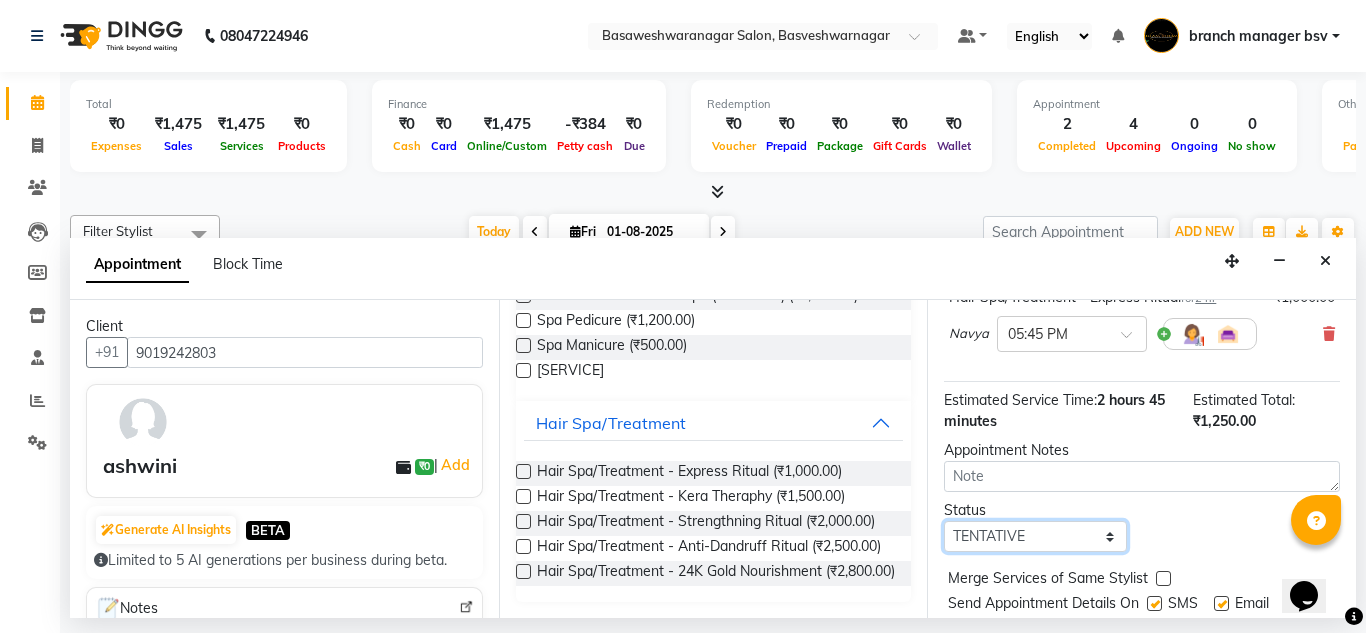 click on "Select TENTATIVE CONFIRM CHECK-IN UPCOMING" at bounding box center [1035, 536] 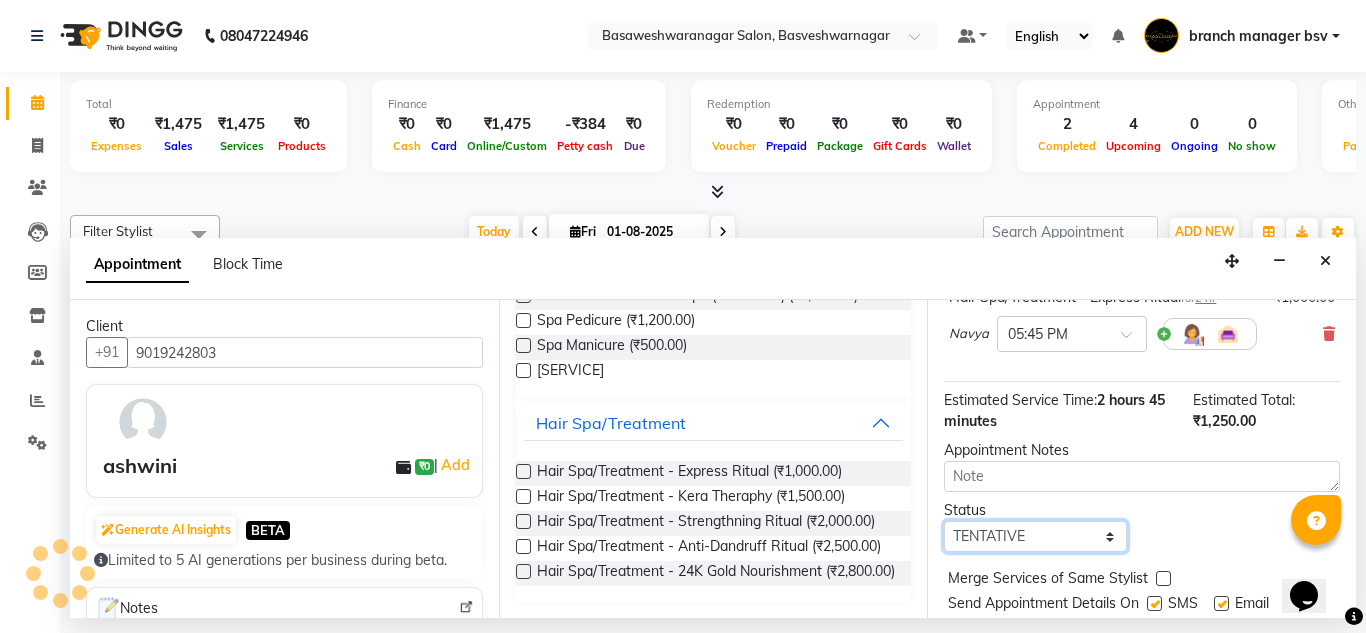 select on "confirm booking" 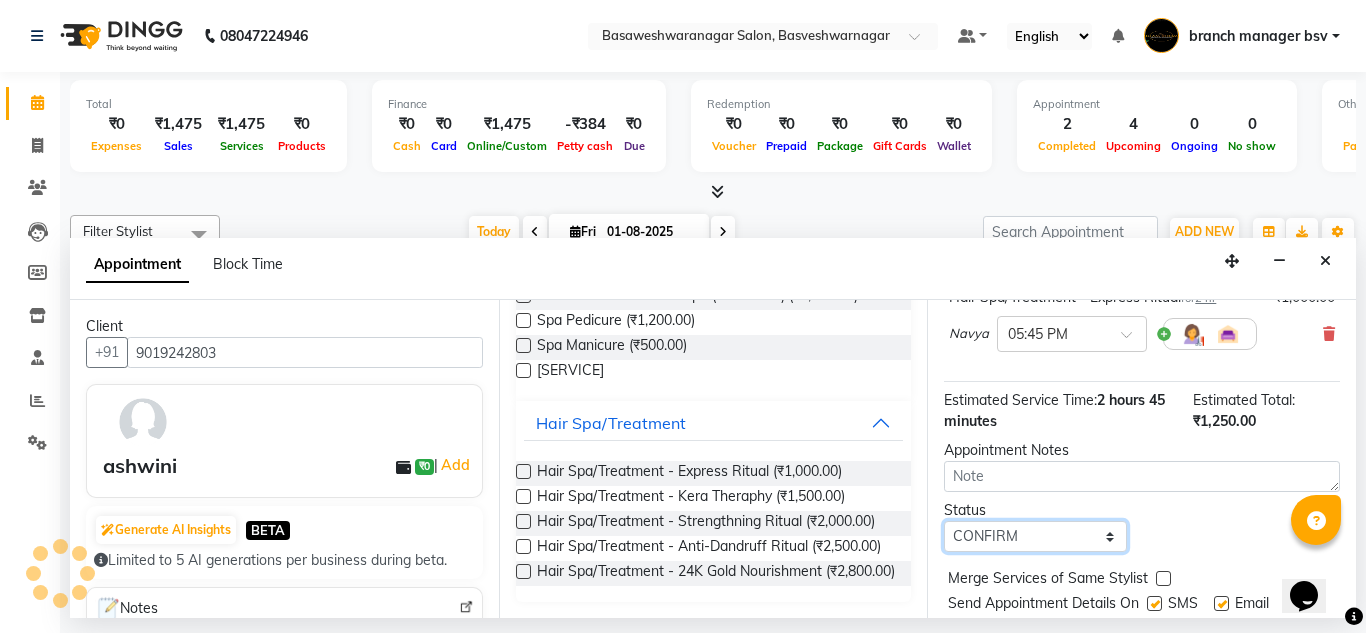 click on "Select TENTATIVE CONFIRM CHECK-IN UPCOMING" at bounding box center (1035, 536) 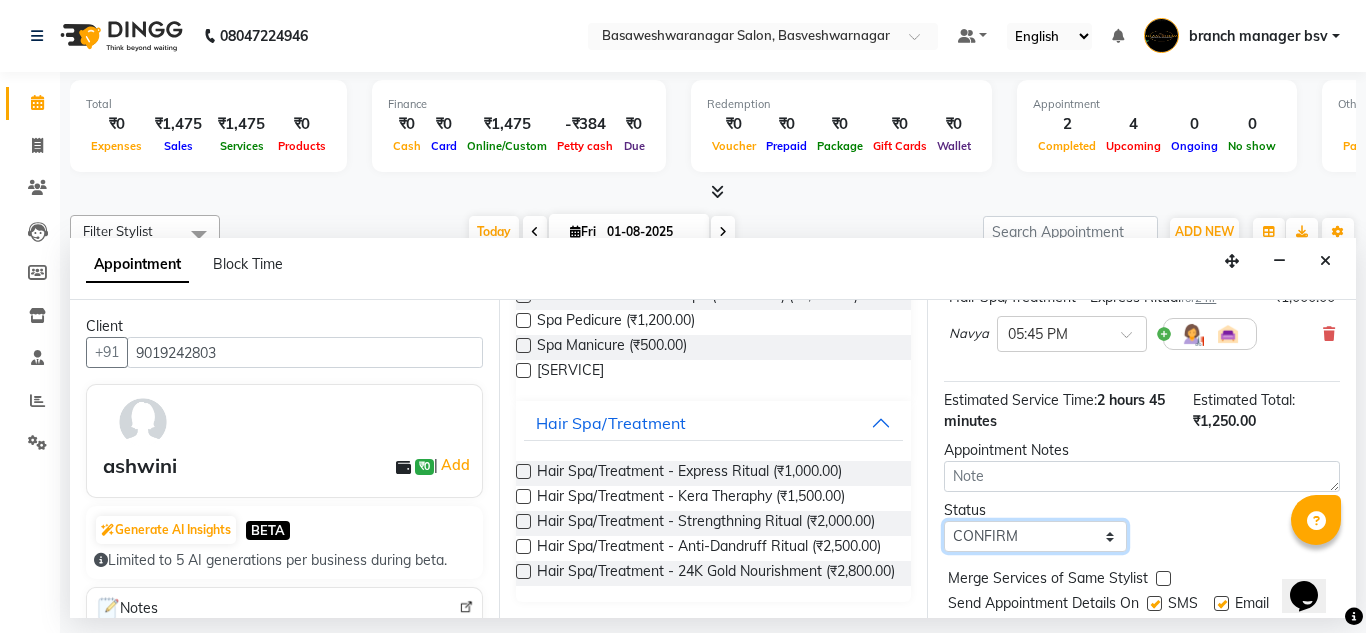 scroll, scrollTop: 447, scrollLeft: 0, axis: vertical 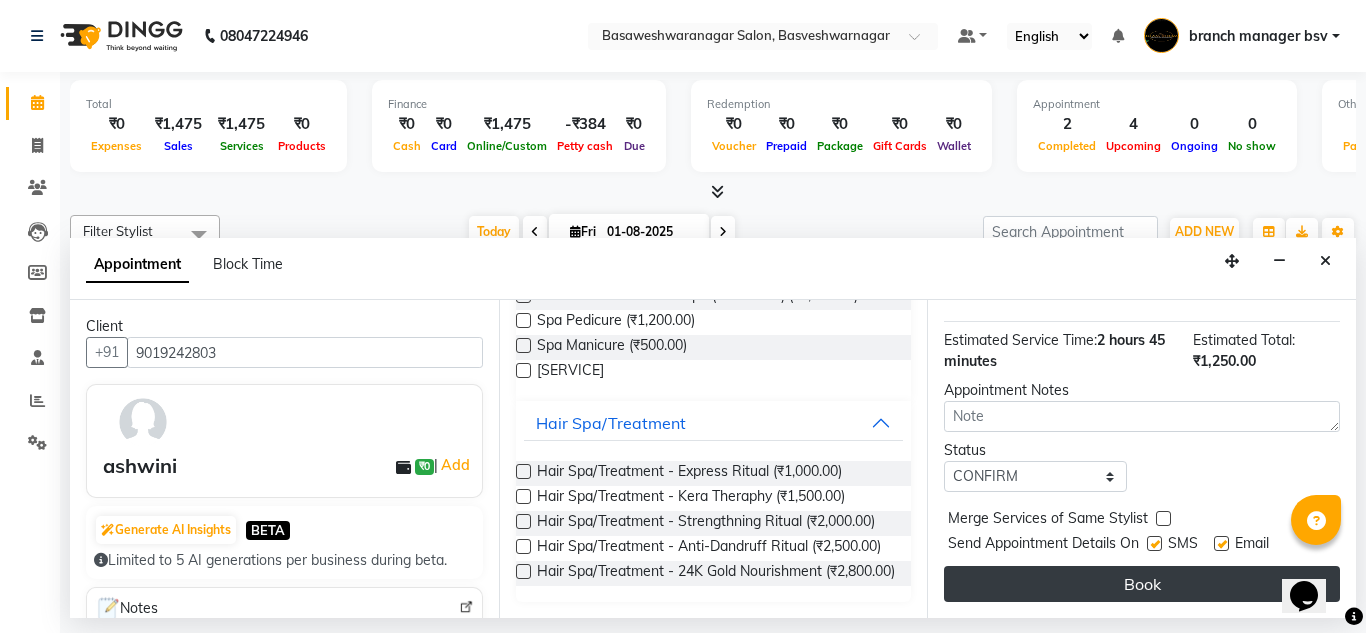 click on "Book" at bounding box center (1142, 584) 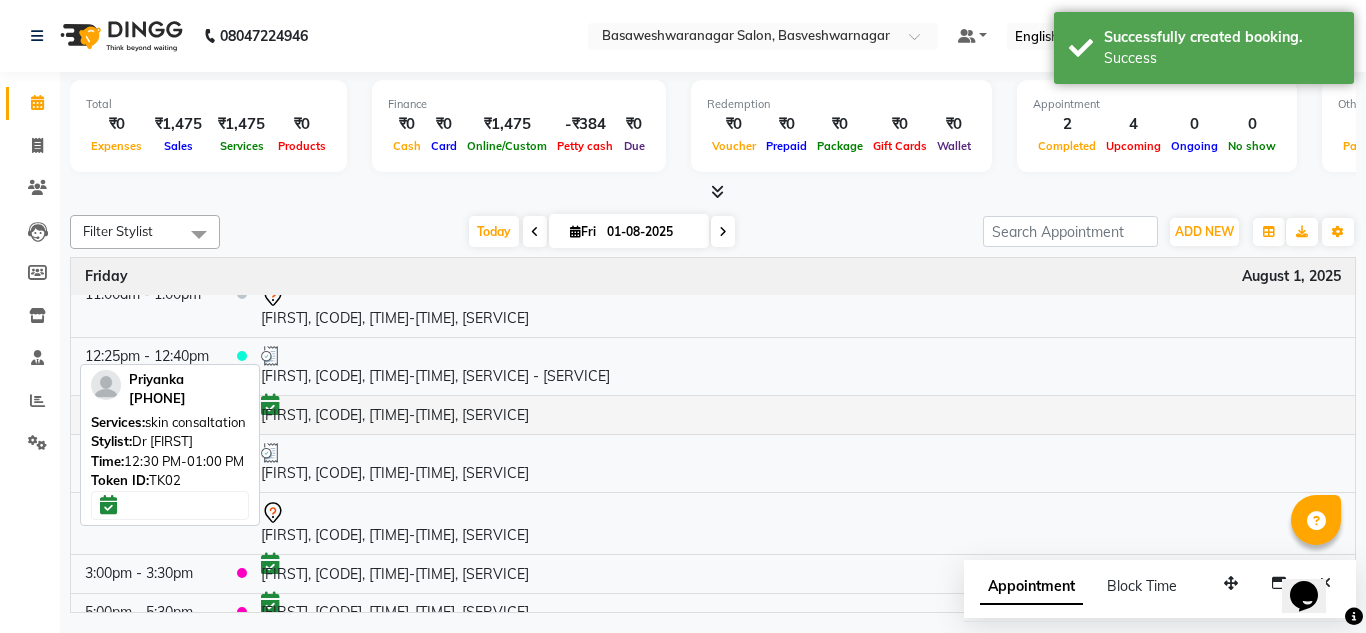 scroll, scrollTop: 22, scrollLeft: 0, axis: vertical 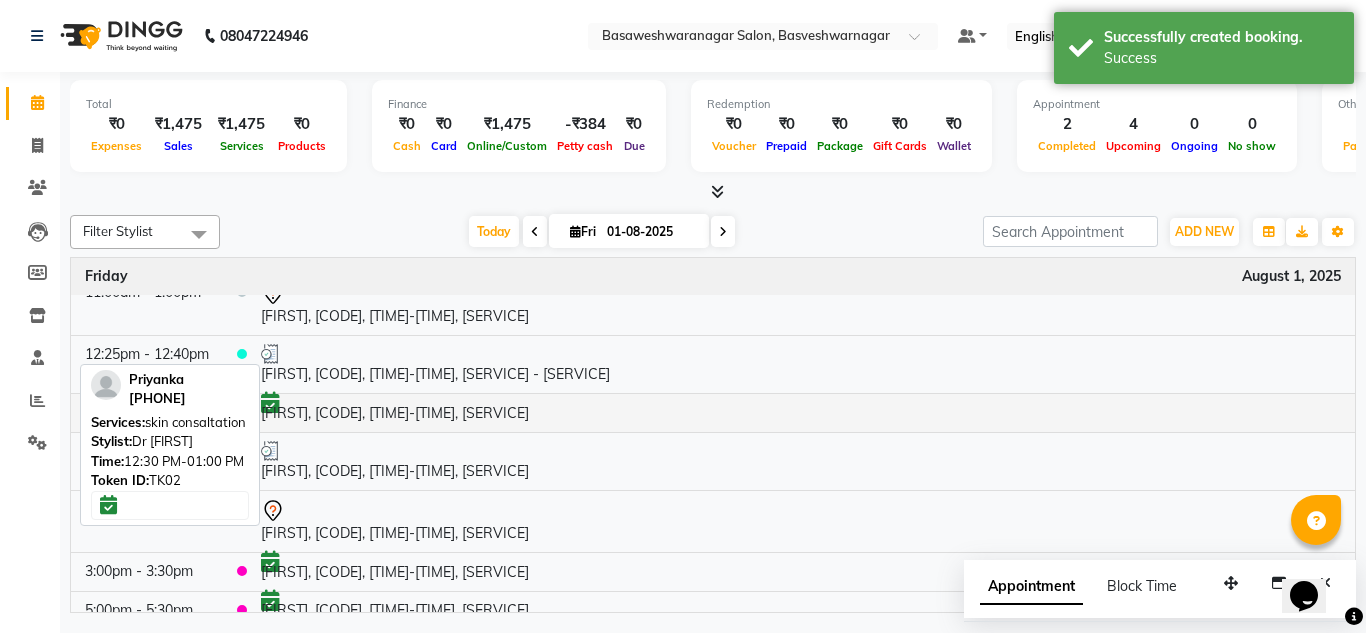 click on "[FIRST], [CODE], [TIME]-[TIME], [SERVICE]" at bounding box center [801, 412] 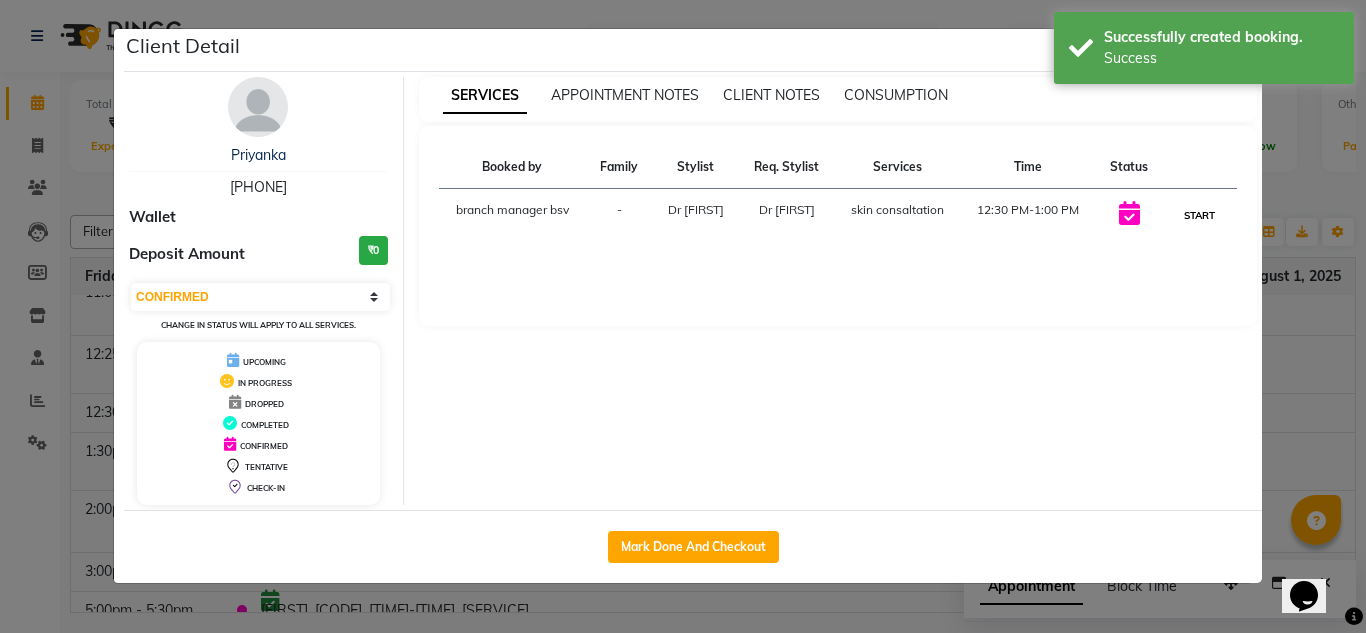 click on "START" at bounding box center [1199, 215] 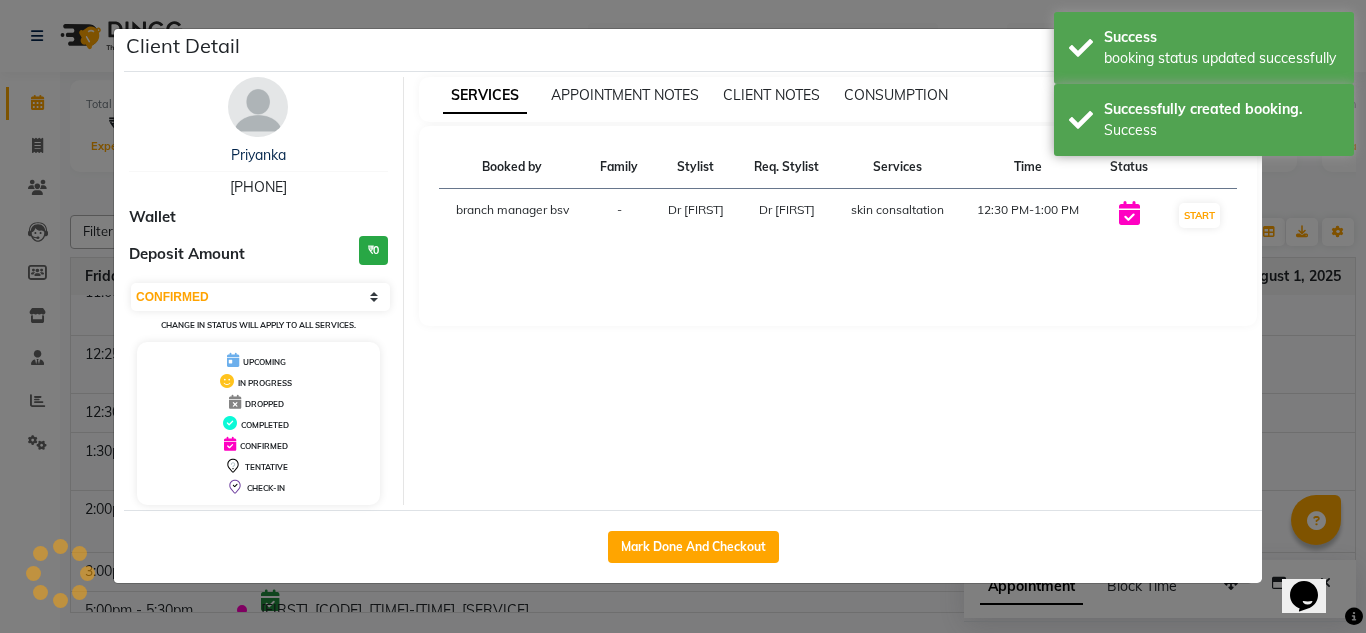 select on "1" 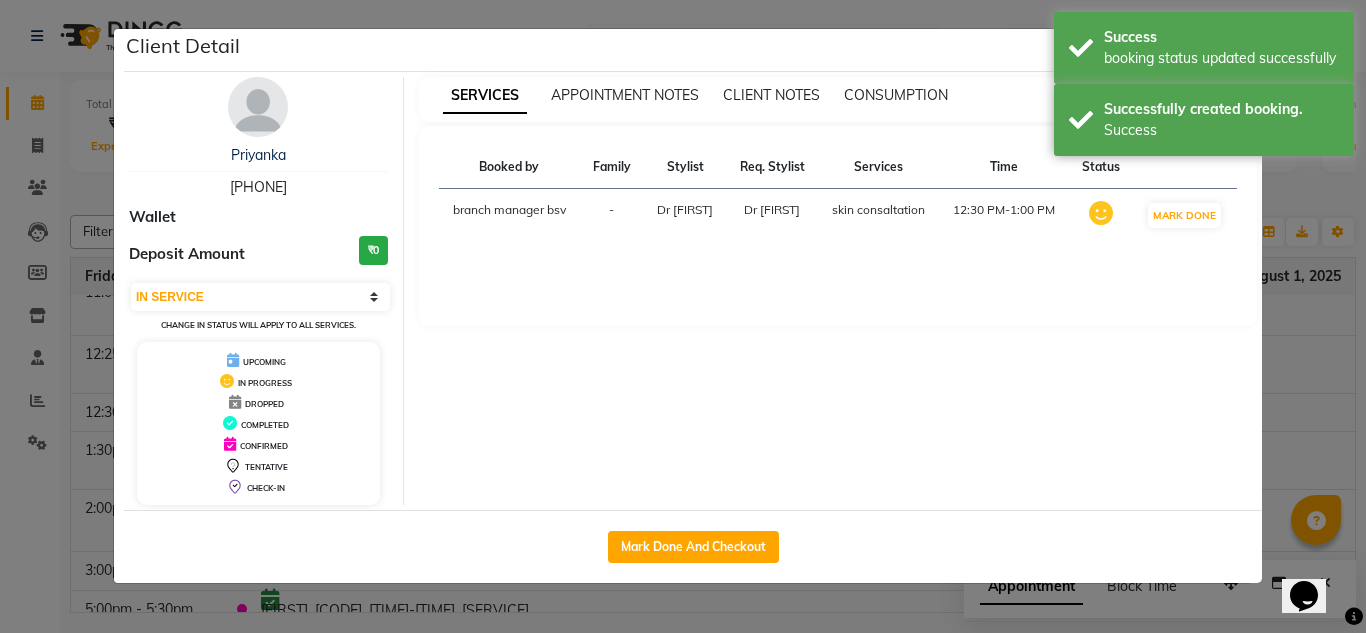 click on "Client Detail  [FIRST]    [PHONE] Wallet Deposit Amount  ₹0  Select IN SERVICE CONFIRMED TENTATIVE CHECK IN MARK DONE DROPPED UPCOMING Change in status will apply to all services. UPCOMING IN PROGRESS DROPPED COMPLETED CONFIRMED TENTATIVE CHECK-IN SERVICES APPOINTMENT NOTES CLIENT NOTES CONSUMPTION Booked by Family Stylist Req. Stylist Services Time Status  branch manager bsv  - Dr mehzabin Dr mehzabin  [SERVICE]   [TIME]-[TIME]   MARK DONE   Mark Done And Checkout" 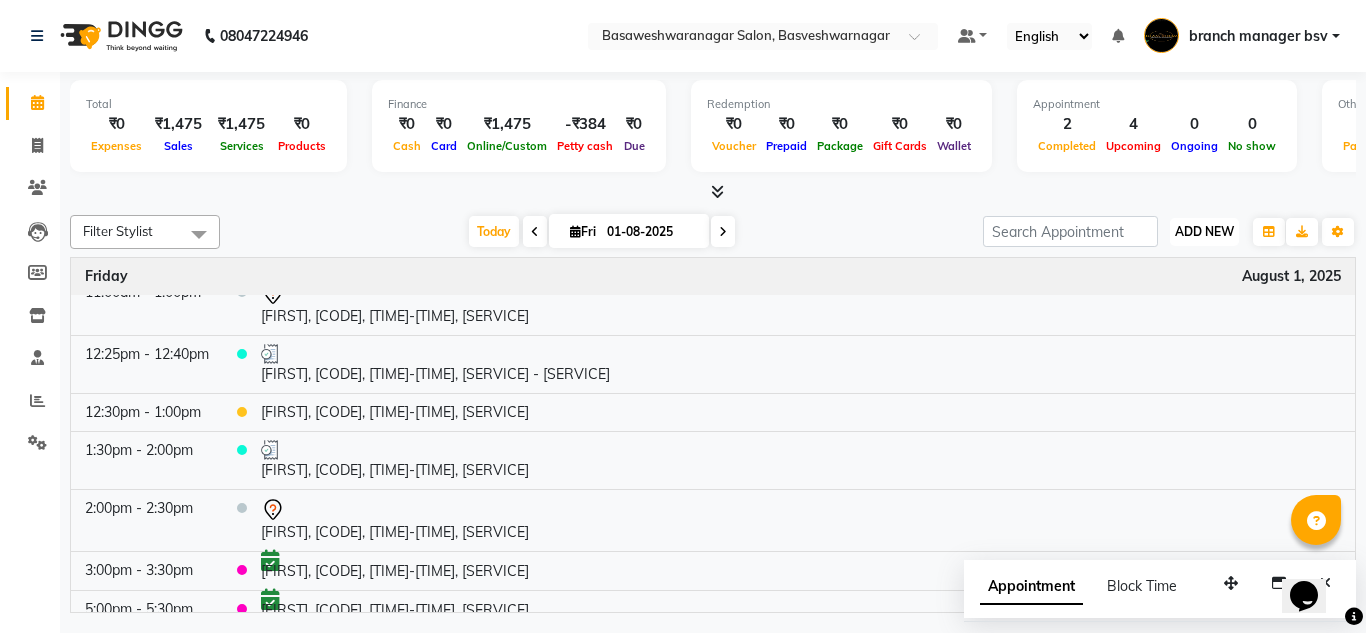 click on "ADD NEW" at bounding box center (1204, 231) 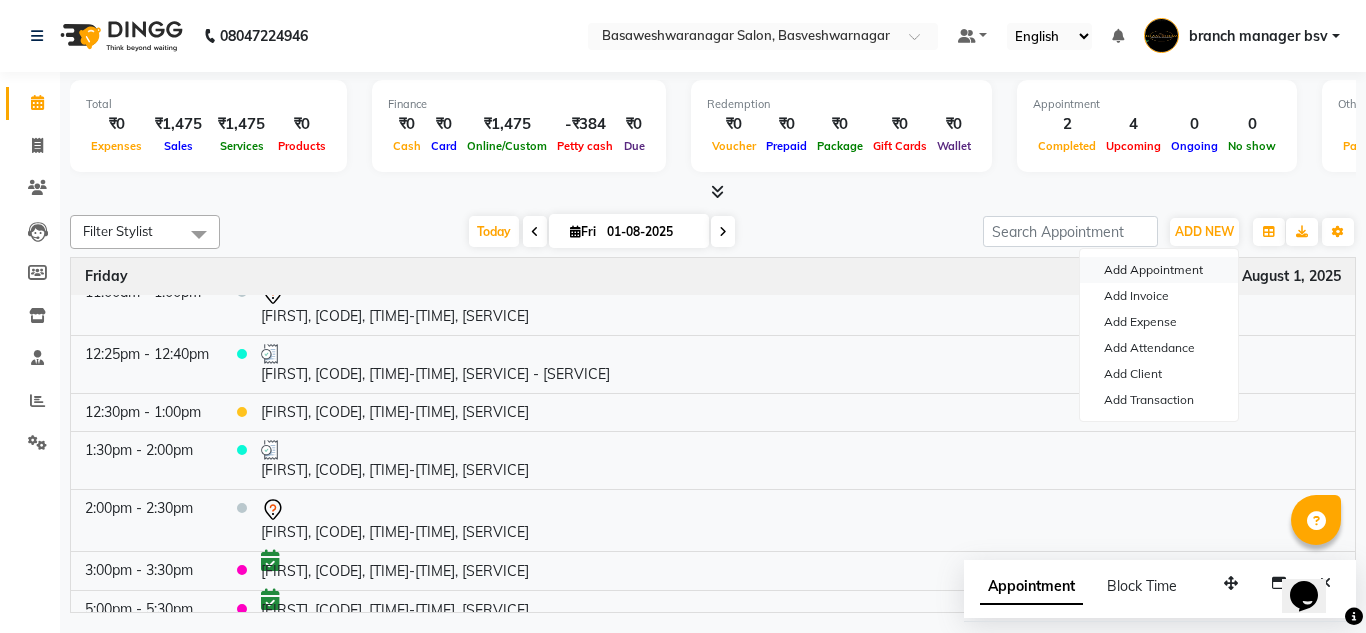 click on "Add Appointment" at bounding box center (1159, 270) 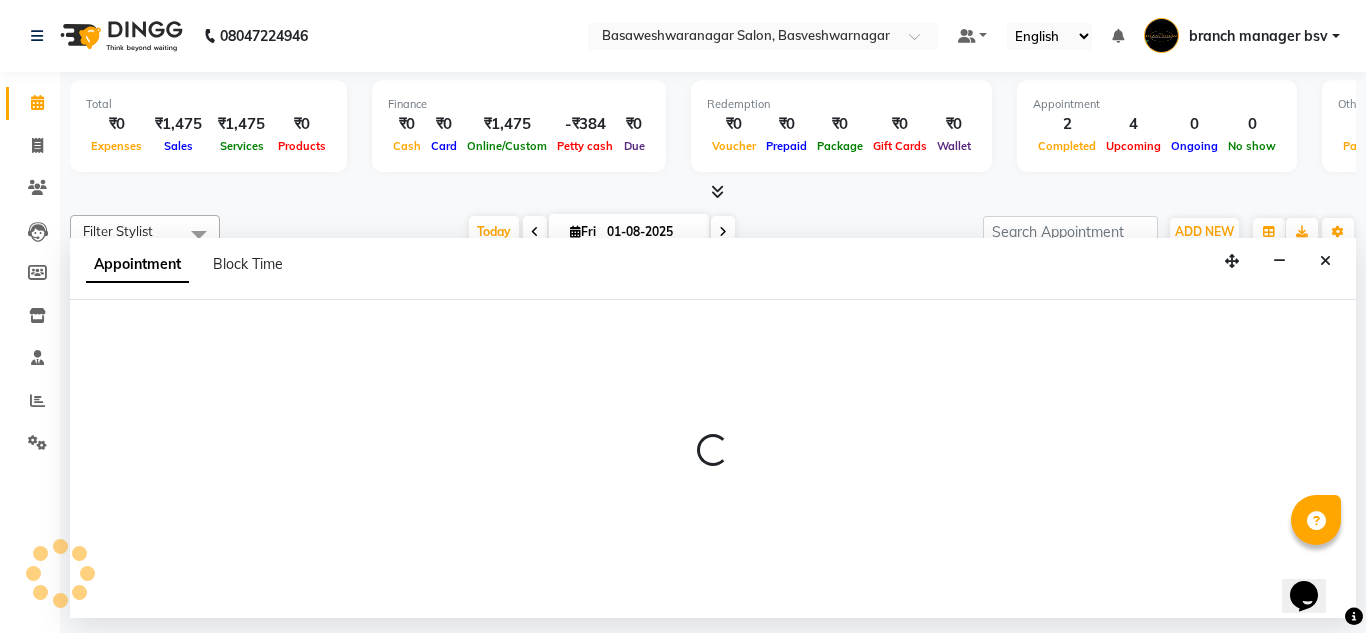 select on "540" 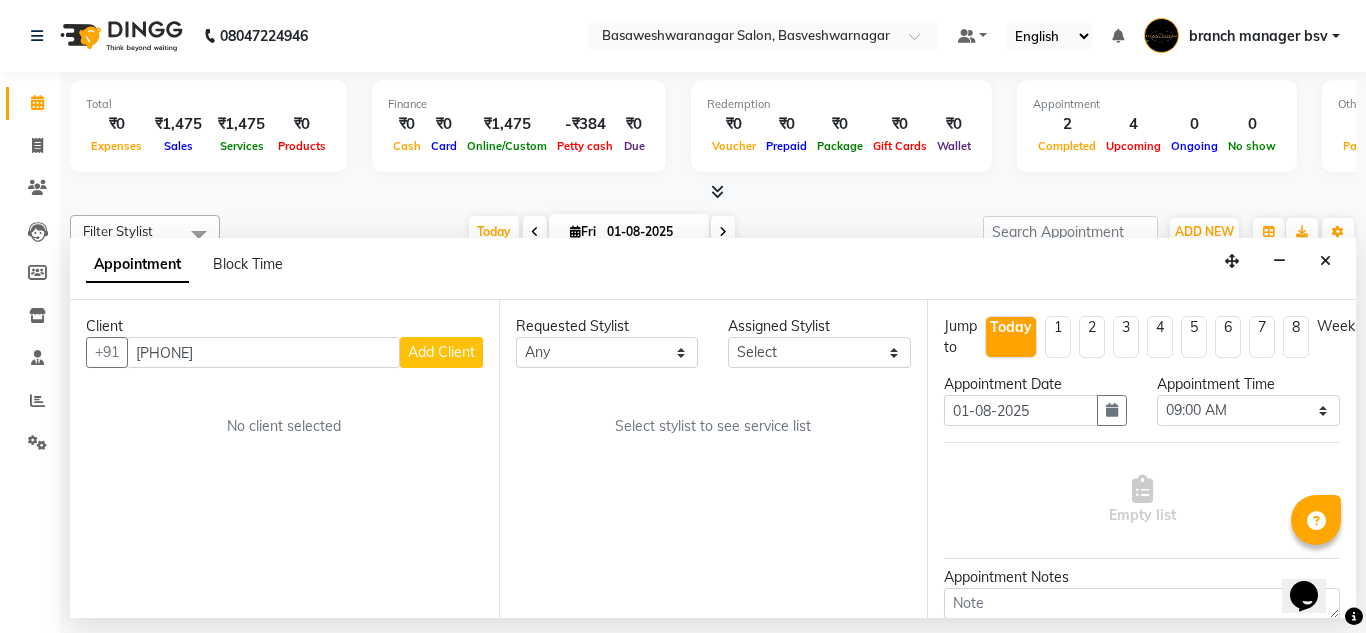 type on "[PHONE]" 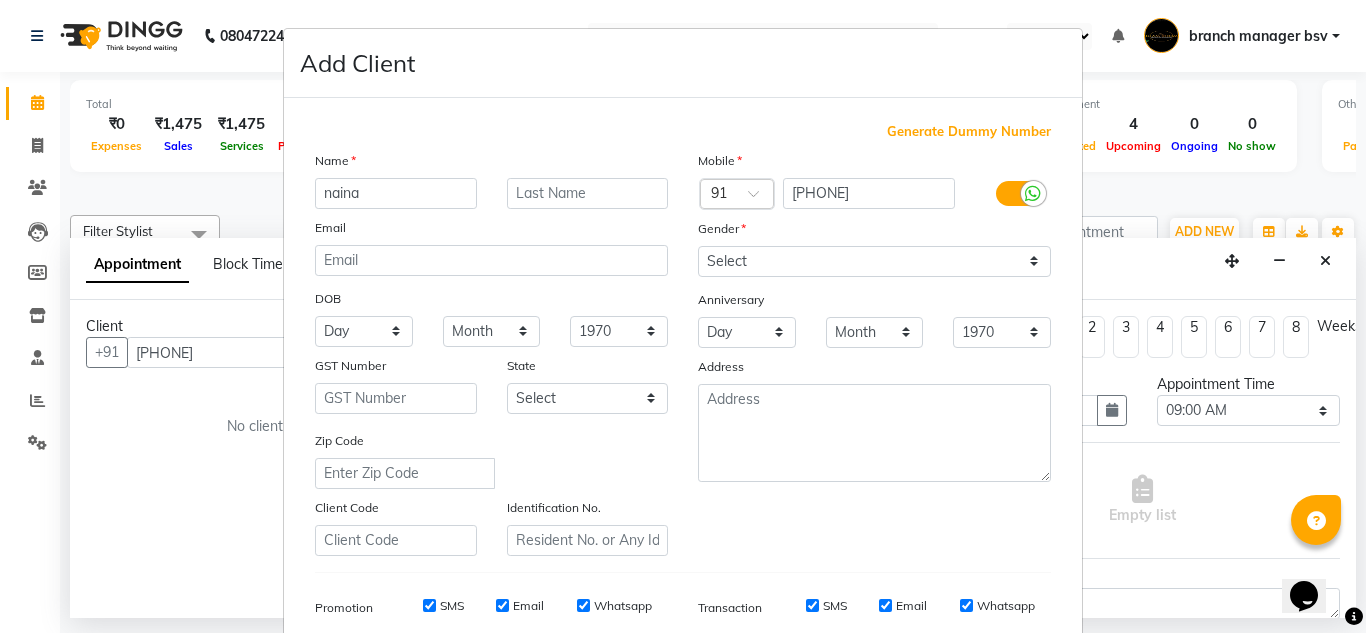 type on "naina" 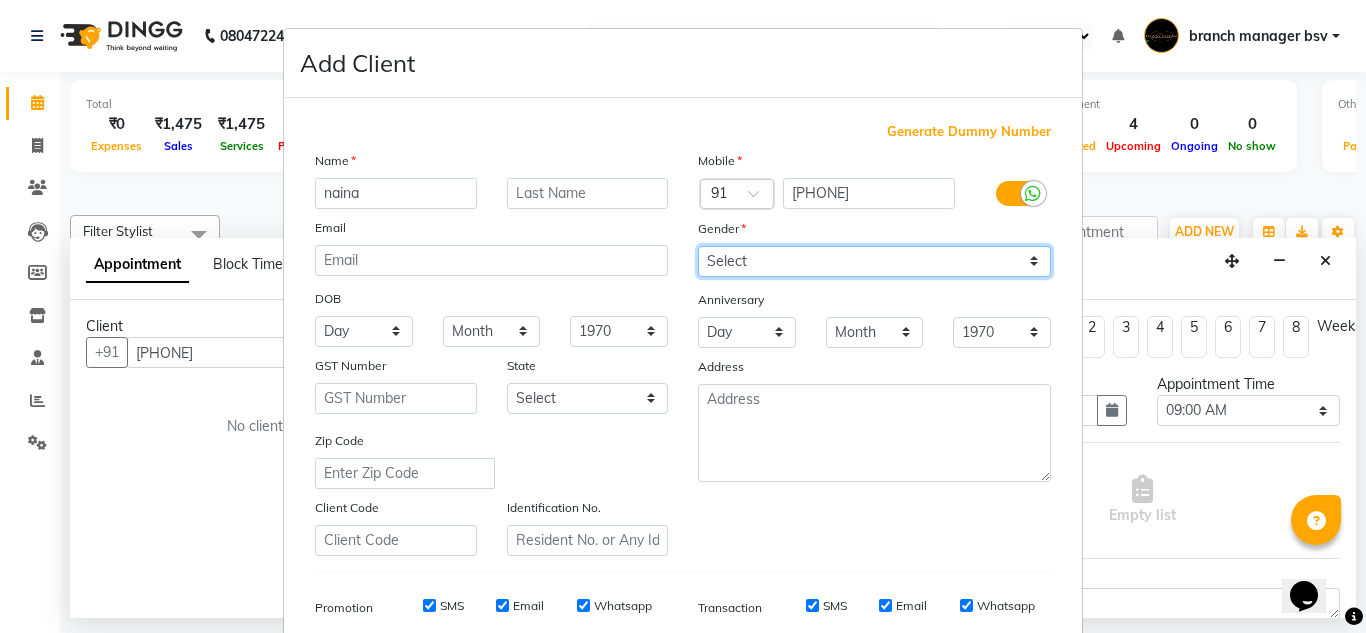click on "Select Male Female Other Prefer Not To Say" at bounding box center (874, 261) 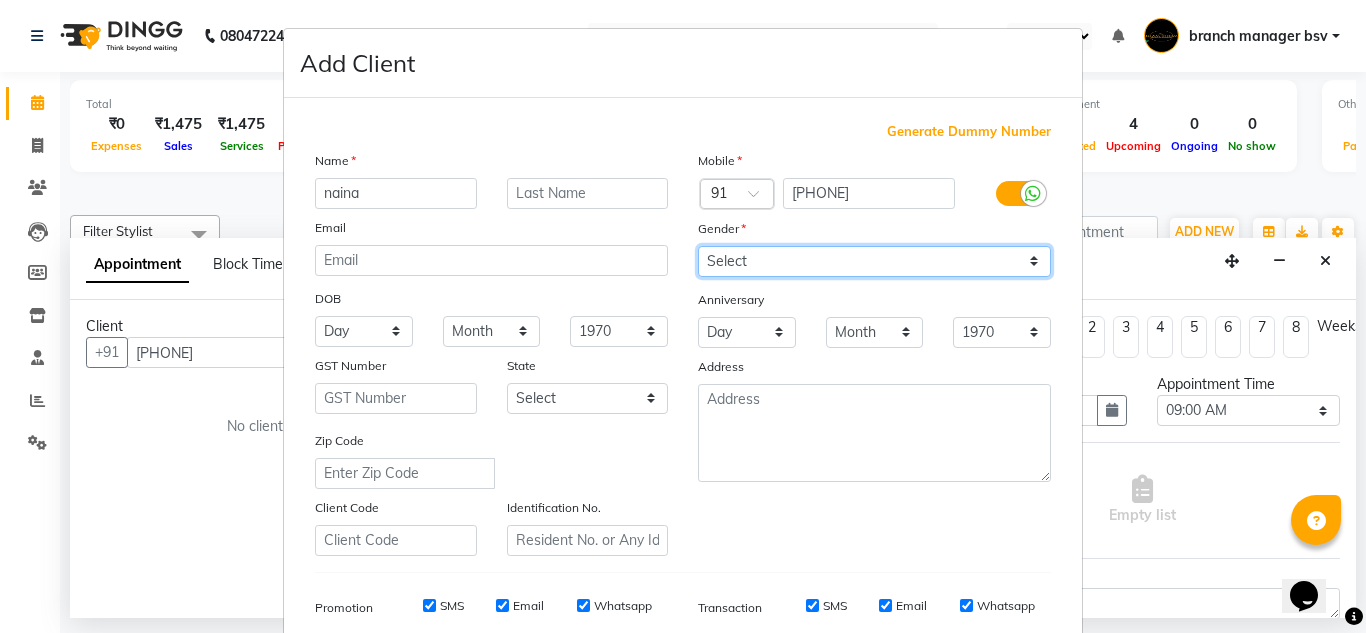 select on "female" 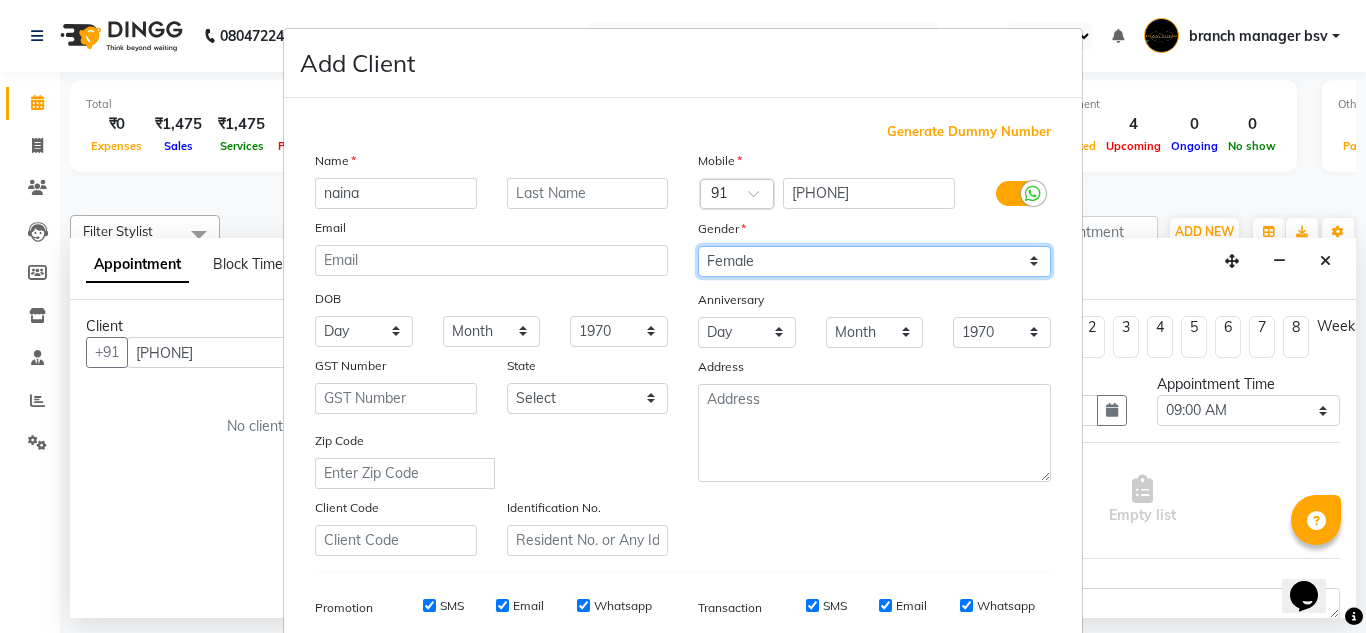 click on "Select Male Female Other Prefer Not To Say" at bounding box center [874, 261] 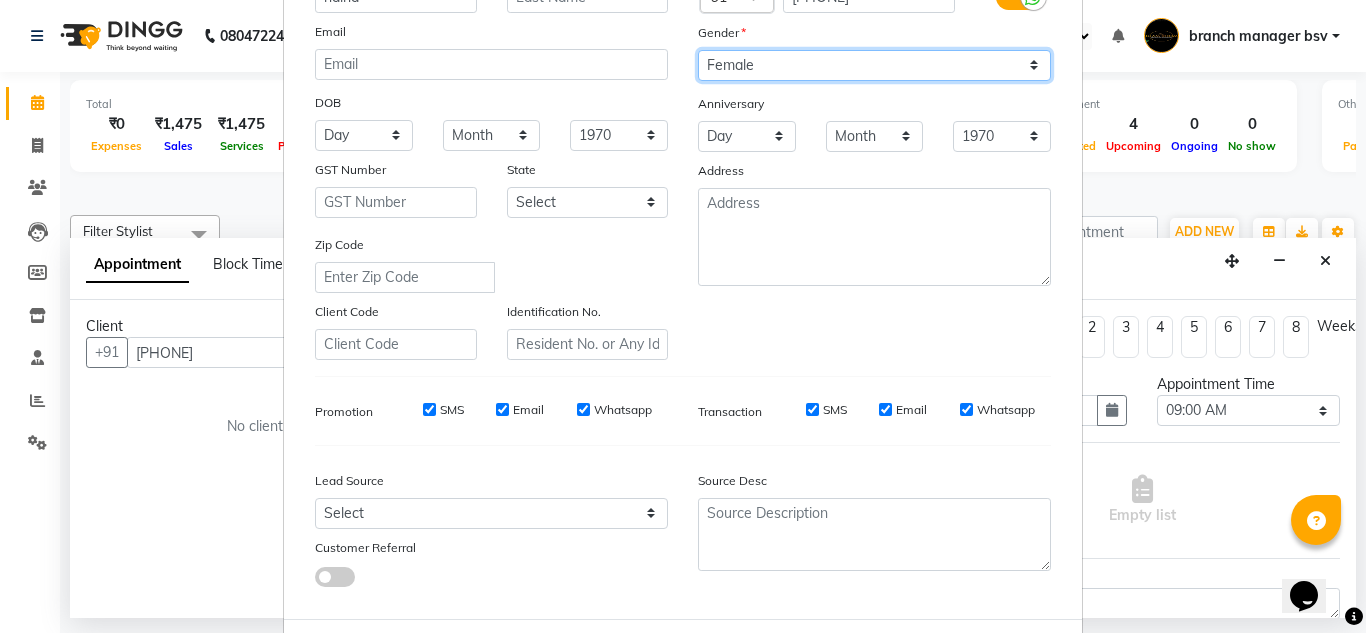 scroll, scrollTop: 290, scrollLeft: 0, axis: vertical 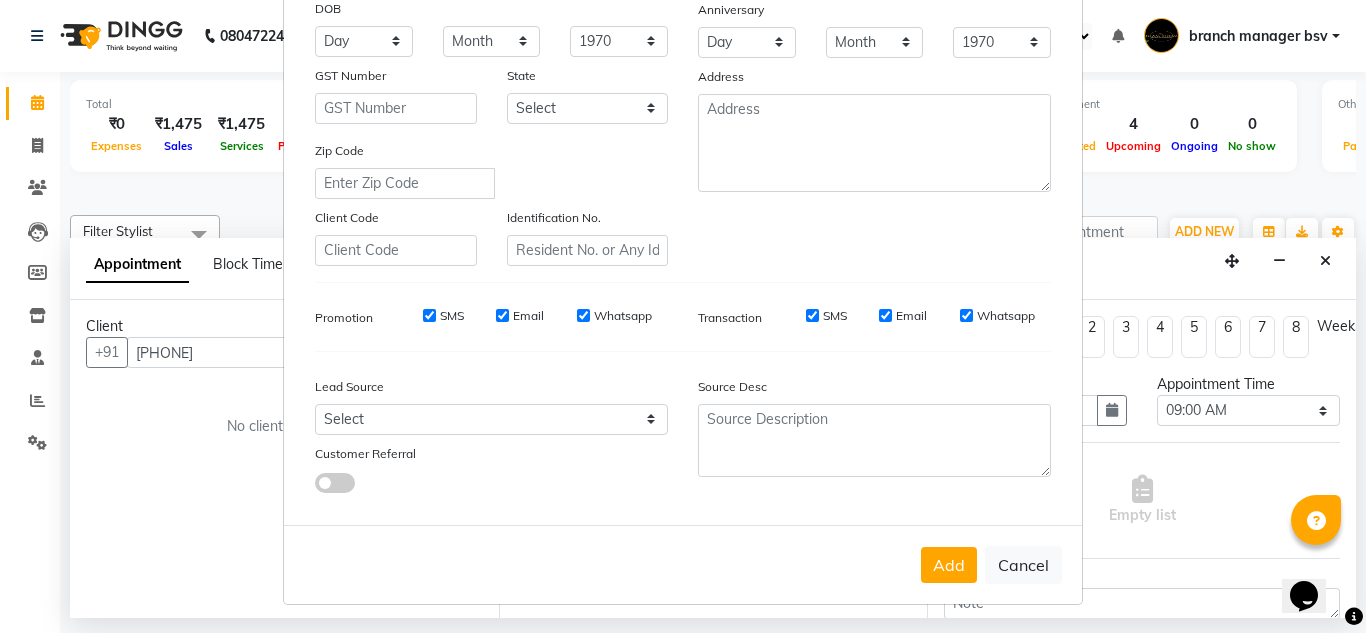 click on "Add   Cancel" at bounding box center (683, 564) 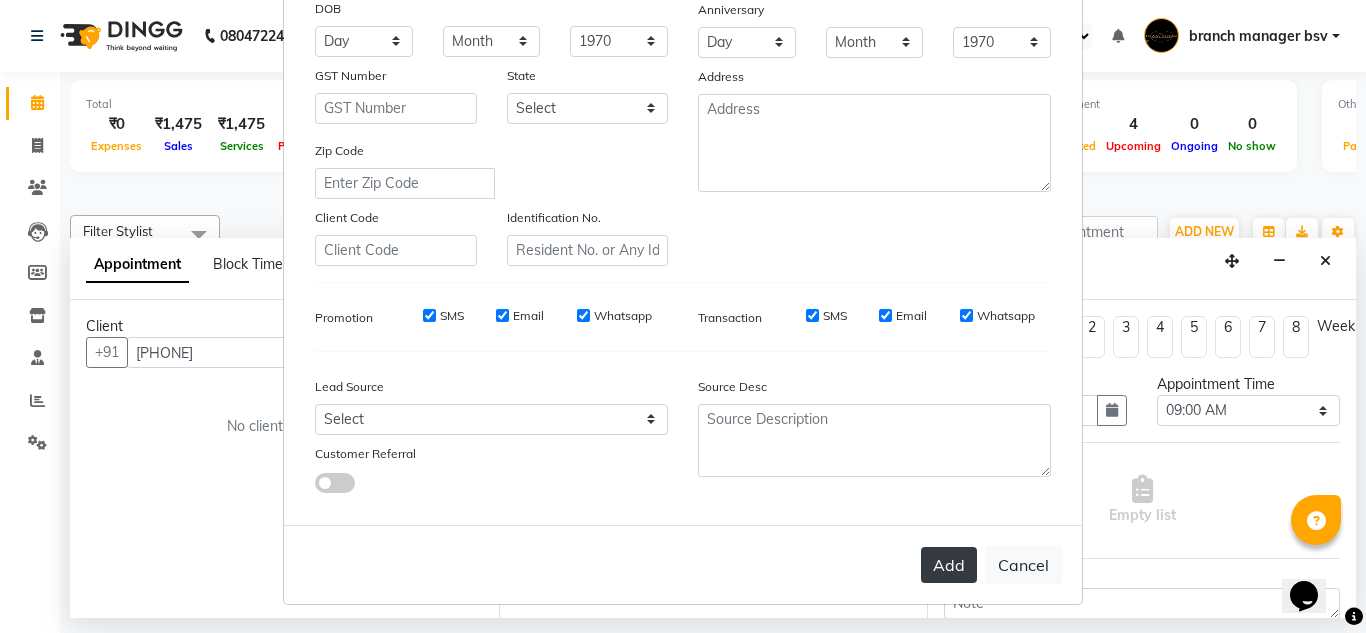 click on "Add" at bounding box center (949, 565) 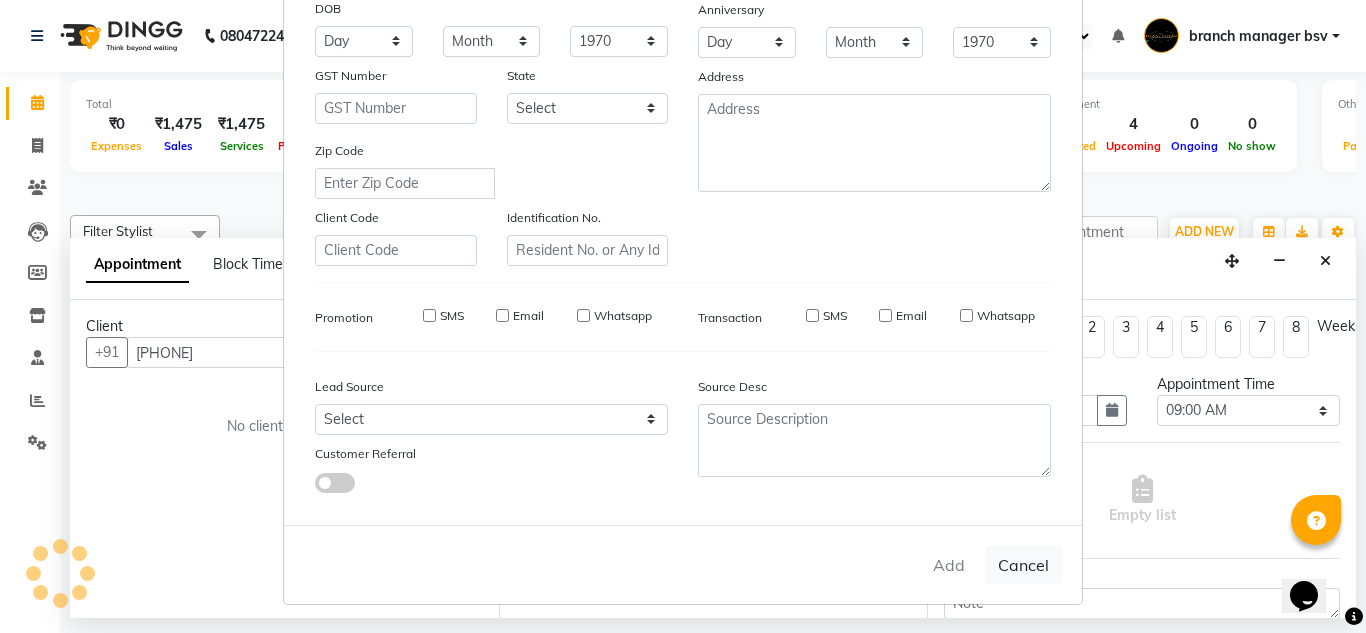 type 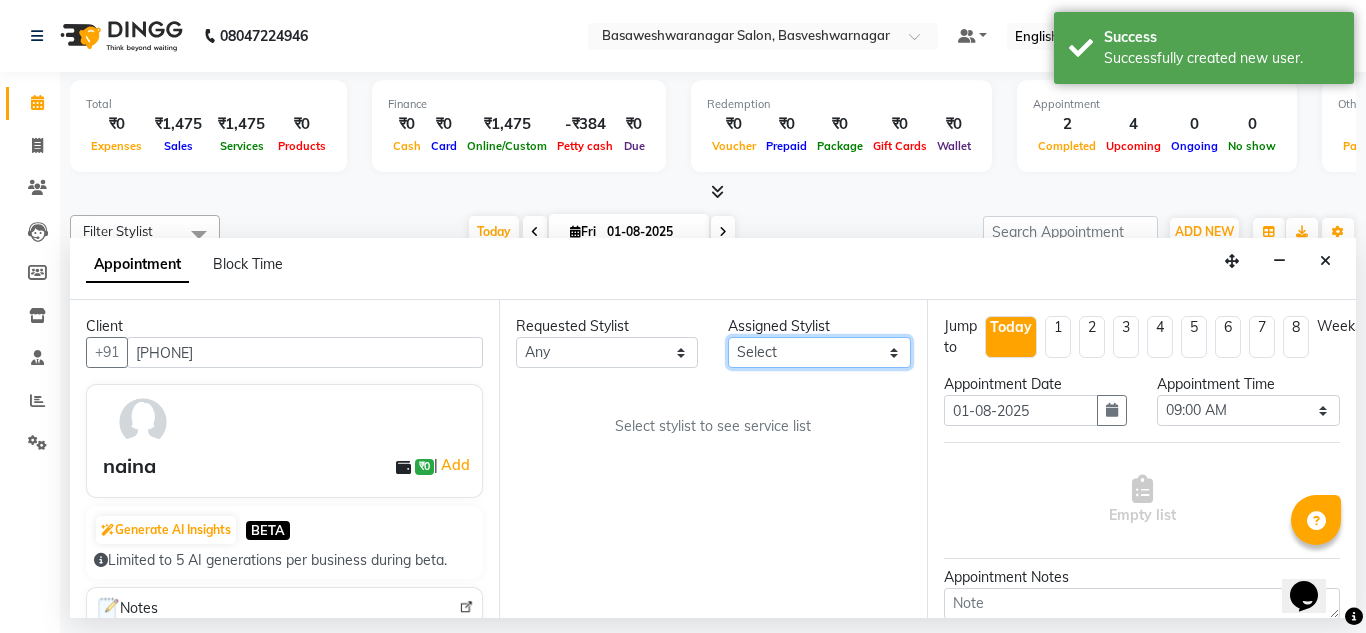 click on "Select Stylist Any [FIRST] [FIRST] Dr.Jabin Dr mehzabin GURISH JASSI Jayshree Navya pooja accounts PRATIK RAJEESHA Rasna Sanskruthi shangnimwom SMIRTI SUMITH SUNITHA SUNNY Tanveer  TEZZ The Glam Room theja Trishna urmi Assigned Stylist Select [FIRST] [FIRST] Dr.Jabin Dr mehzabin GURISH JASSI Jayshree Navya pooja accounts PRATIK RAJEESHA Rasna Sanskruthi shangnimwom SMIRTI SUMITH SUNITHA SUNNY Tanveer  TEZZ The Glam Room theja Trishna urmi Select Services    Detan  and Charcoal Detan Detan  and Charcoal Detan - Face  and Neck (Detan) (₹500.00) Detan  and Charcoal Detan - Under Arms (Detan) (₹150.00) Detan  and Charcoal Detan - Full Arms (Detan) (₹400.00) Detan  and Charcoal Detan - Full Legs (Detan) (₹600.00) Detan  and Charcoal Detan - Half Legs (Detan) (₹400.00) Detan  and Charcoal Detan - Blouse Line (Detan) (₹400.00) Detan  and Charcoal Detan - Full Body (Detan) (₹2,000.00) Detan  and Charcoal Detan - Face  and Neck (Charcoal) (₹600.00) Detan  and Charcoal Detan - Under Arms (Charcoal) (₹250.00)" at bounding box center [819, 352] 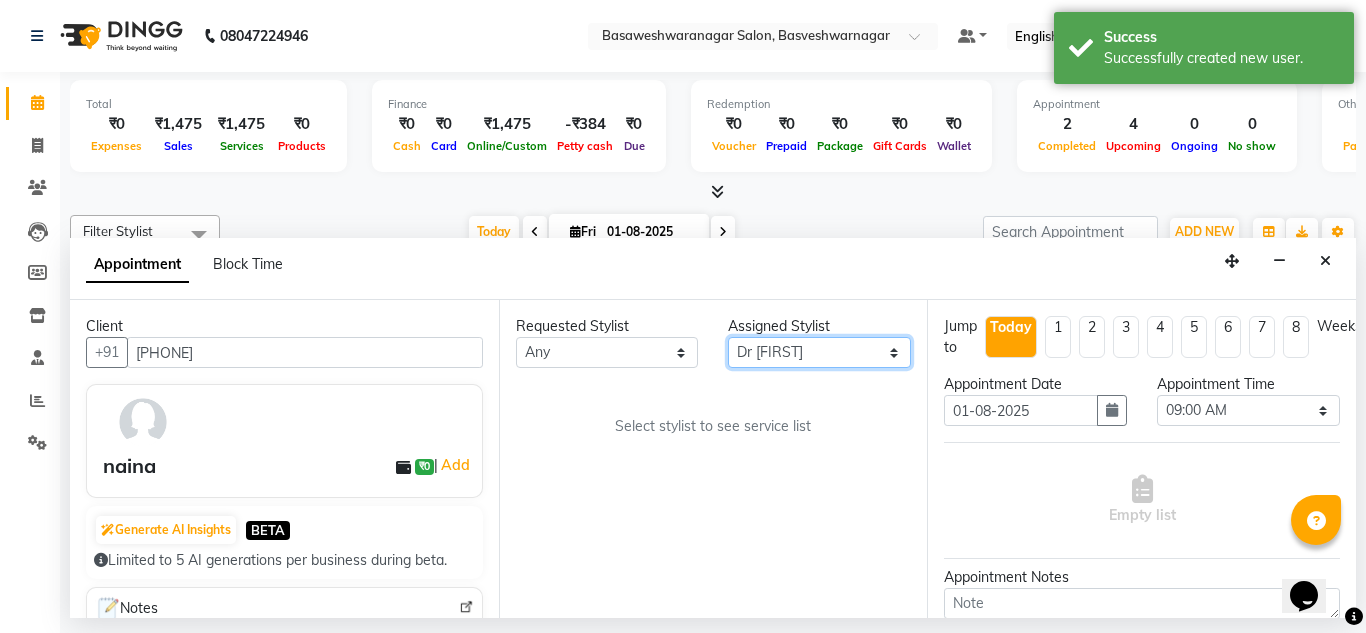 click on "Select Stylist Any [FIRST] [FIRST] Dr.Jabin Dr mehzabin GURISH JASSI Jayshree Navya pooja accounts PRATIK RAJEESHA Rasna Sanskruthi shangnimwom SMIRTI SUMITH SUNITHA SUNNY Tanveer  TEZZ The Glam Room theja Trishna urmi Assigned Stylist Select [FIRST] [FIRST] Dr.Jabin Dr mehzabin GURISH JASSI Jayshree Navya pooja accounts PRATIK RAJEESHA Rasna Sanskruthi shangnimwom SMIRTI SUMITH SUNITHA SUNNY Tanveer  TEZZ The Glam Room theja Trishna urmi Select Services    Detan  and Charcoal Detan Detan  and Charcoal Detan - Face  and Neck (Detan) (₹500.00) Detan  and Charcoal Detan - Under Arms (Detan) (₹150.00) Detan  and Charcoal Detan - Full Arms (Detan) (₹400.00) Detan  and Charcoal Detan - Full Legs (Detan) (₹600.00) Detan  and Charcoal Detan - Half Legs (Detan) (₹400.00) Detan  and Charcoal Detan - Blouse Line (Detan) (₹400.00) Detan  and Charcoal Detan - Full Body (Detan) (₹2,000.00) Detan  and Charcoal Detan - Face  and Neck (Charcoal) (₹600.00) Detan  and Charcoal Detan - Under Arms (Charcoal) (₹250.00)" at bounding box center [819, 352] 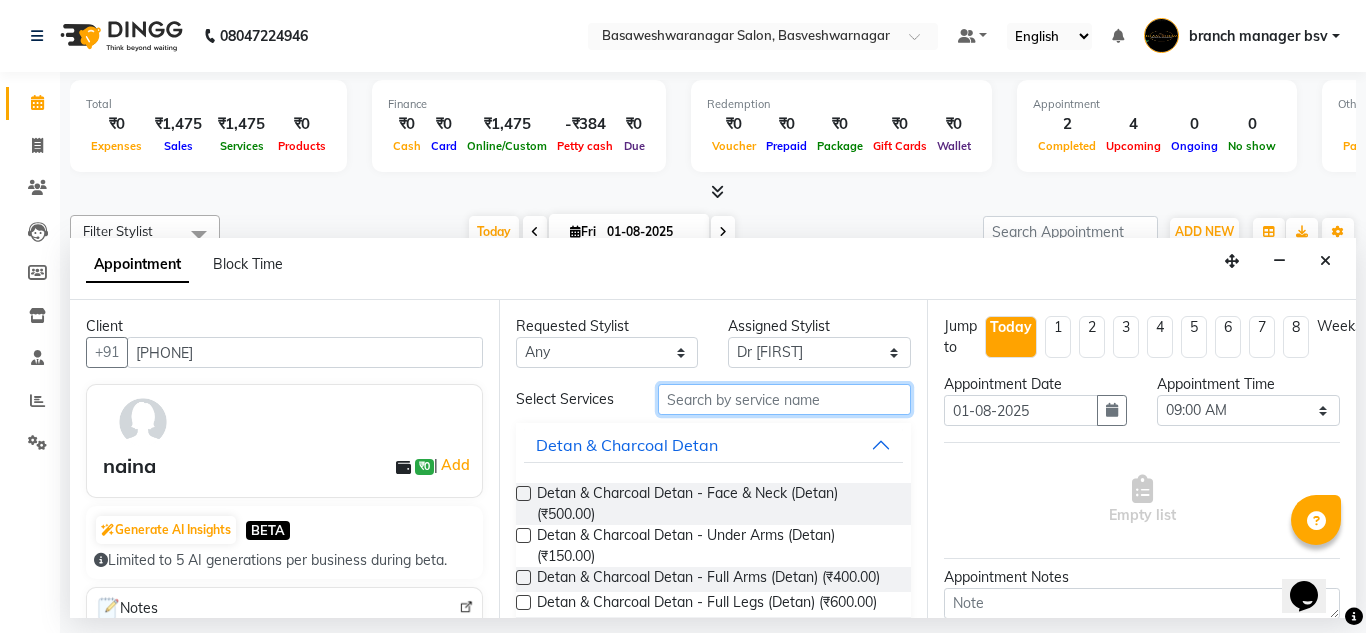 click at bounding box center (785, 399) 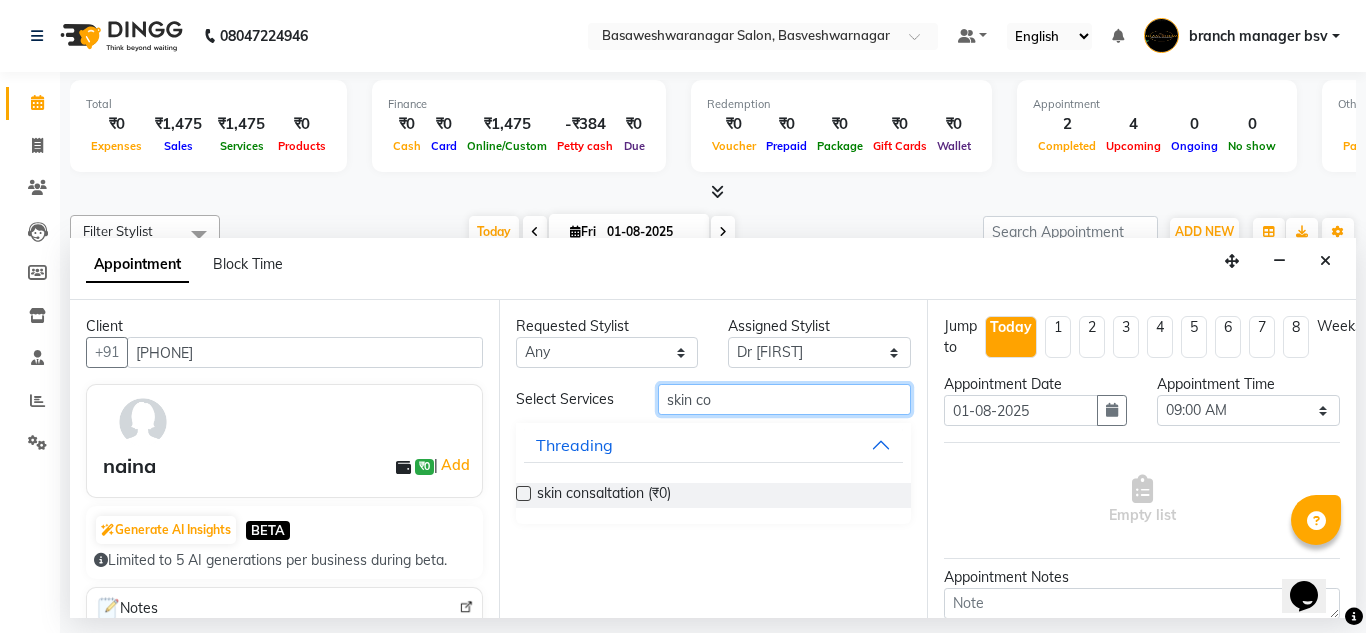 type on "skin co" 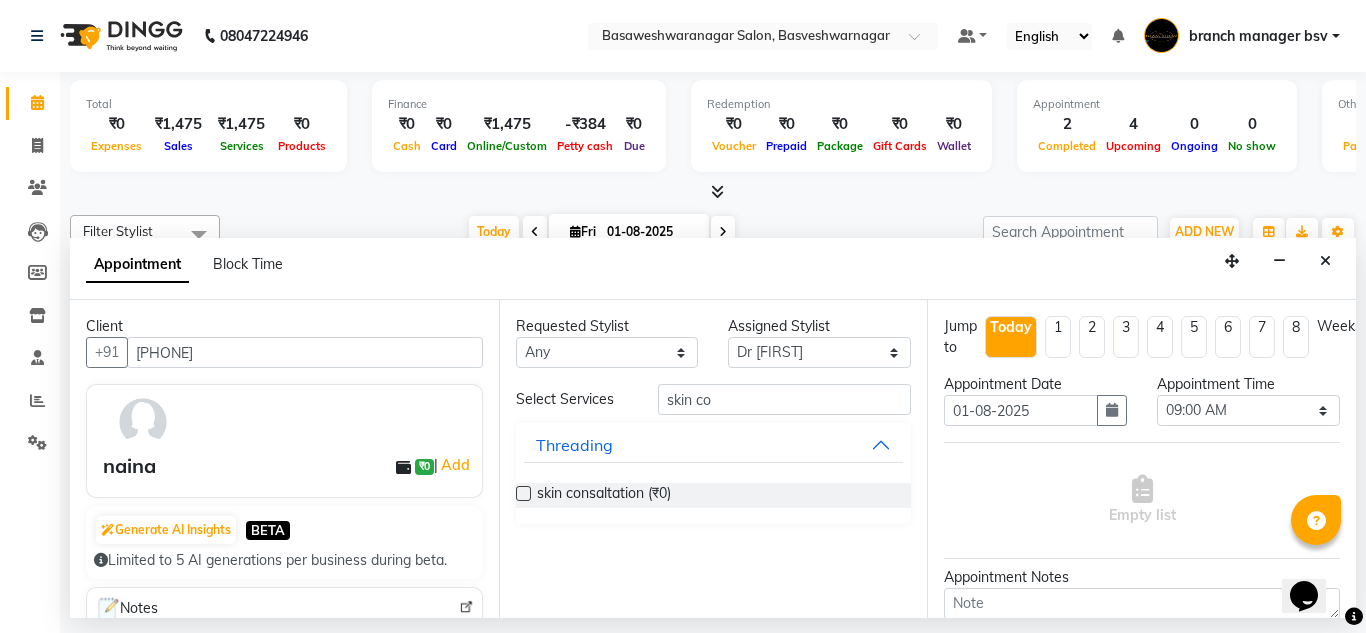 click at bounding box center [523, 493] 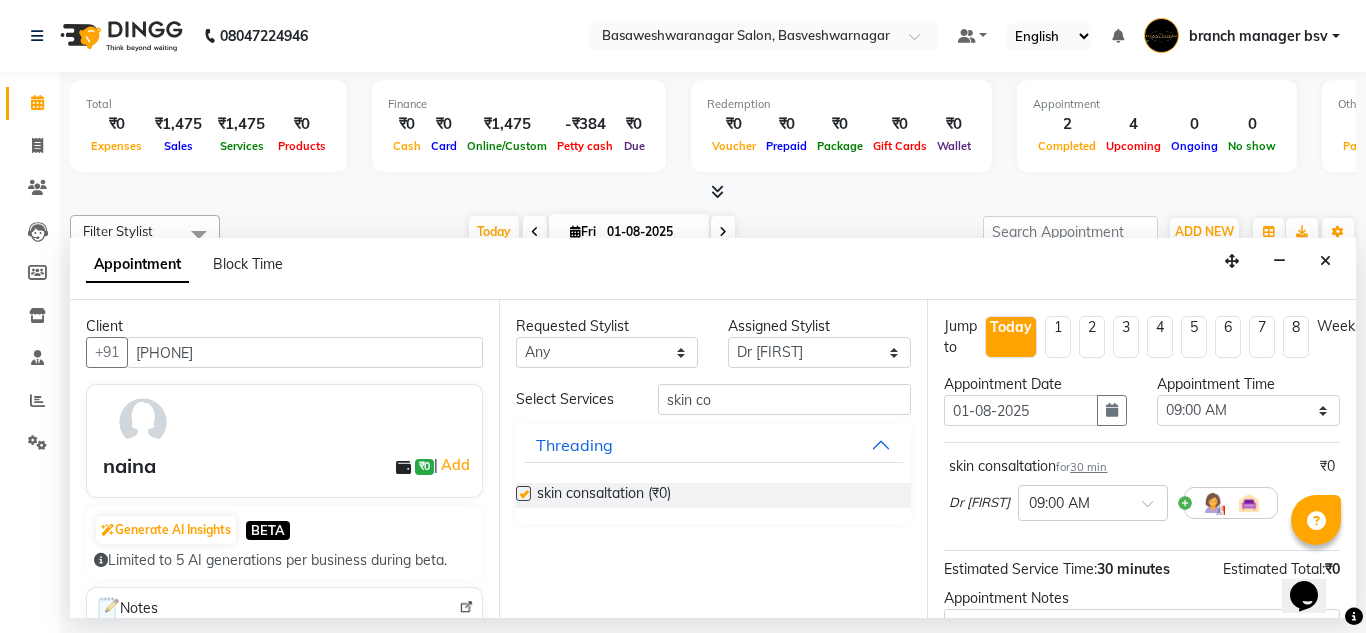 checkbox on "false" 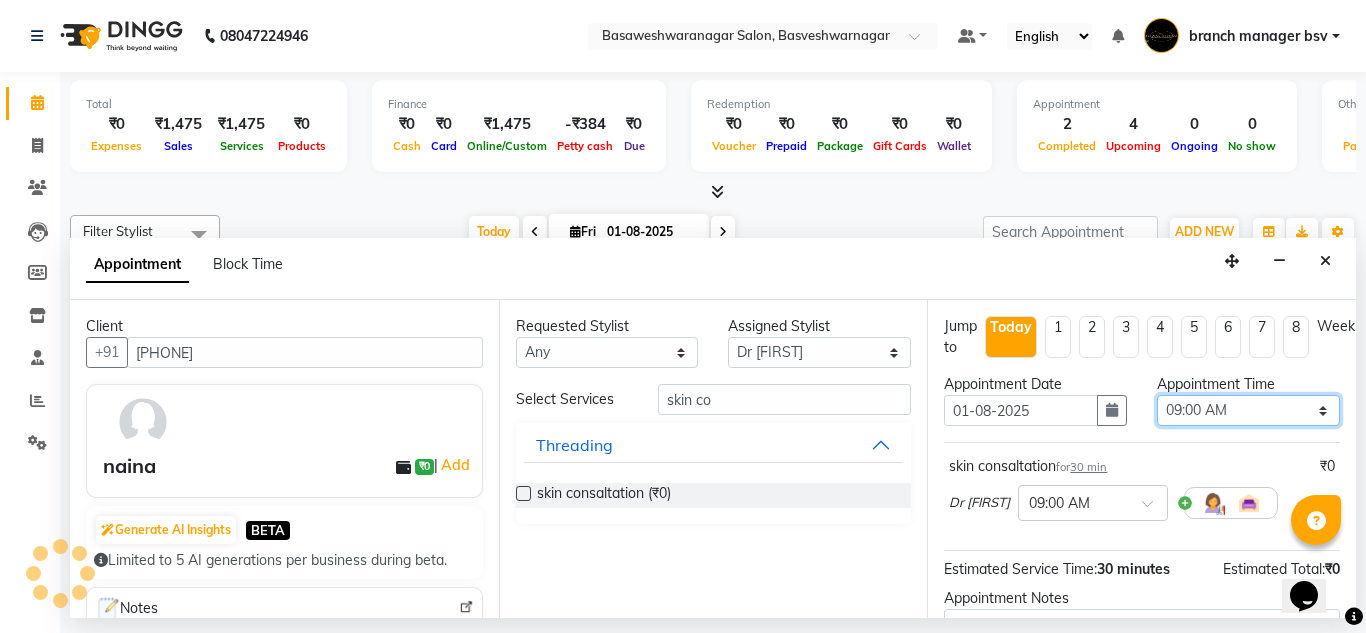 click on "Select 09:00 AM 09:15 AM 09:30 AM 09:45 AM 10:00 AM 10:15 AM 10:30 AM 10:45 AM 11:00 AM 11:15 AM 11:30 AM 11:45 AM 12:00 PM 12:15 PM 12:30 PM 12:45 PM 01:00 PM 01:15 PM 01:30 PM 01:45 PM 02:00 PM 02:15 PM 02:30 PM 02:45 PM 03:00 PM 03:15 PM 03:30 PM 03:45 PM 04:00 PM 04:15 PM 04:30 PM 04:45 PM 05:00 PM 05:15 PM 05:30 PM 05:45 PM 06:00 PM 06:15 PM 06:30 PM 06:45 PM 07:00 PM 07:15 PM 07:30 PM 07:45 PM 08:00 PM" at bounding box center (1248, 410) 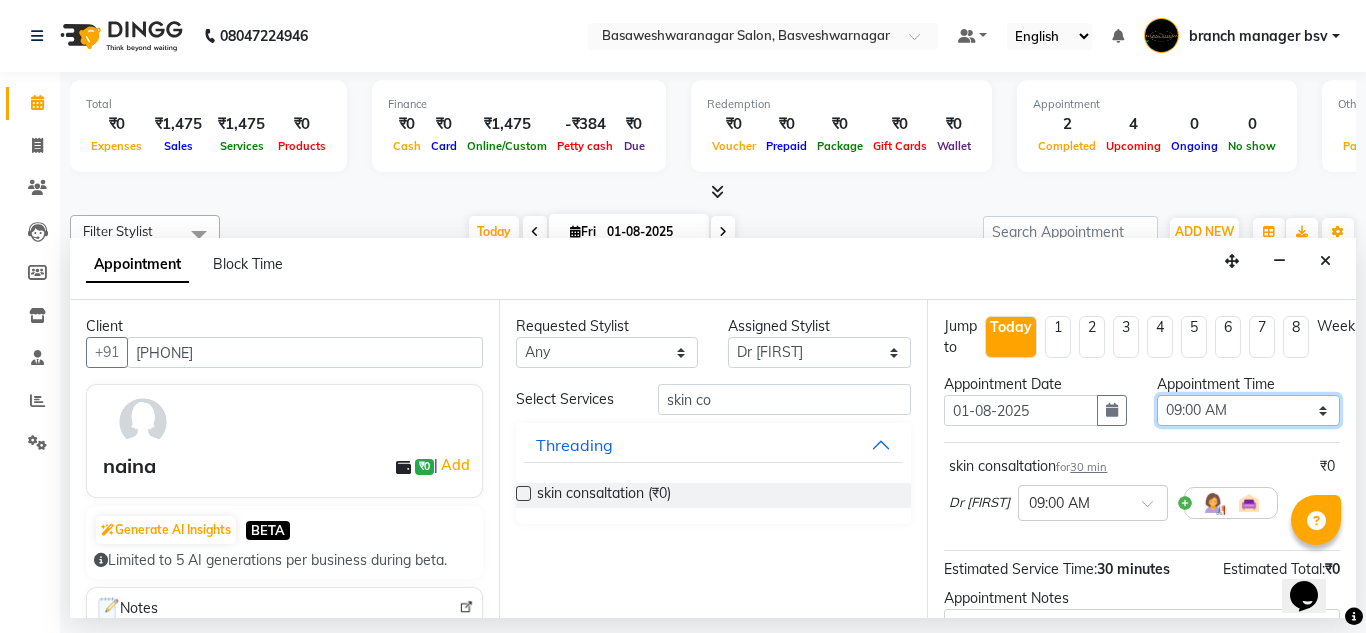select on "1080" 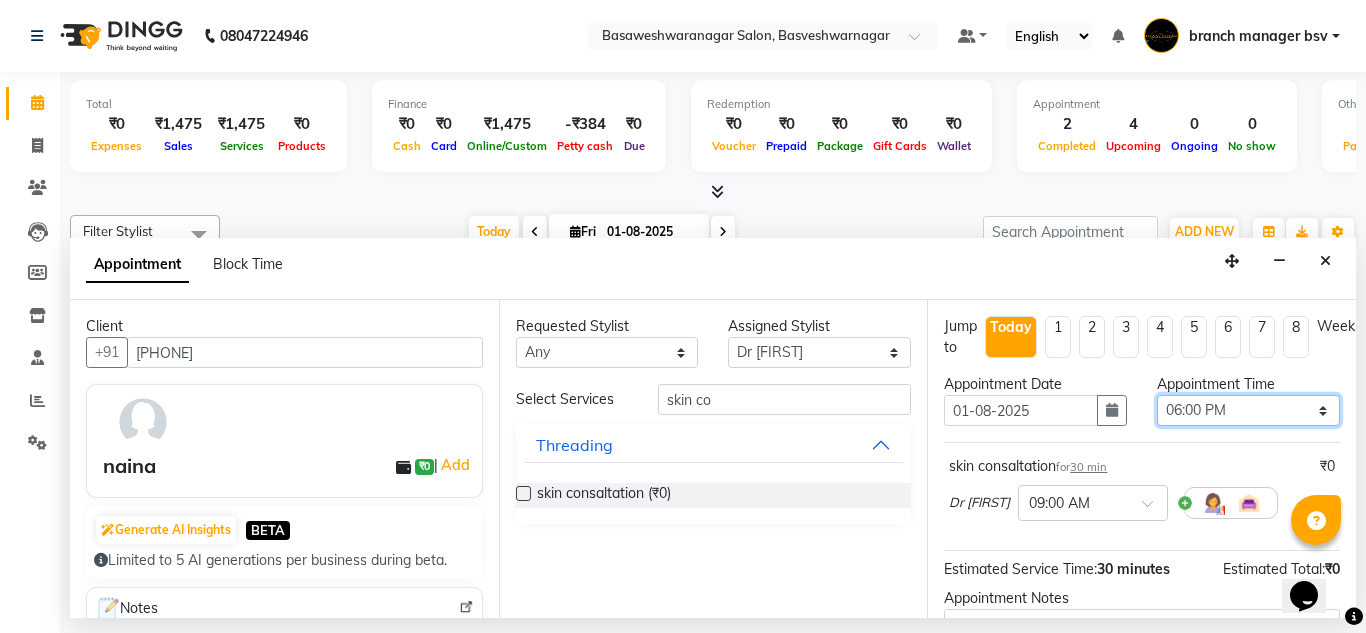 click on "Select 09:00 AM 09:15 AM 09:30 AM 09:45 AM 10:00 AM 10:15 AM 10:30 AM 10:45 AM 11:00 AM 11:15 AM 11:30 AM 11:45 AM 12:00 PM 12:15 PM 12:30 PM 12:45 PM 01:00 PM 01:15 PM 01:30 PM 01:45 PM 02:00 PM 02:15 PM 02:30 PM 02:45 PM 03:00 PM 03:15 PM 03:30 PM 03:45 PM 04:00 PM 04:15 PM 04:30 PM 04:45 PM 05:00 PM 05:15 PM 05:30 PM 05:45 PM 06:00 PM 06:15 PM 06:30 PM 06:45 PM 07:00 PM 07:15 PM 07:30 PM 07:45 PM 08:00 PM" at bounding box center [1248, 410] 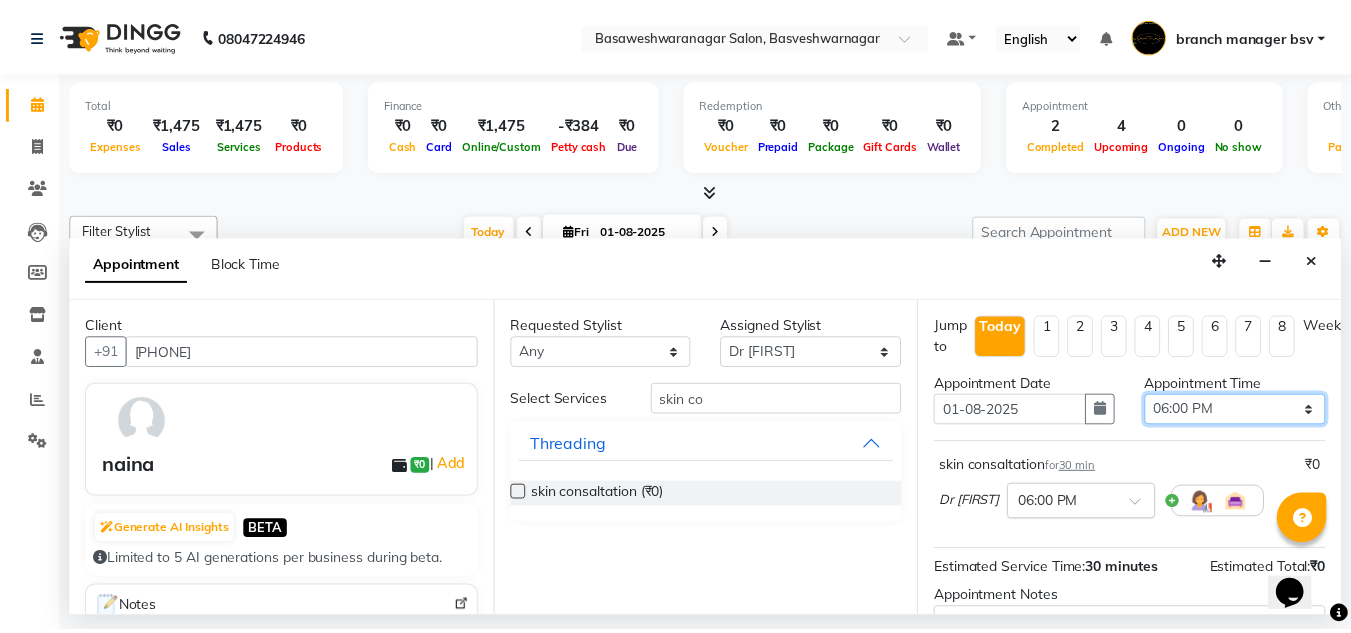 scroll, scrollTop: 223, scrollLeft: 0, axis: vertical 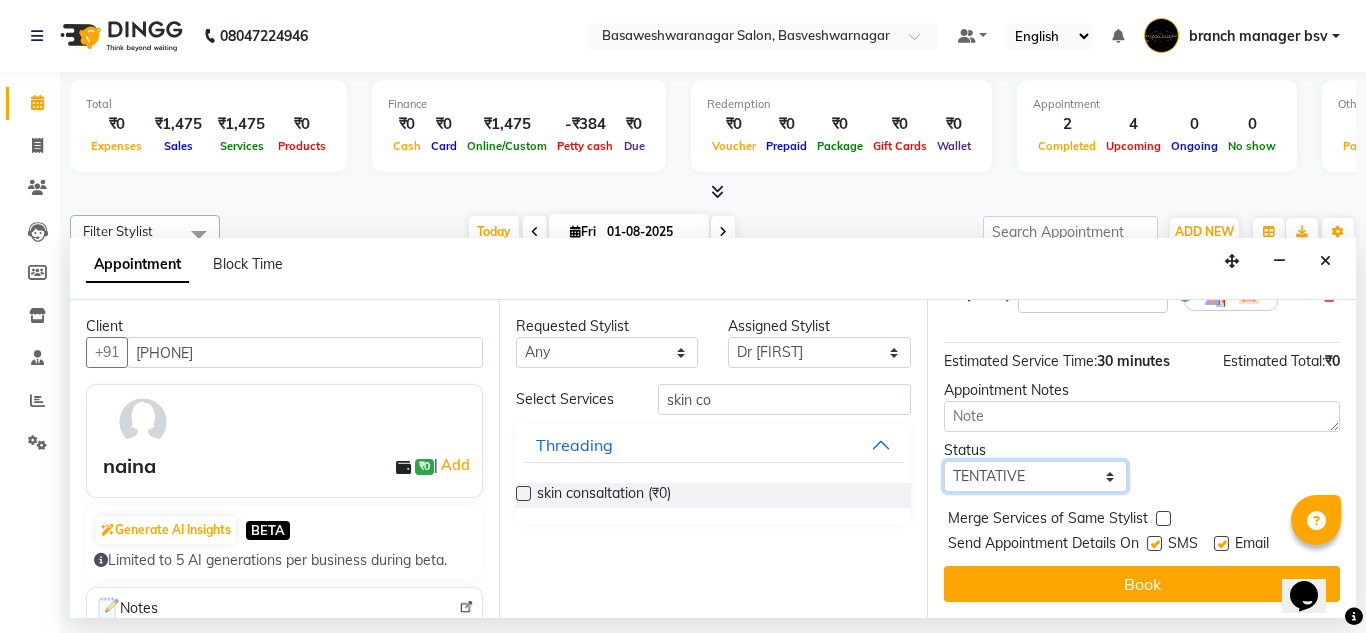 click on "Select TENTATIVE CONFIRM CHECK-IN UPCOMING" at bounding box center (1035, 476) 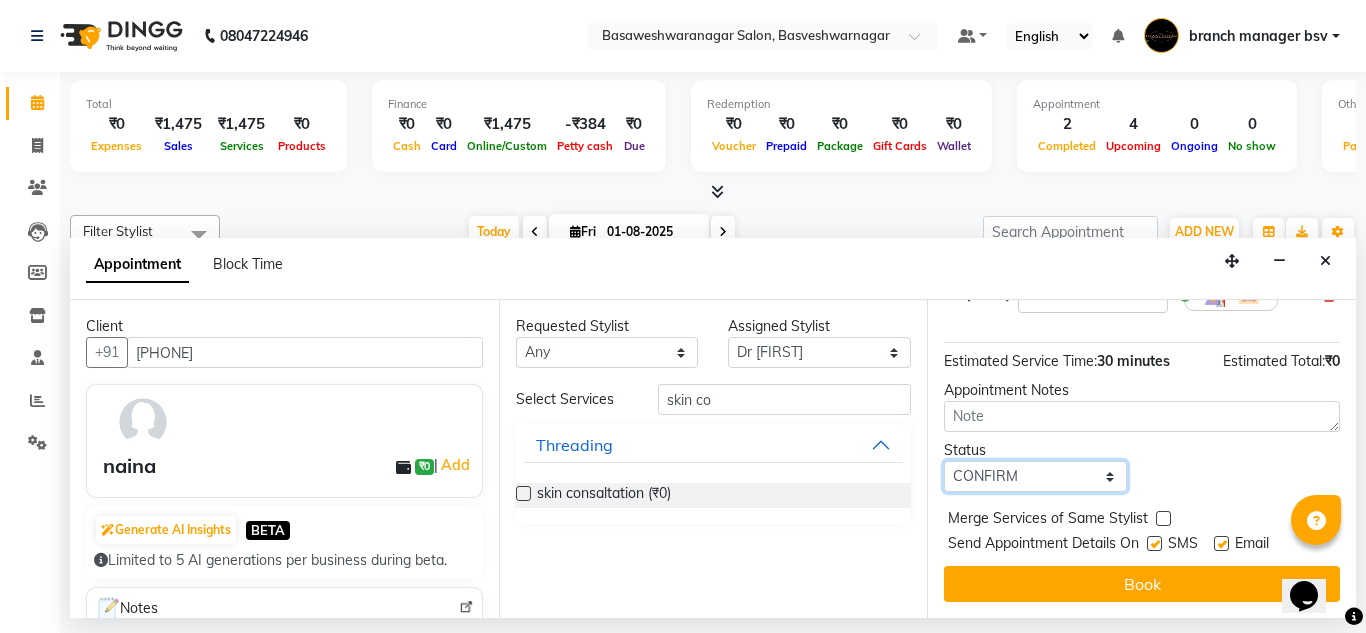 click on "Select TENTATIVE CONFIRM CHECK-IN UPCOMING" at bounding box center [1035, 476] 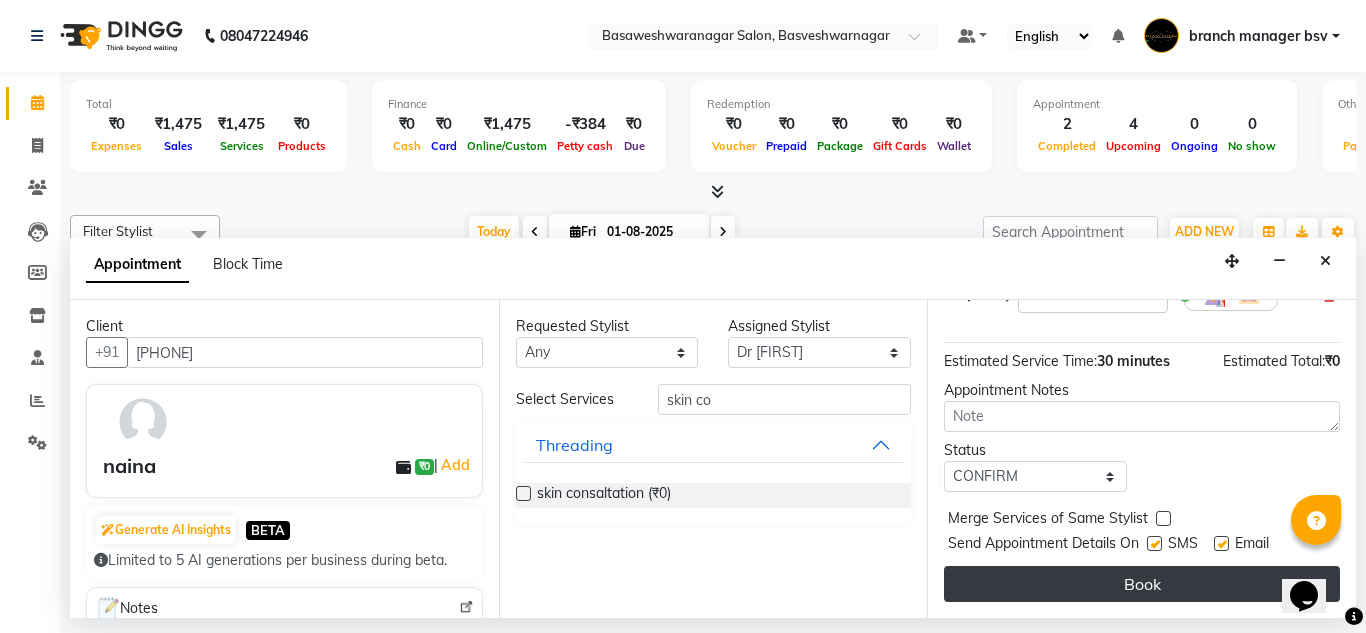 click on "Book" at bounding box center (1142, 584) 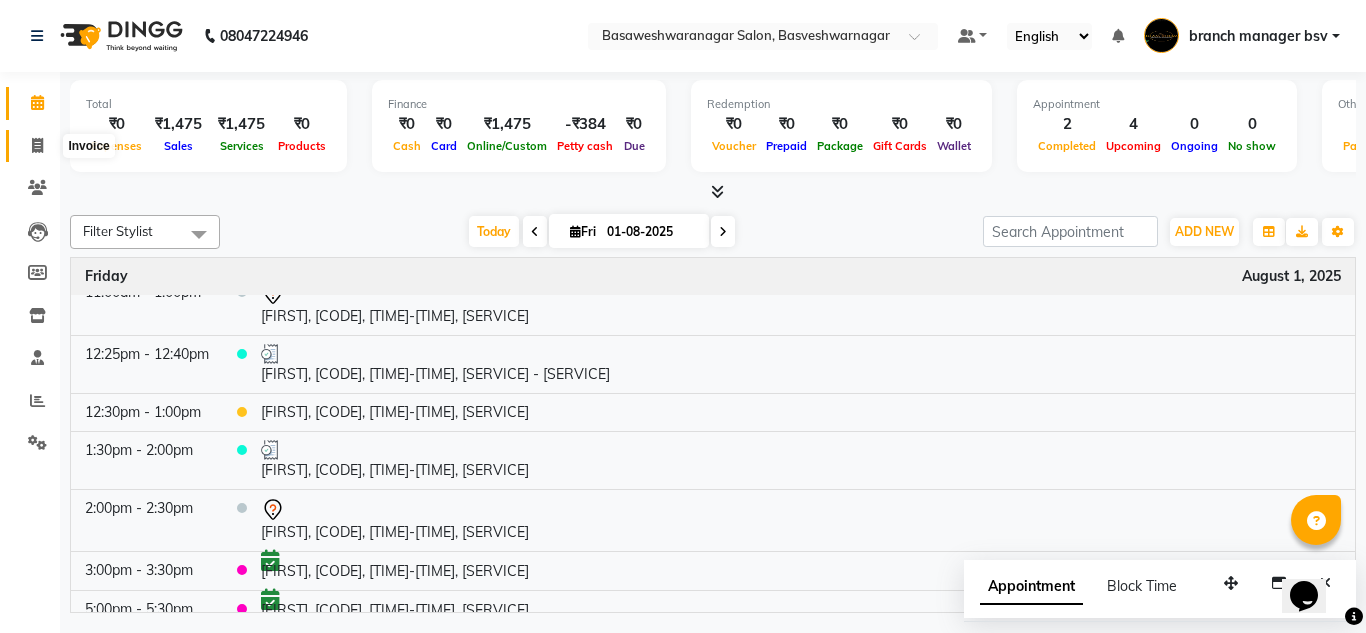 click 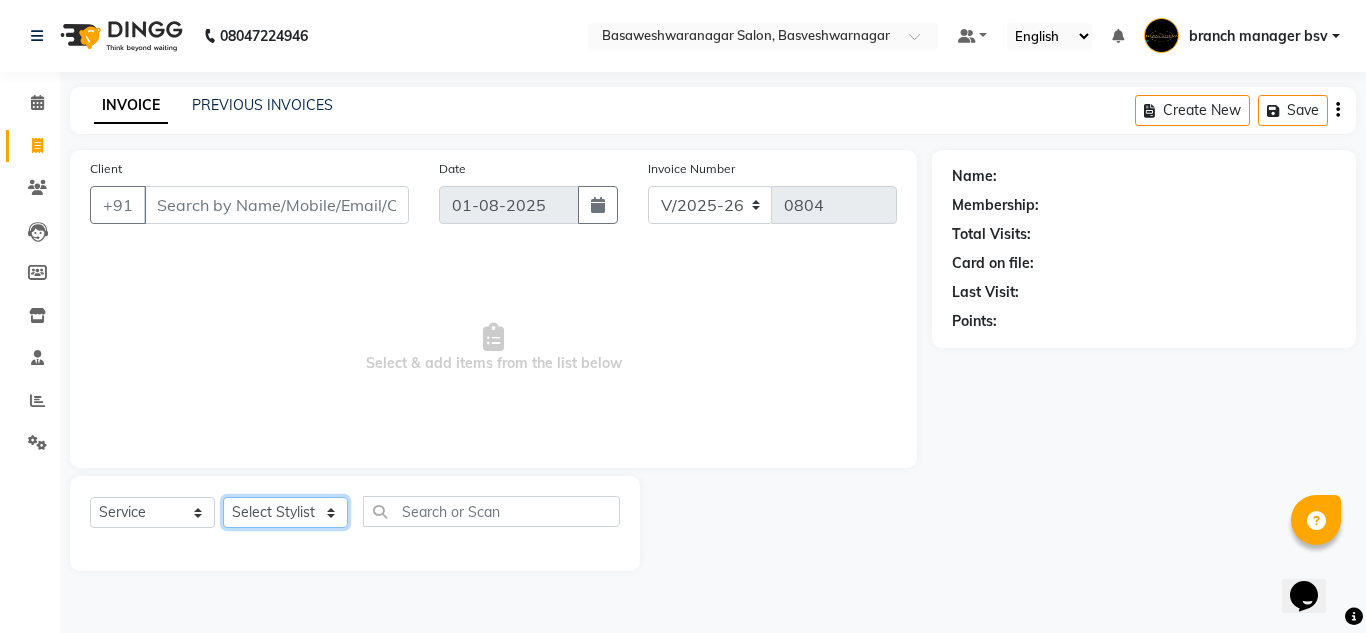 click on "Select Stylist [FIRST] [FIRST] Dr.Jabin Dr mehzabin GURISH JASSI Jayshree Navya pooja accounts PRATIK RAJEESHA Rasna Sanskruthi shangnimwom SMIRTI SUMITH SUNITHA SUNNY Tanveer  TEZZ The Glam Room theja Trishna urmi" 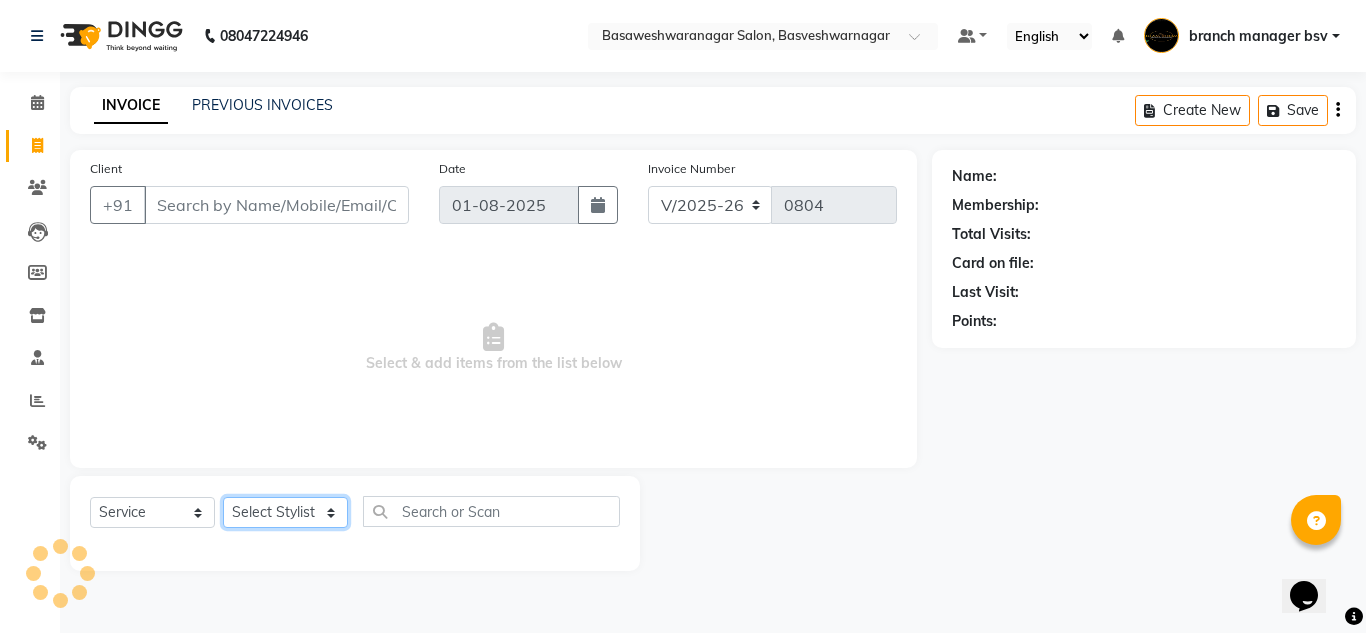 select on "46882" 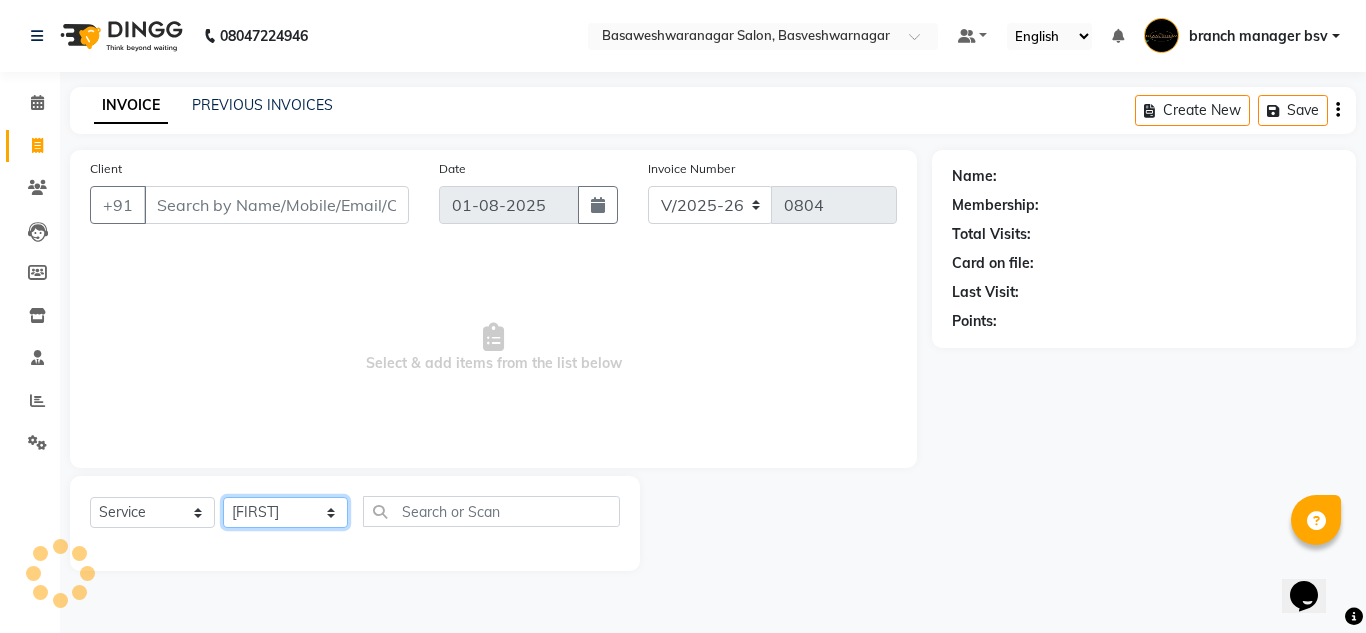 click on "Select Stylist [FIRST] [FIRST] Dr.Jabin Dr mehzabin GURISH JASSI Jayshree Navya pooja accounts PRATIK RAJEESHA Rasna Sanskruthi shangnimwom SMIRTI SUMITH SUNITHA SUNNY Tanveer  TEZZ The Glam Room theja Trishna urmi" 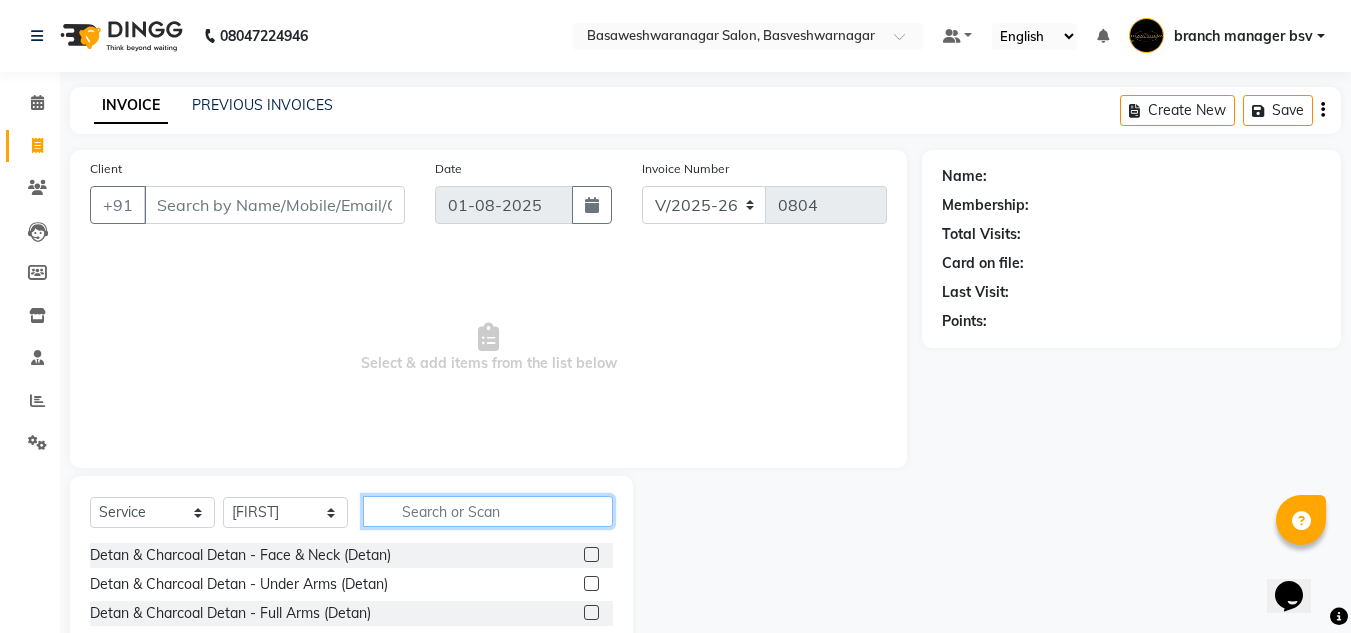 click 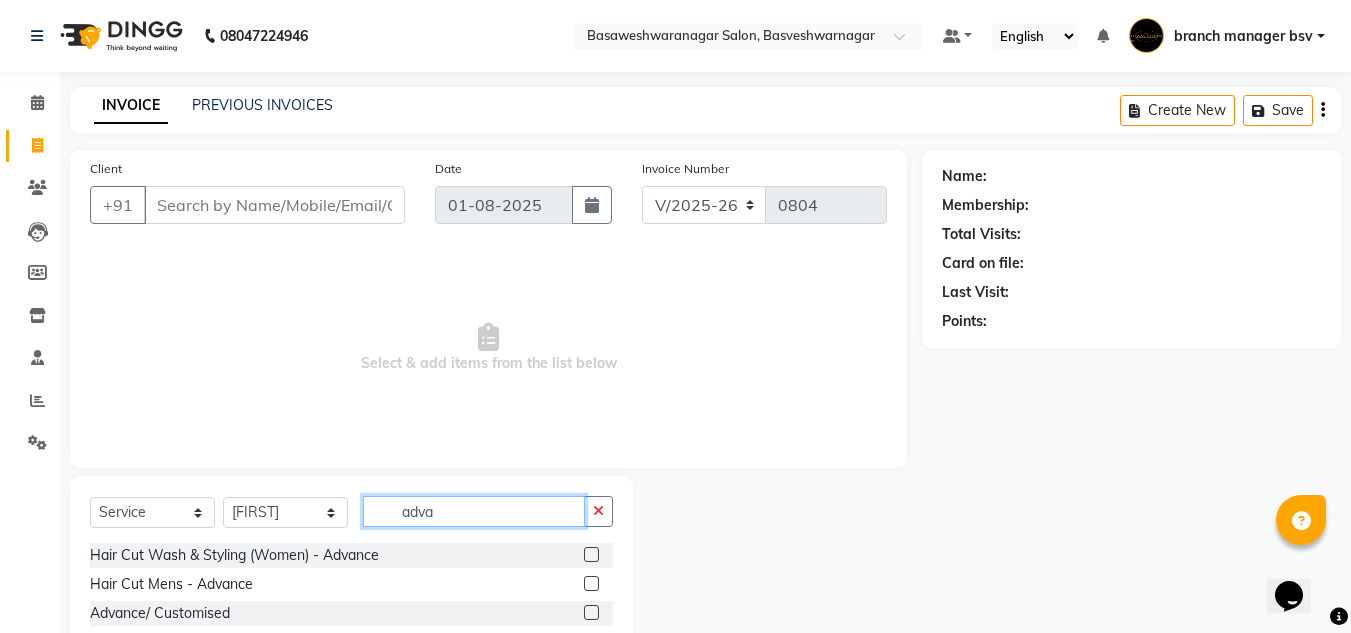 type on "adva" 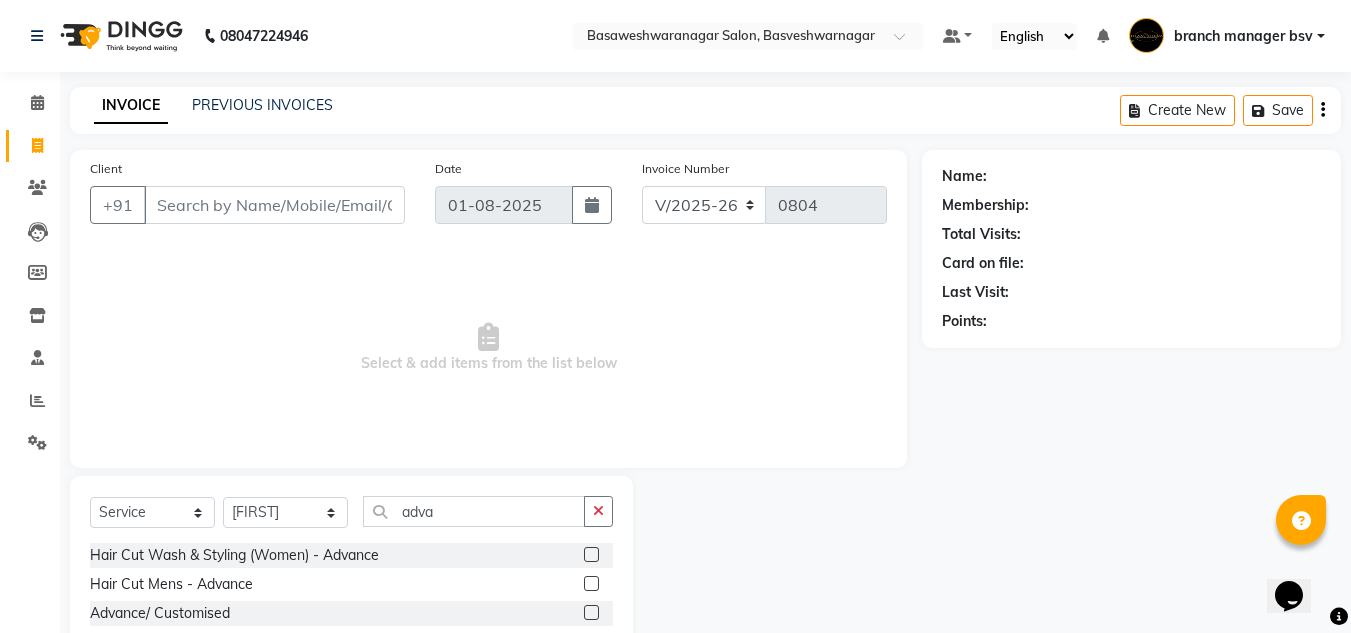 click 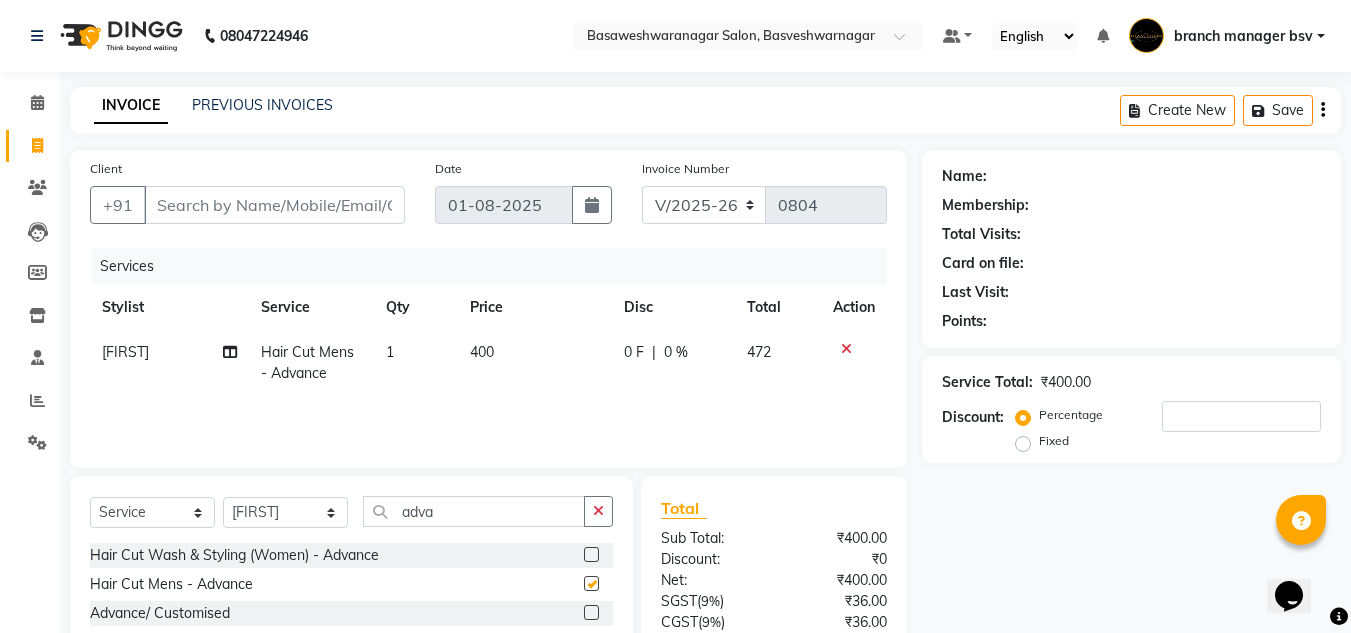 checkbox on "false" 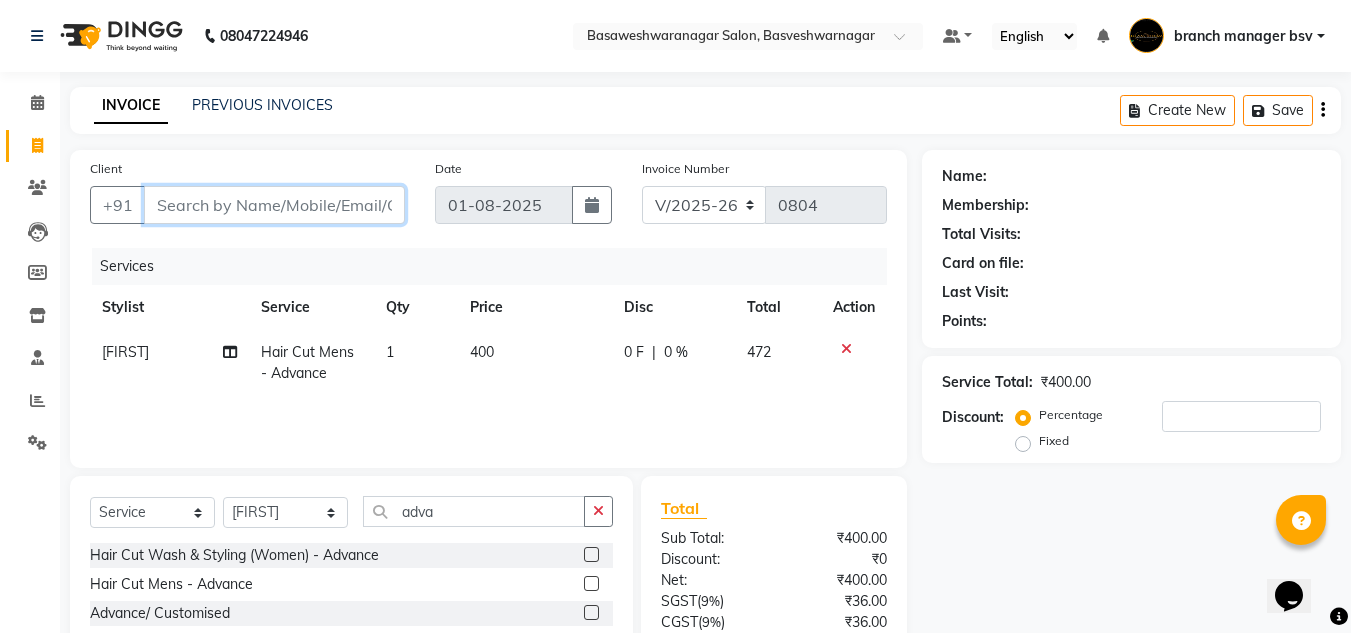 click on "Client" at bounding box center (274, 205) 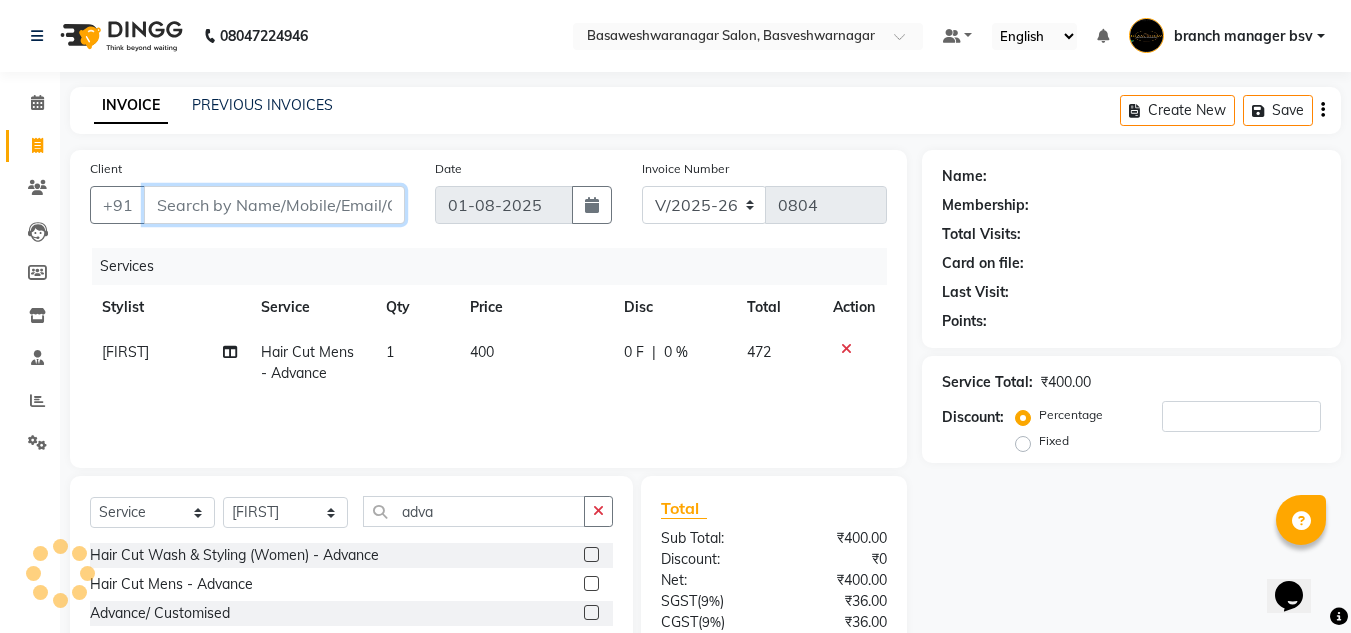 type on "9" 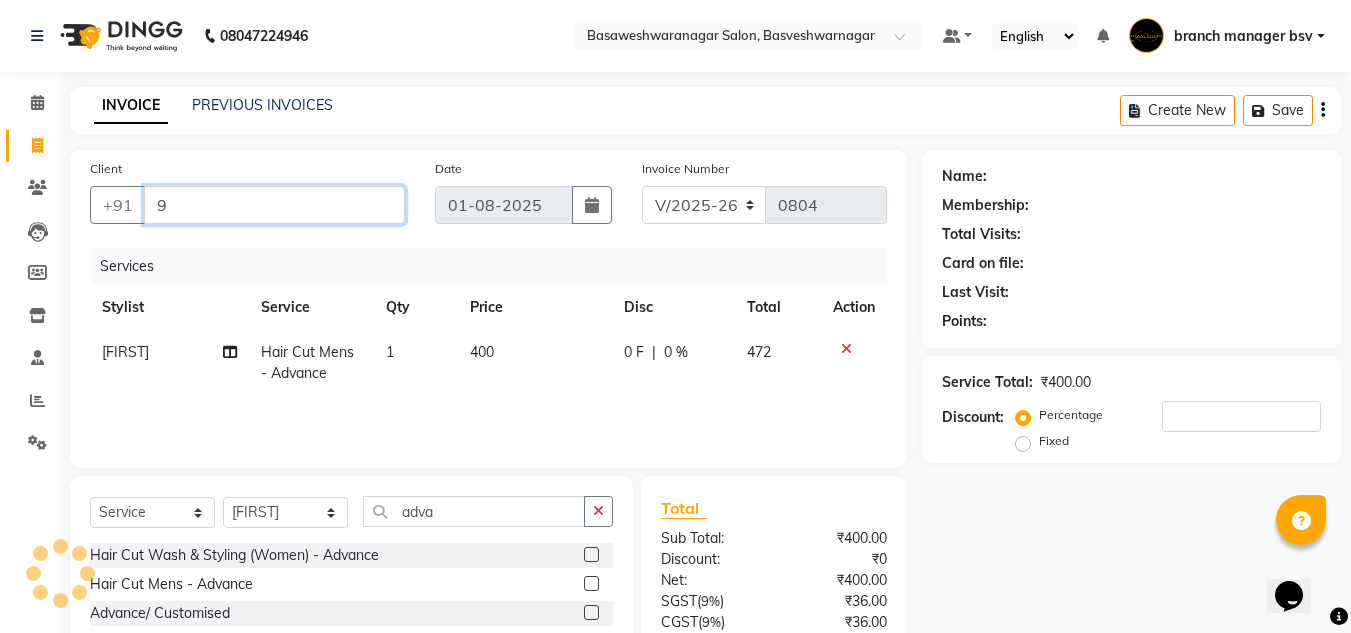 type on "0" 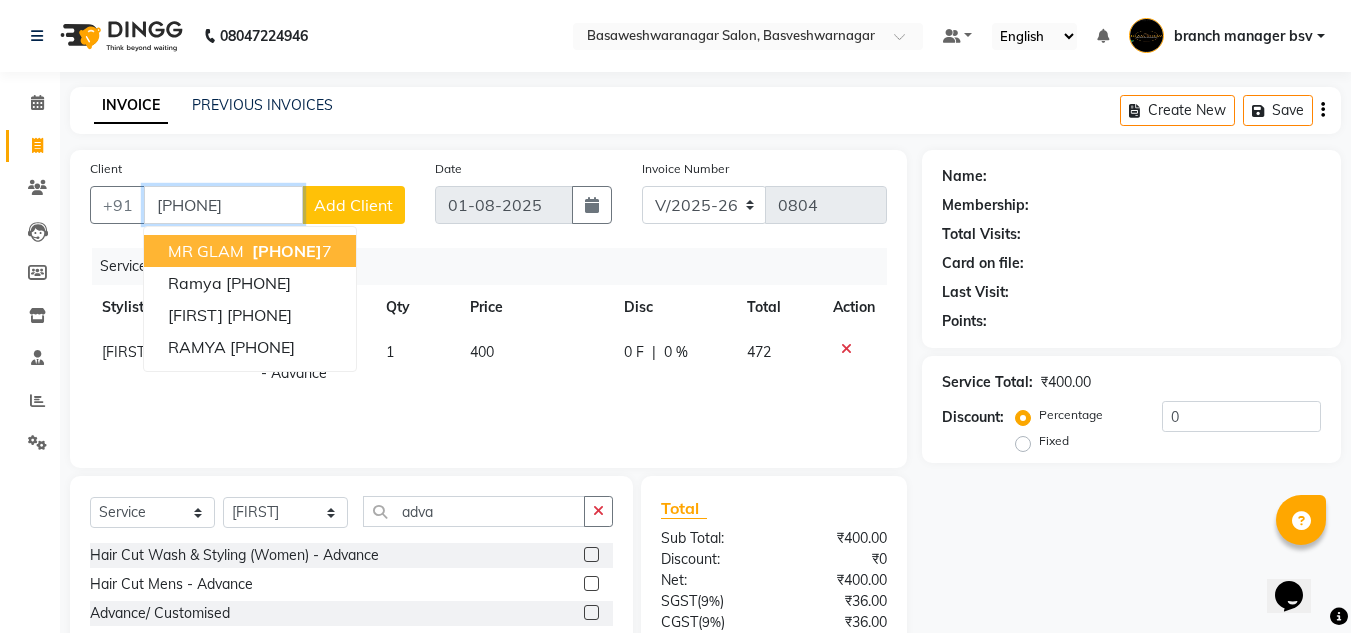 type on "[PHONE]" 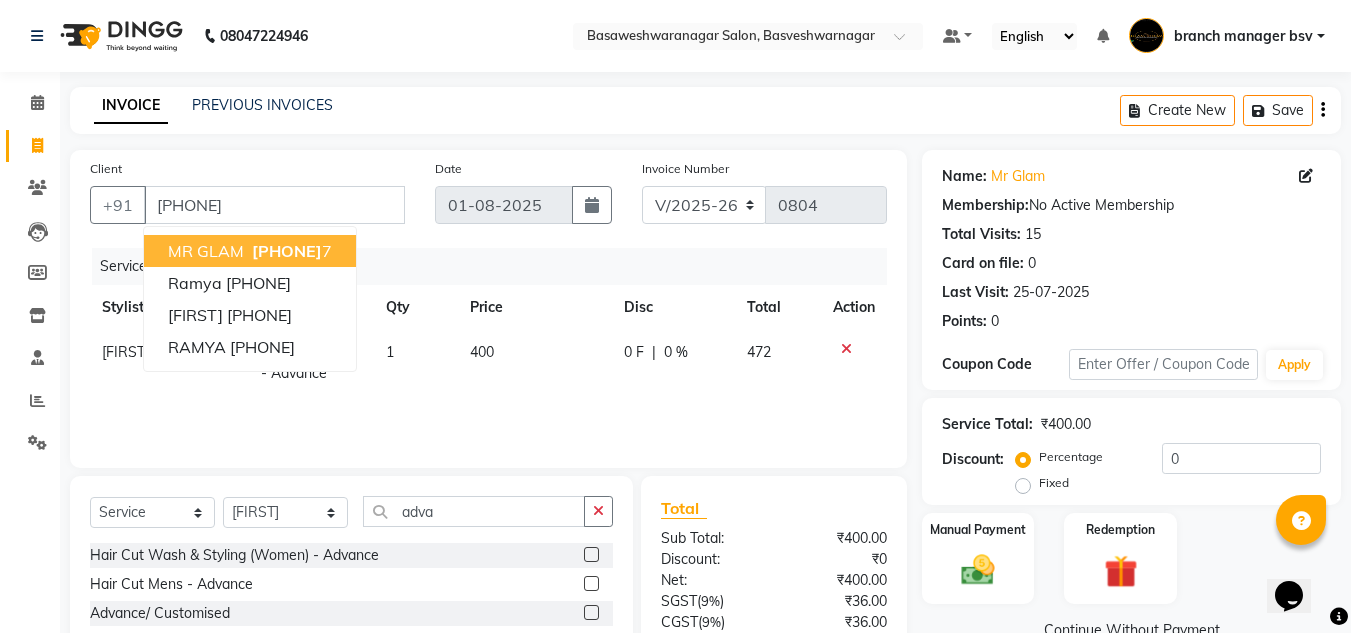 click on "mR gLAM [PHONE] [NUMBER]" at bounding box center [250, 251] 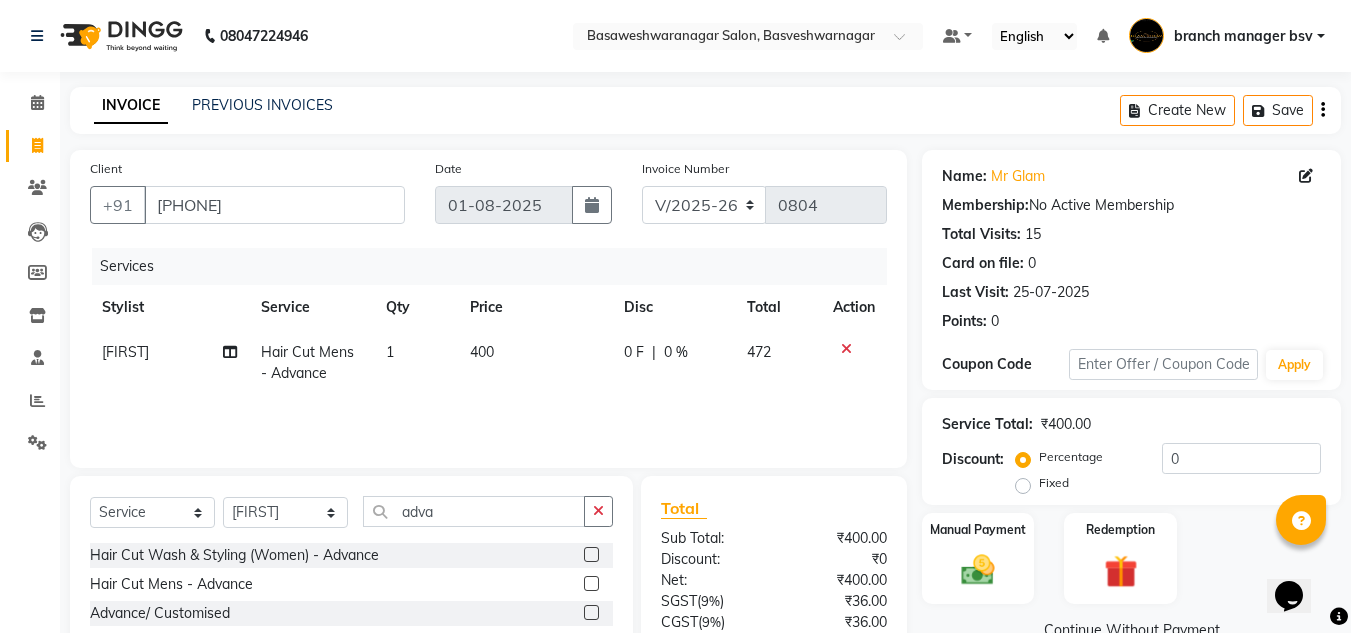 scroll, scrollTop: 167, scrollLeft: 0, axis: vertical 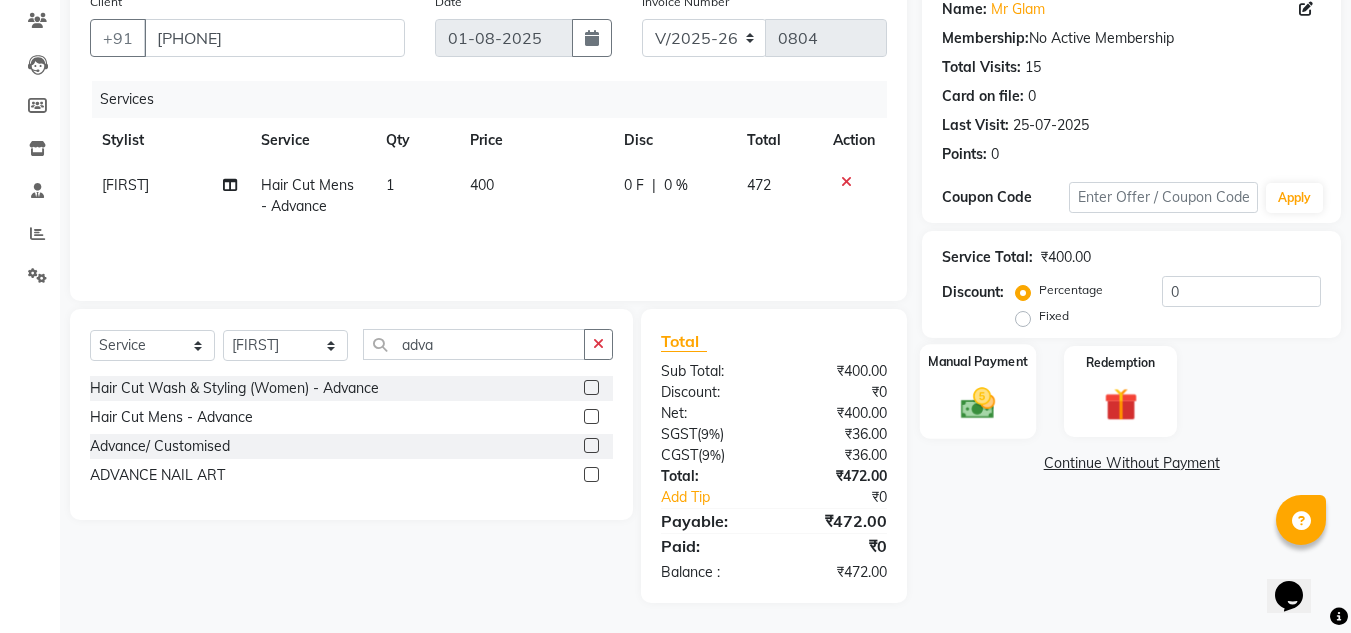 click on "Manual Payment" 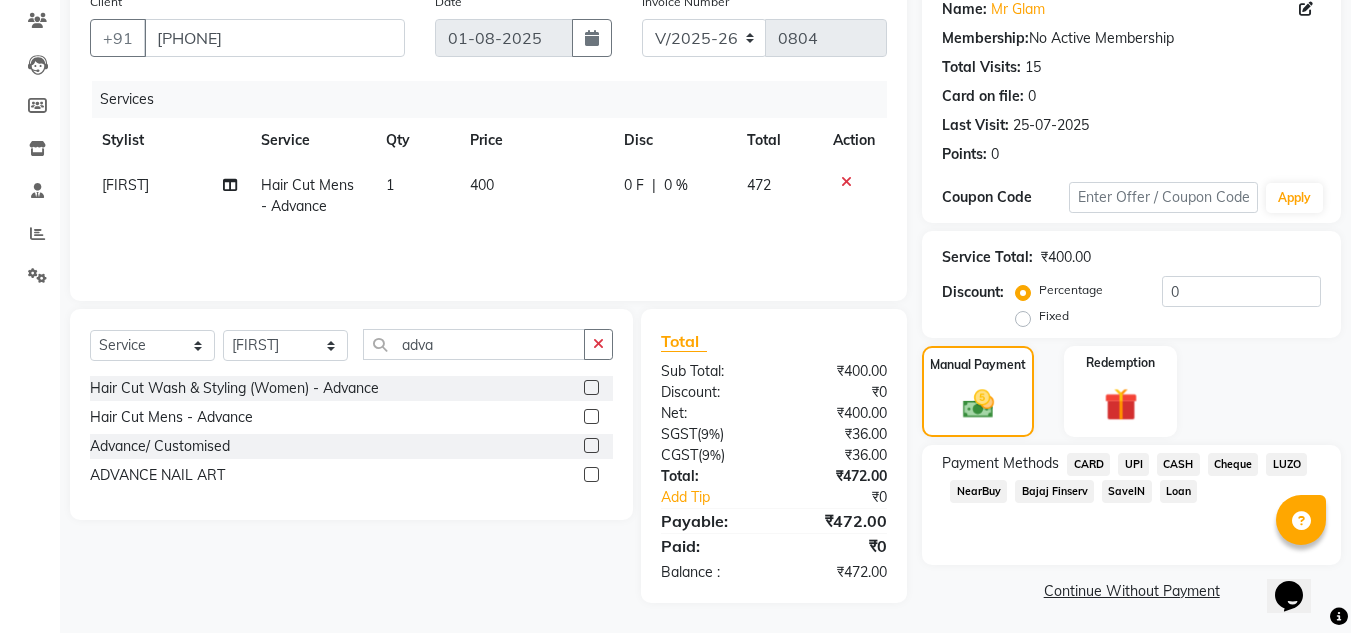 click on "UPI" 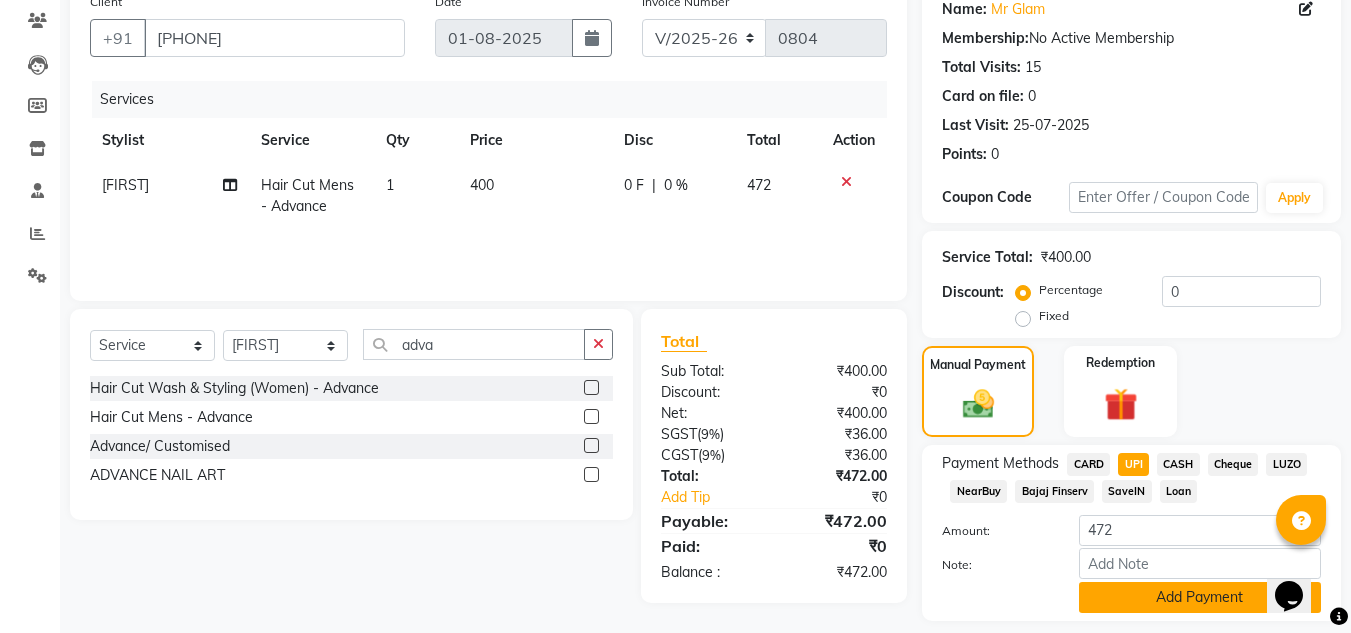 click on "Add Payment" 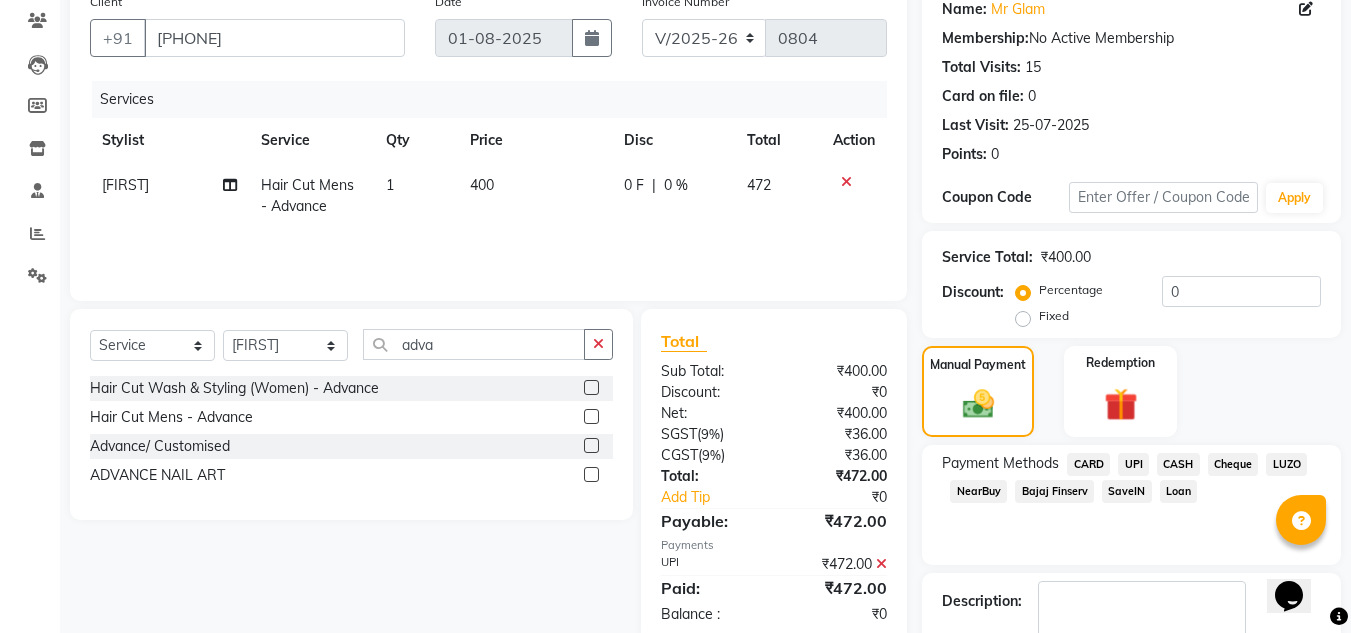 scroll, scrollTop: 283, scrollLeft: 0, axis: vertical 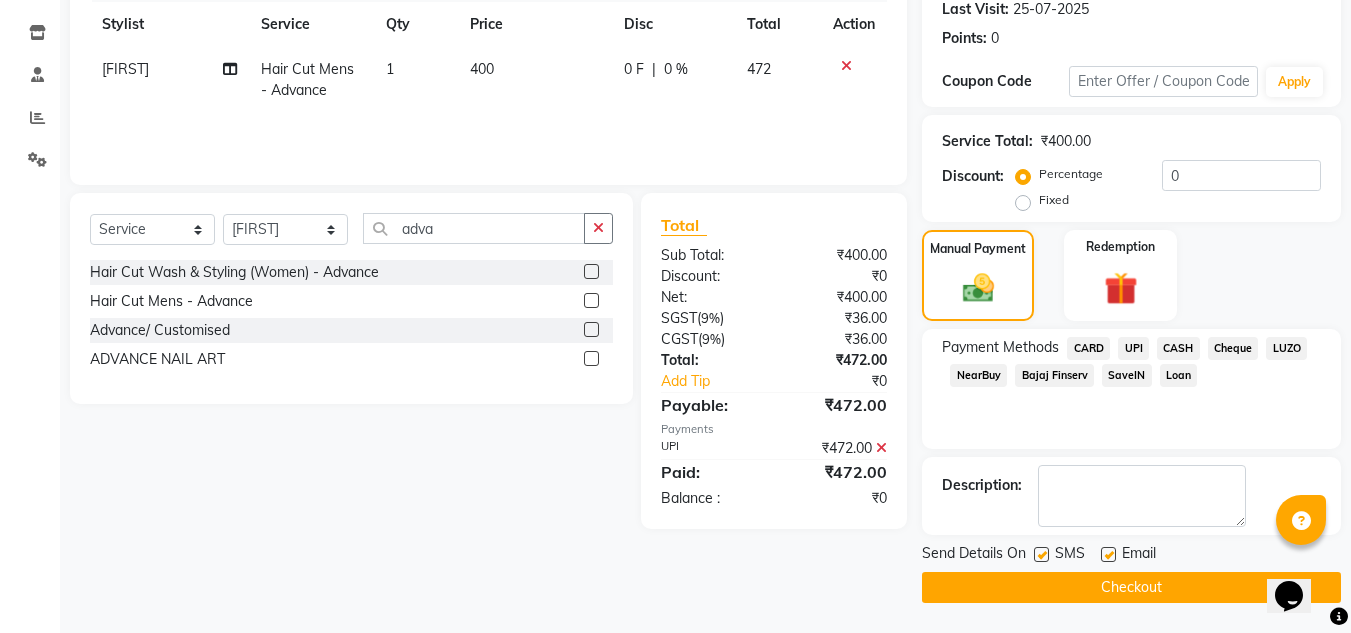 click on "Checkout" 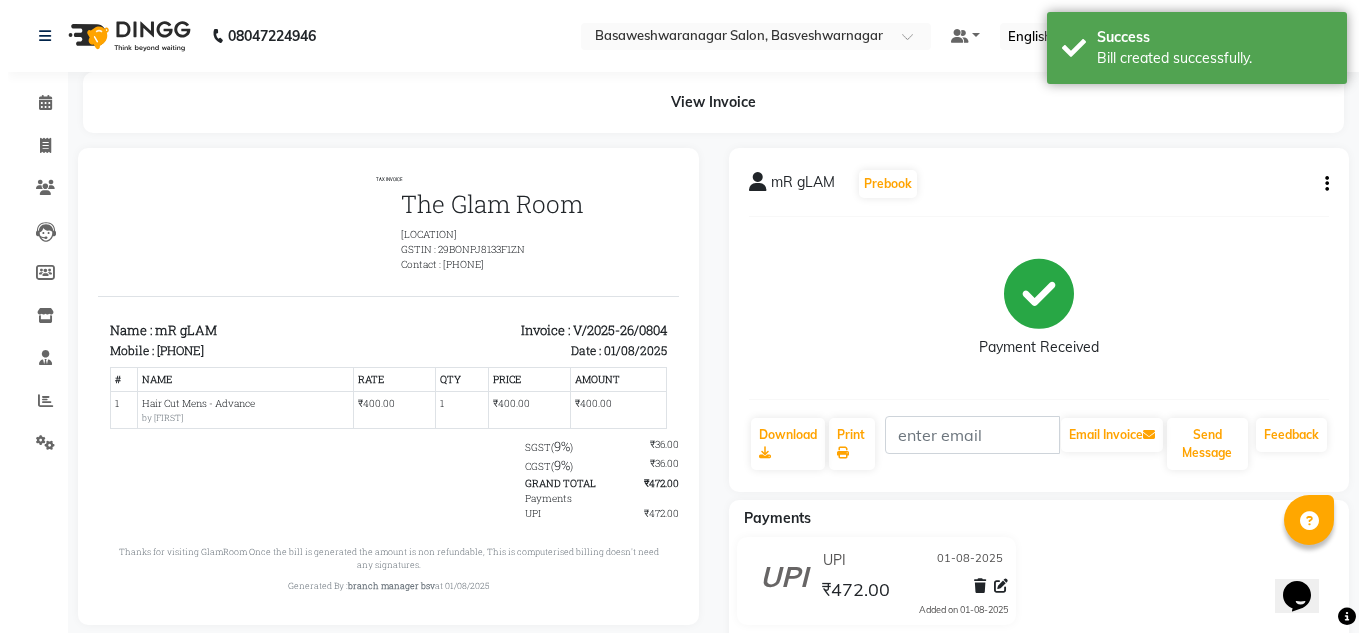 scroll, scrollTop: 0, scrollLeft: 0, axis: both 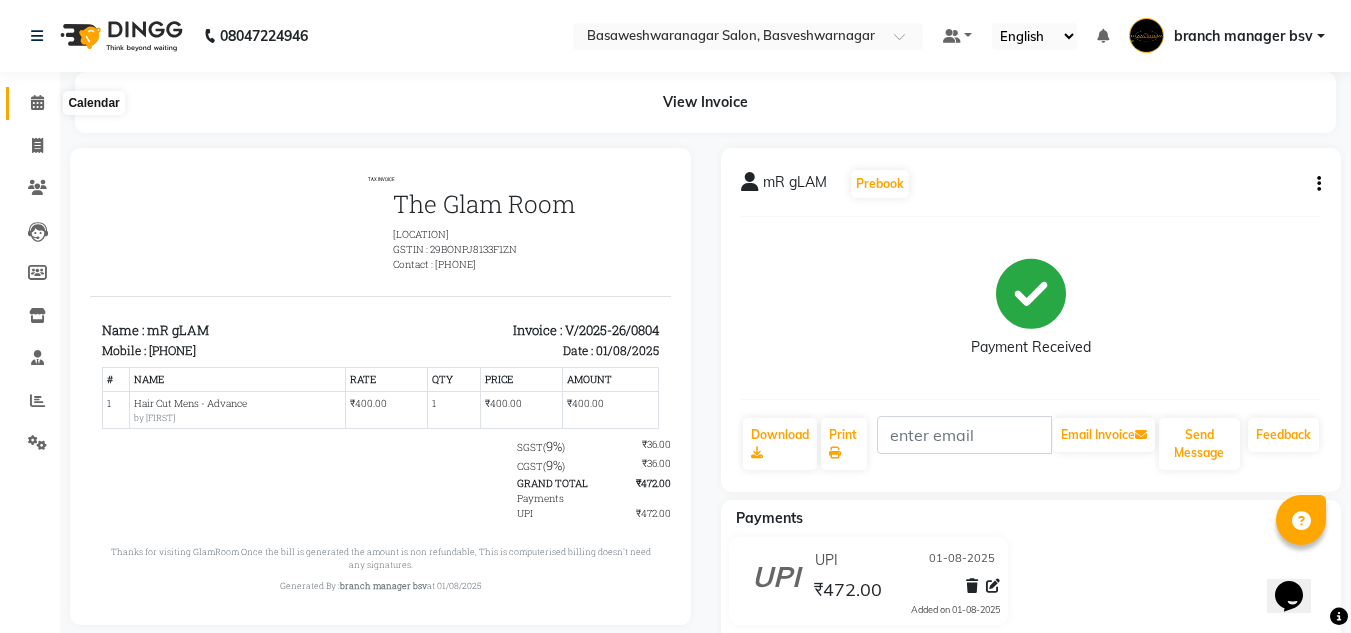 click 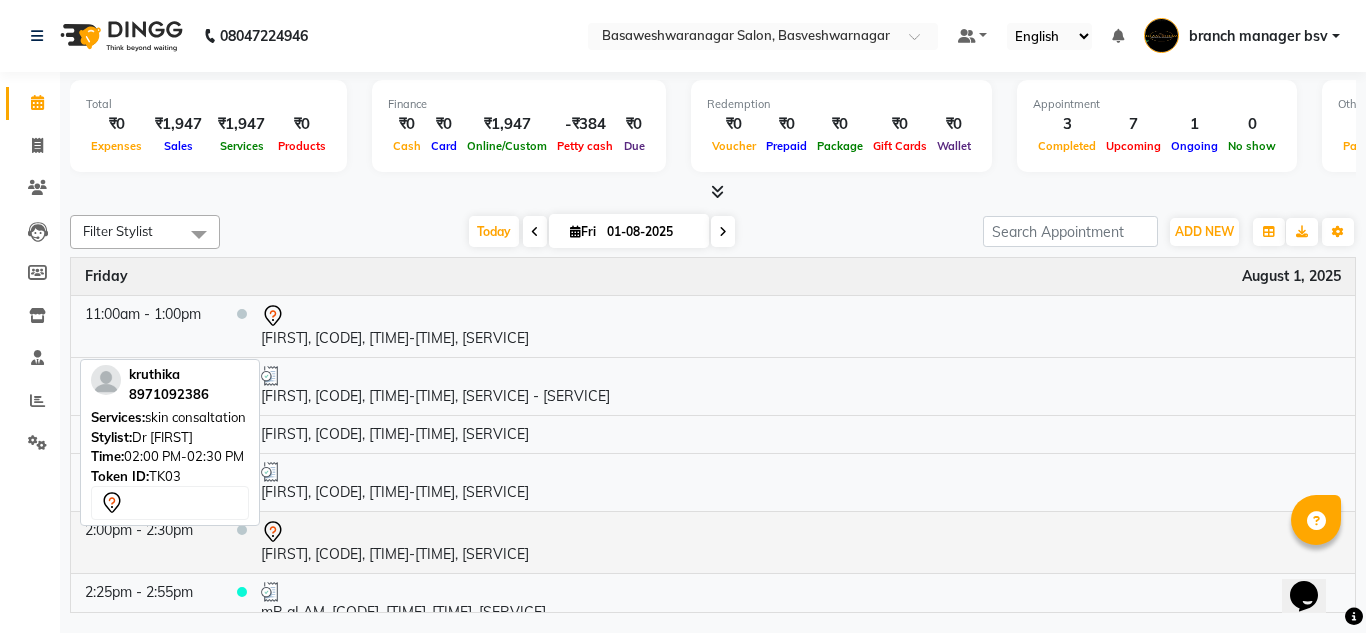 scroll, scrollTop: 213, scrollLeft: 0, axis: vertical 